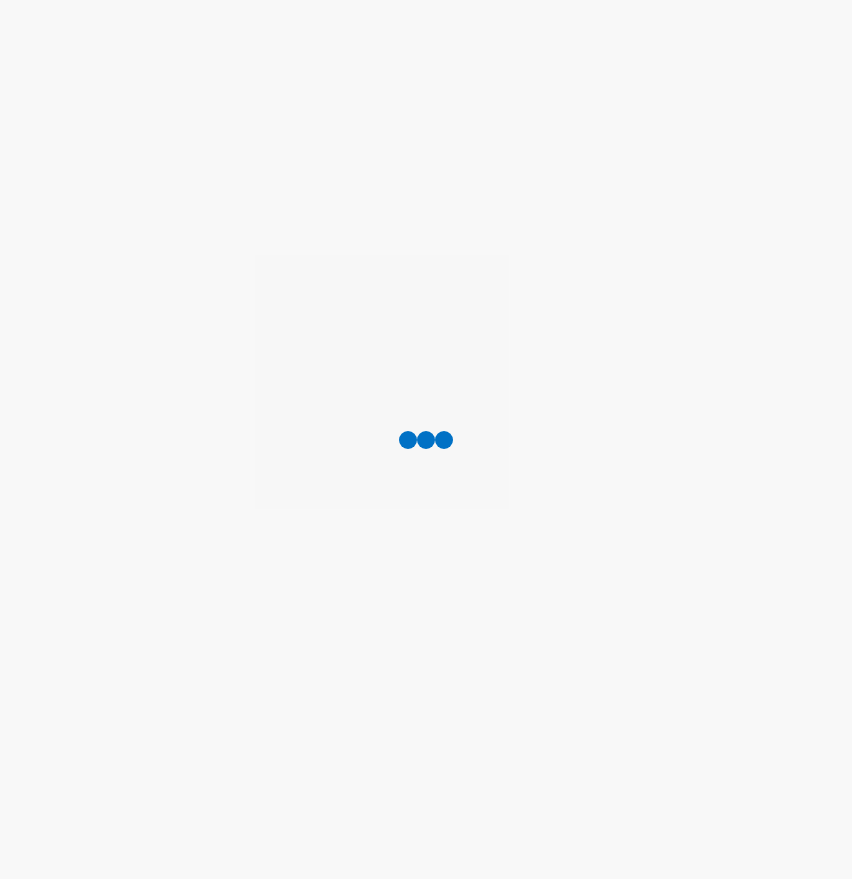 scroll, scrollTop: 0, scrollLeft: 0, axis: both 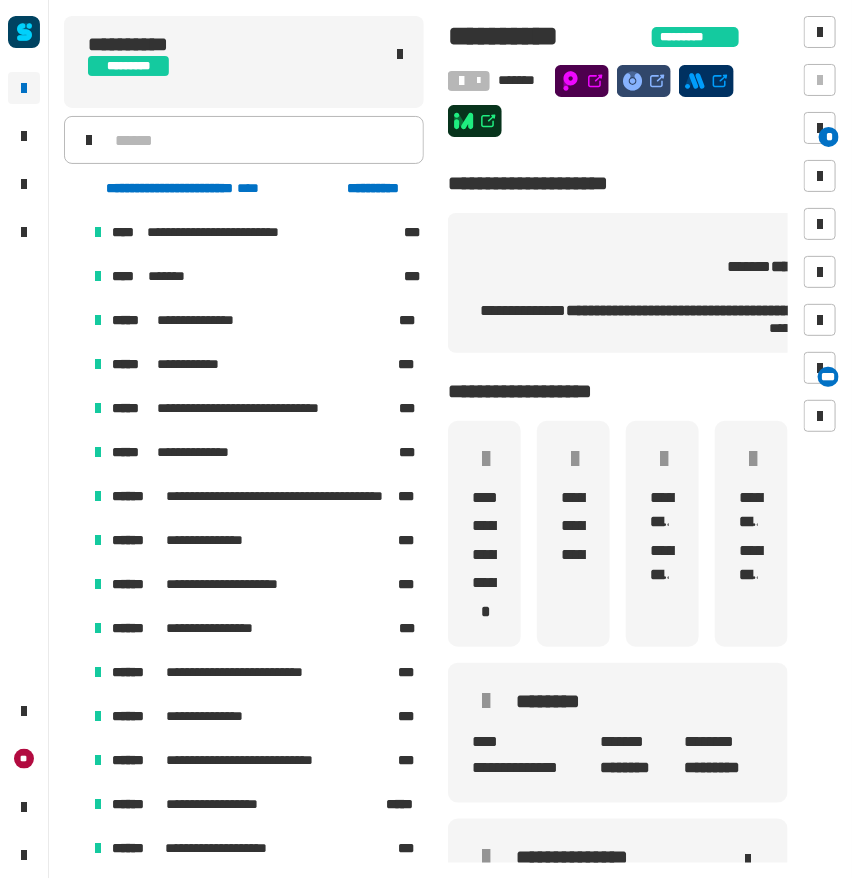 click on "**********" 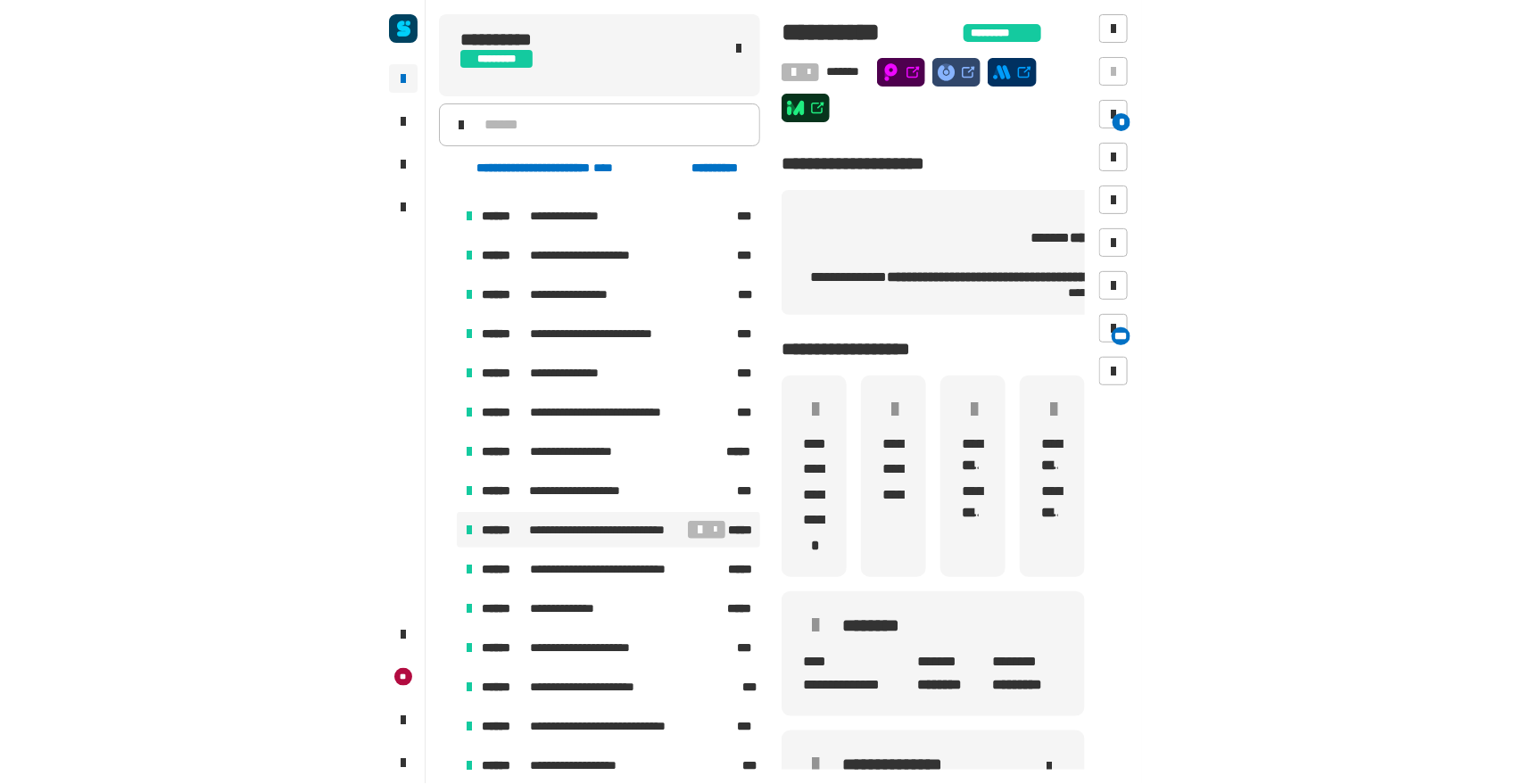 scroll, scrollTop: 297, scrollLeft: 0, axis: vertical 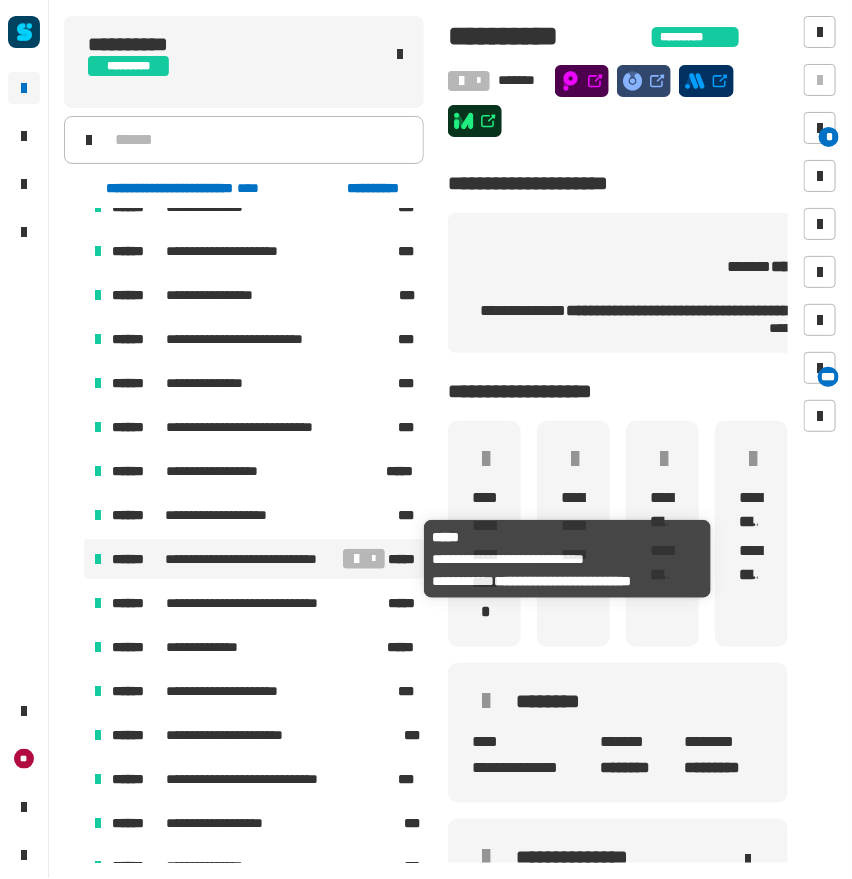 click on "**********" at bounding box center (251, 559) 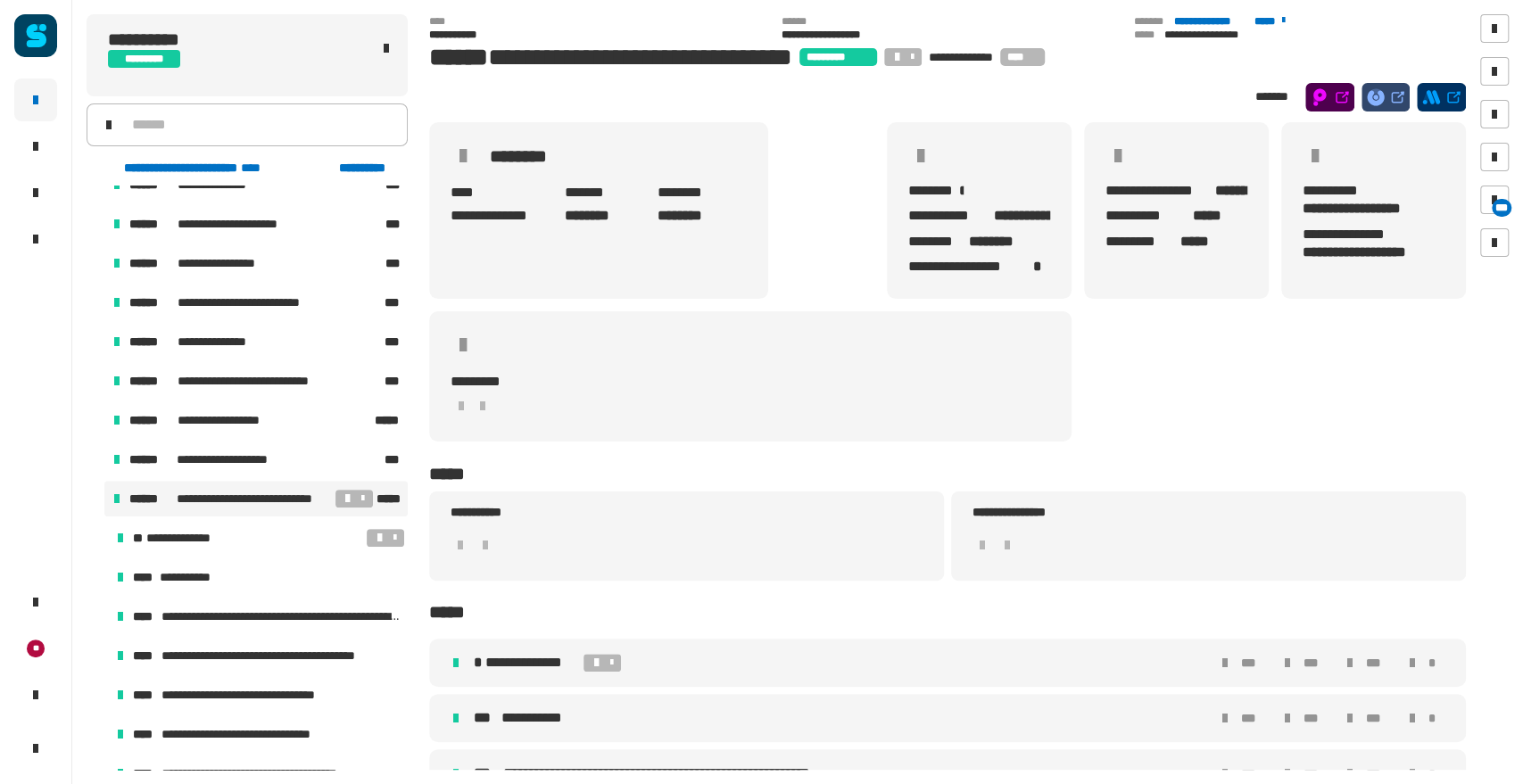 scroll, scrollTop: 0, scrollLeft: 0, axis: both 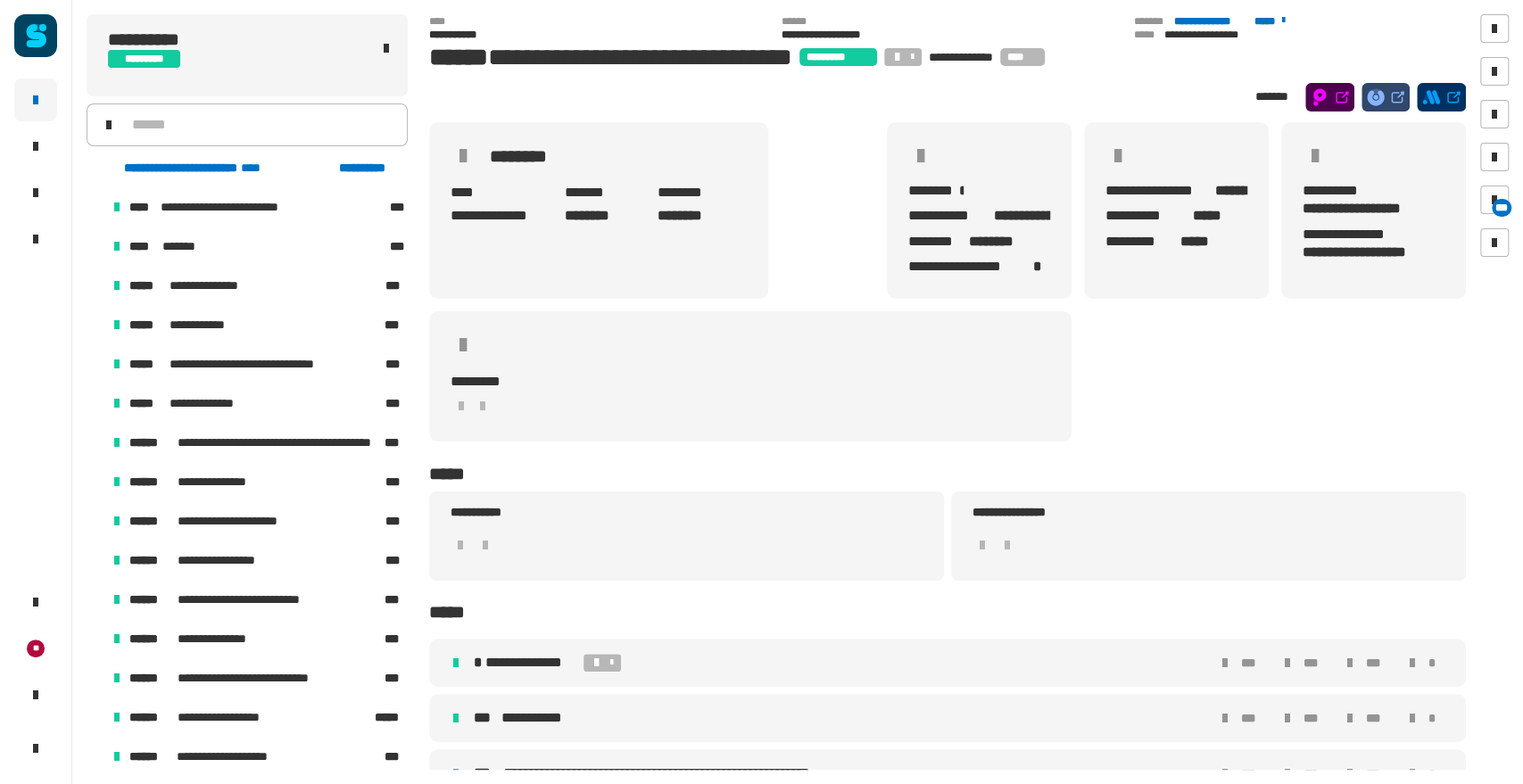 click 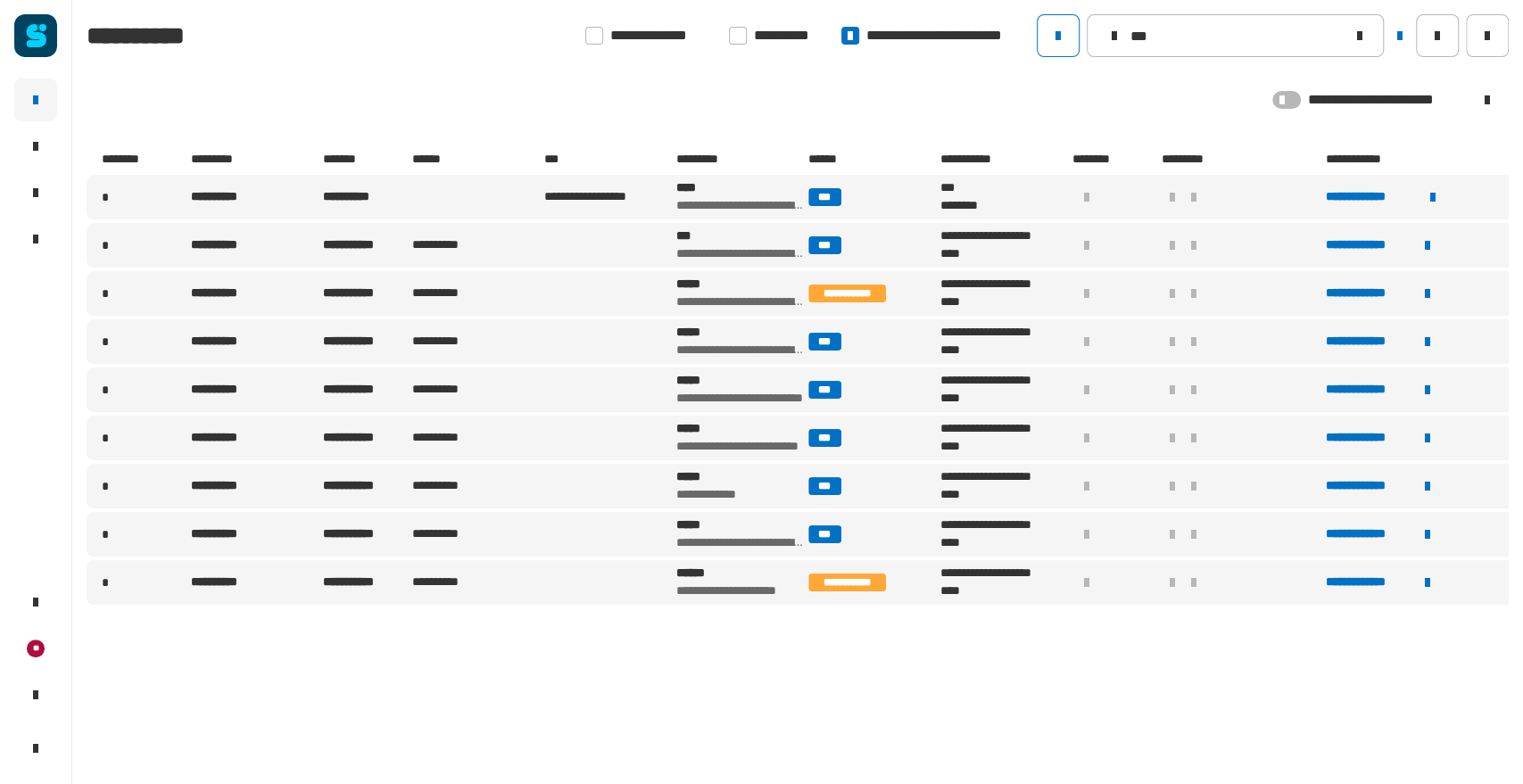 drag, startPoint x: 1179, startPoint y: 36, endPoint x: 1022, endPoint y: 6, distance: 159.84055 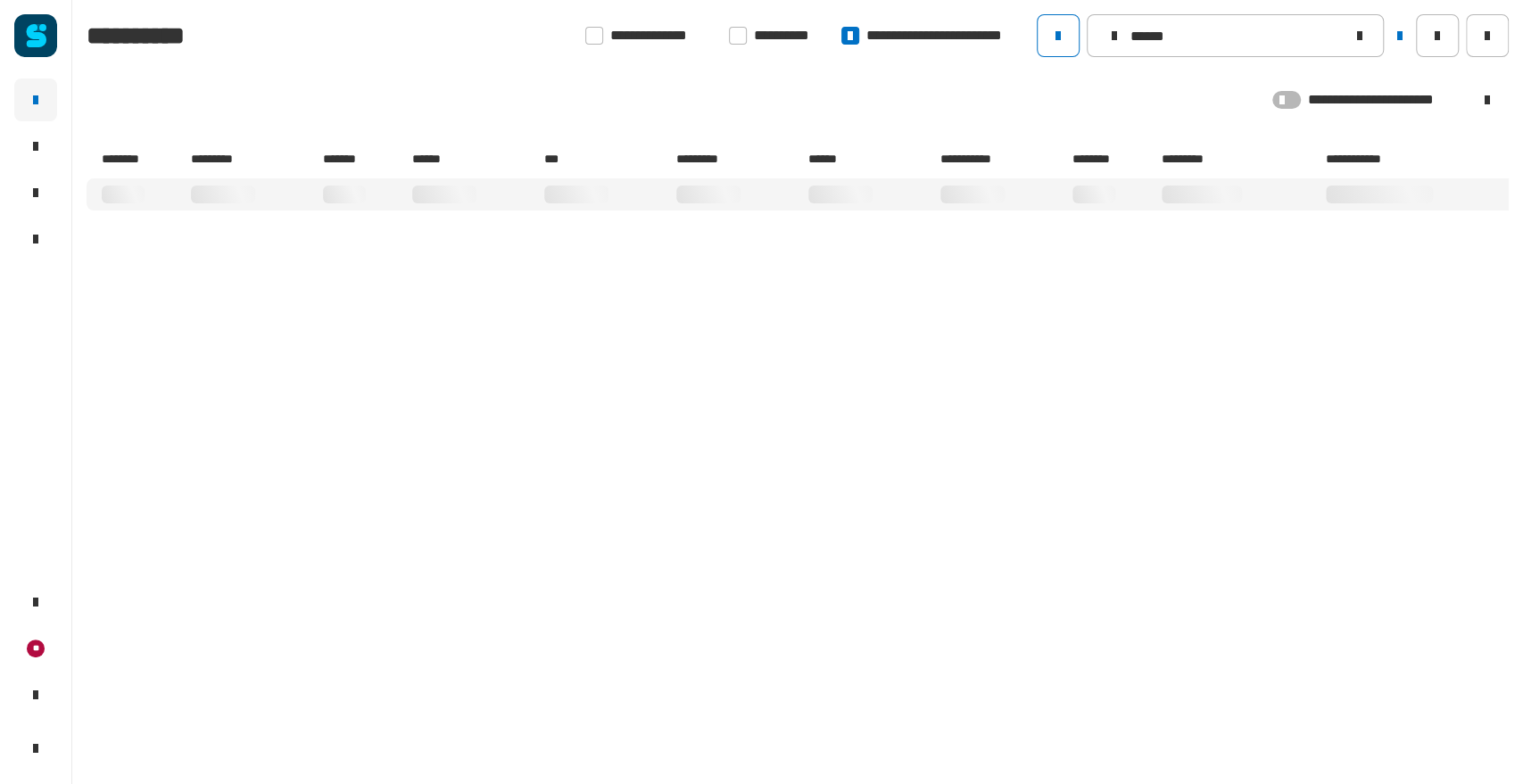 type on "******" 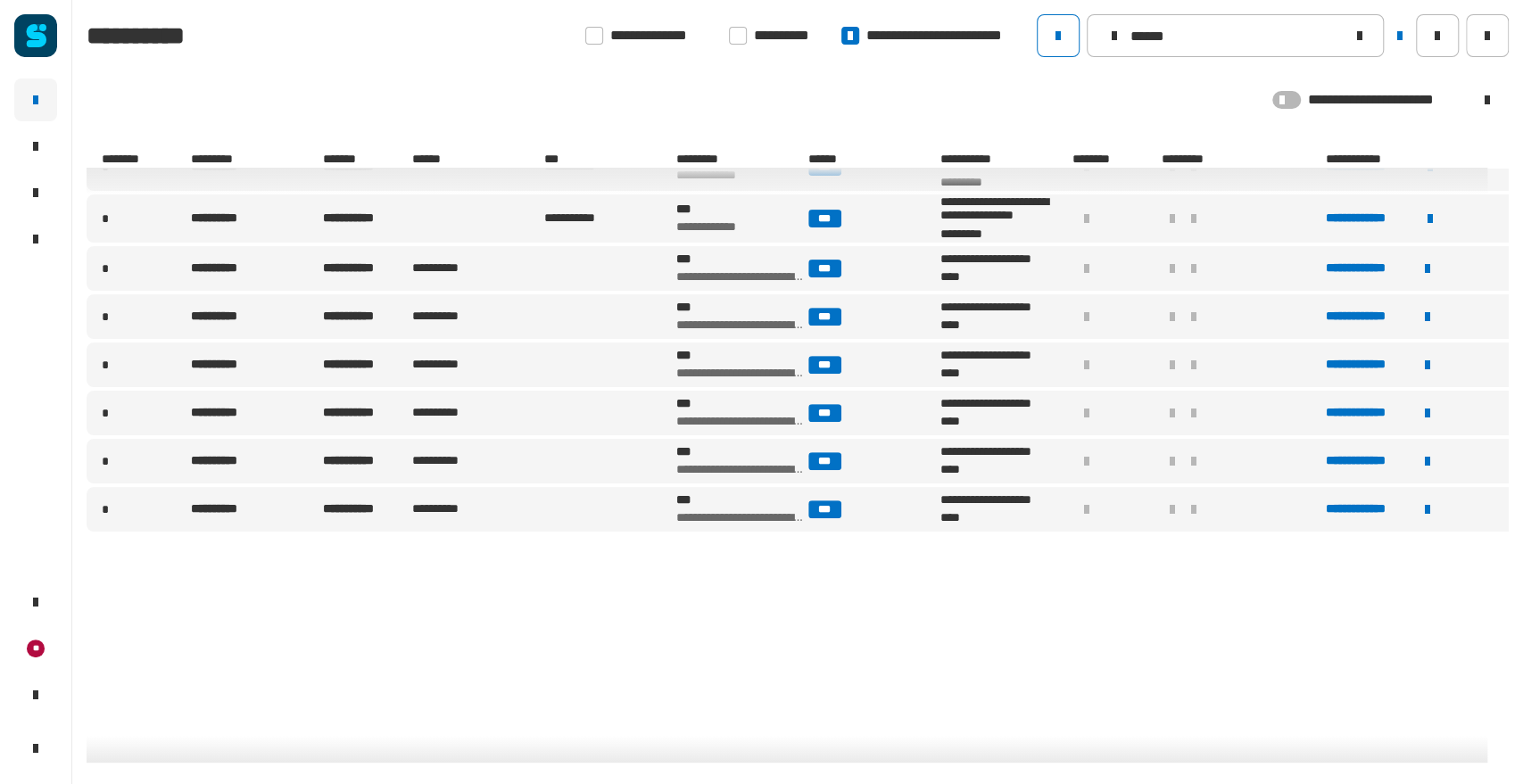 scroll, scrollTop: 0, scrollLeft: 0, axis: both 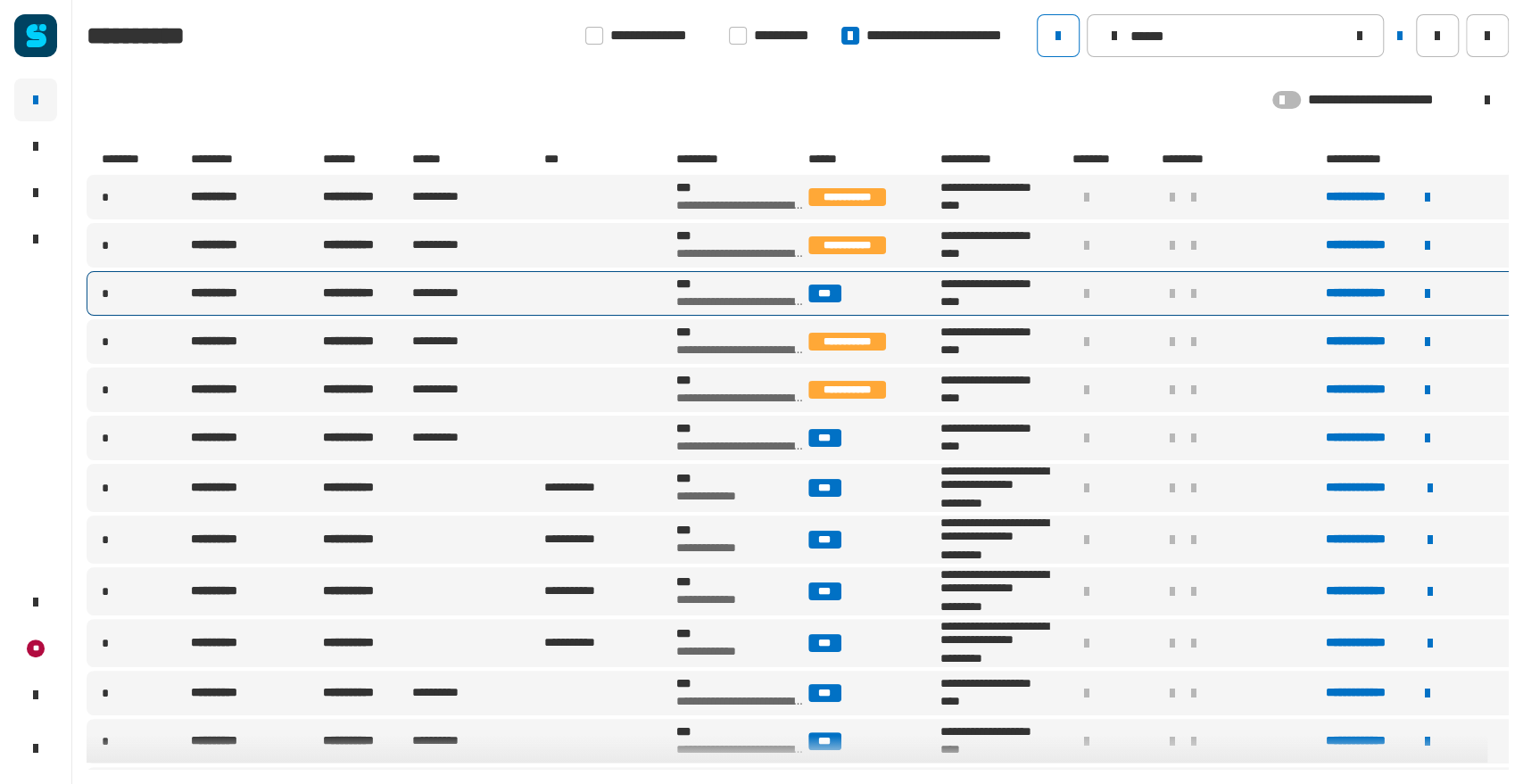 click on "**********" at bounding box center (476, 293) 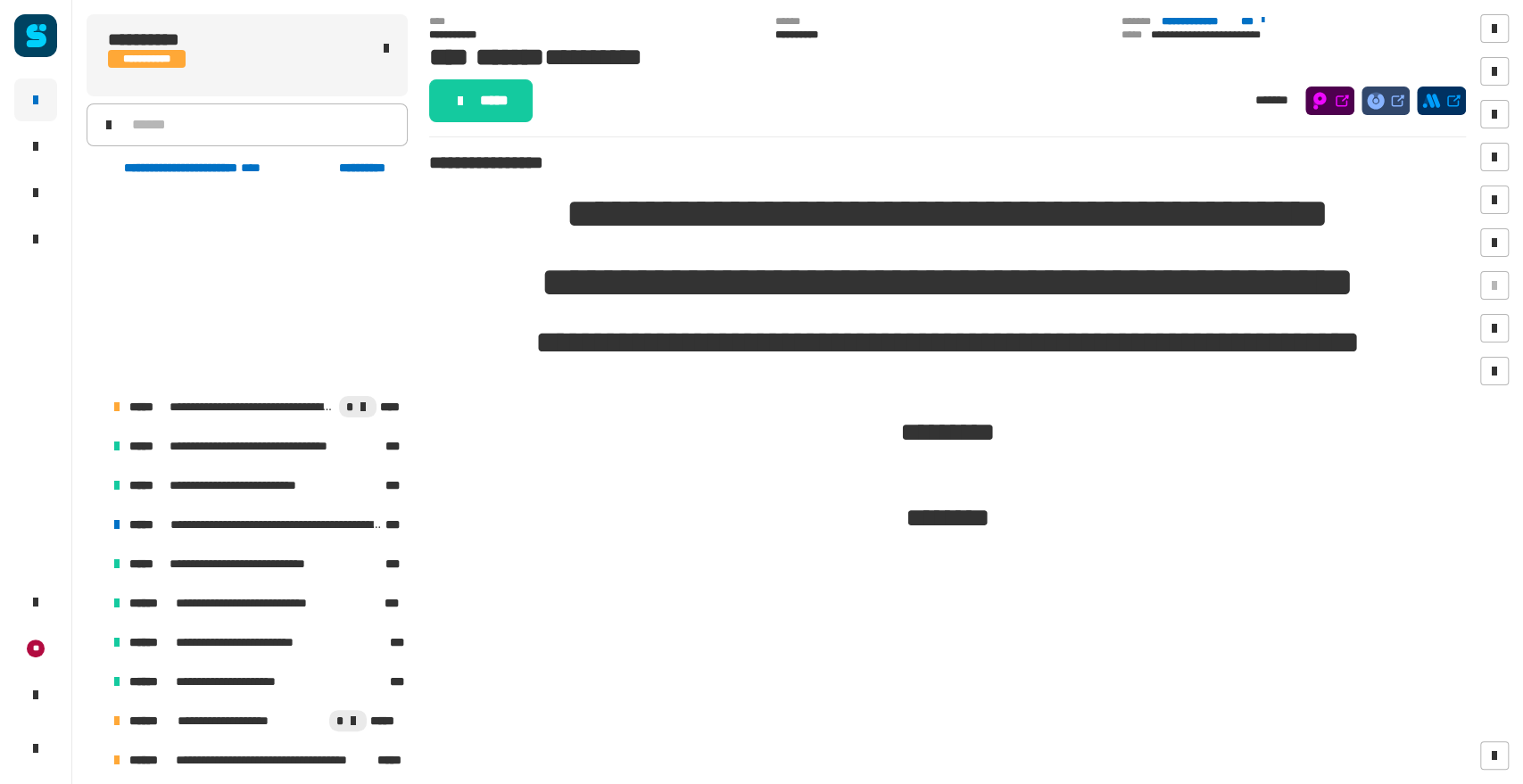 scroll, scrollTop: 495, scrollLeft: 0, axis: vertical 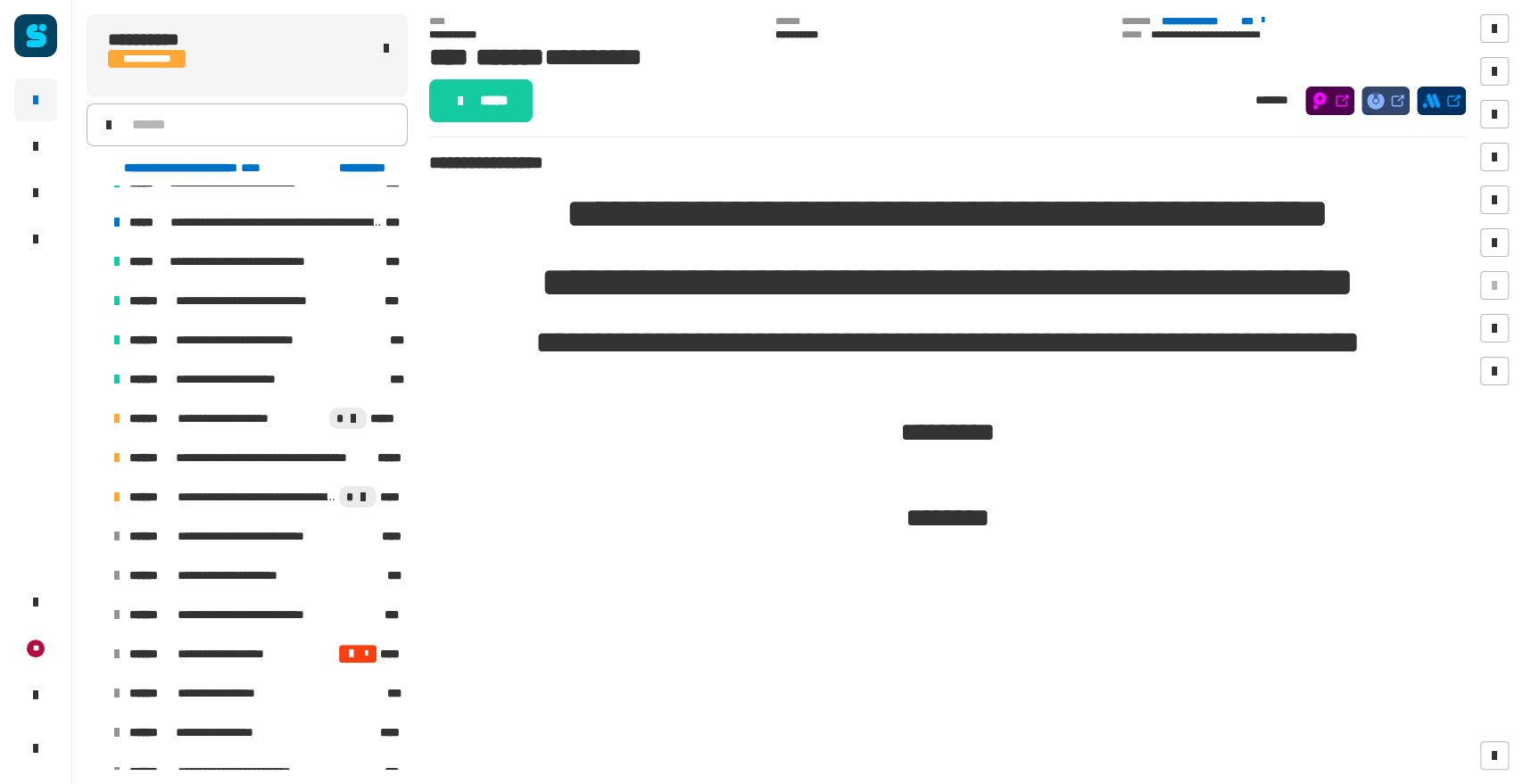 click on "**********" 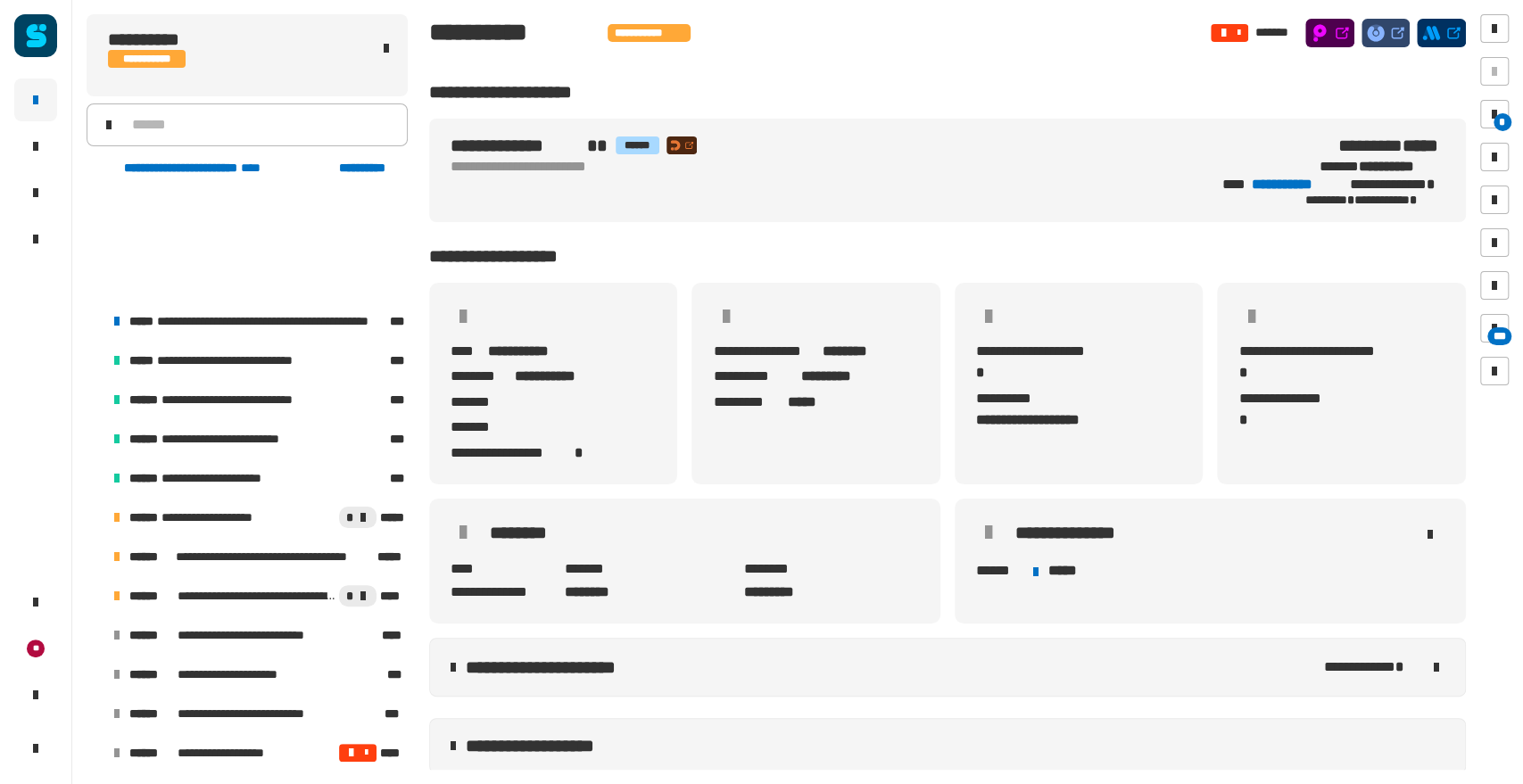 scroll, scrollTop: 792, scrollLeft: 0, axis: vertical 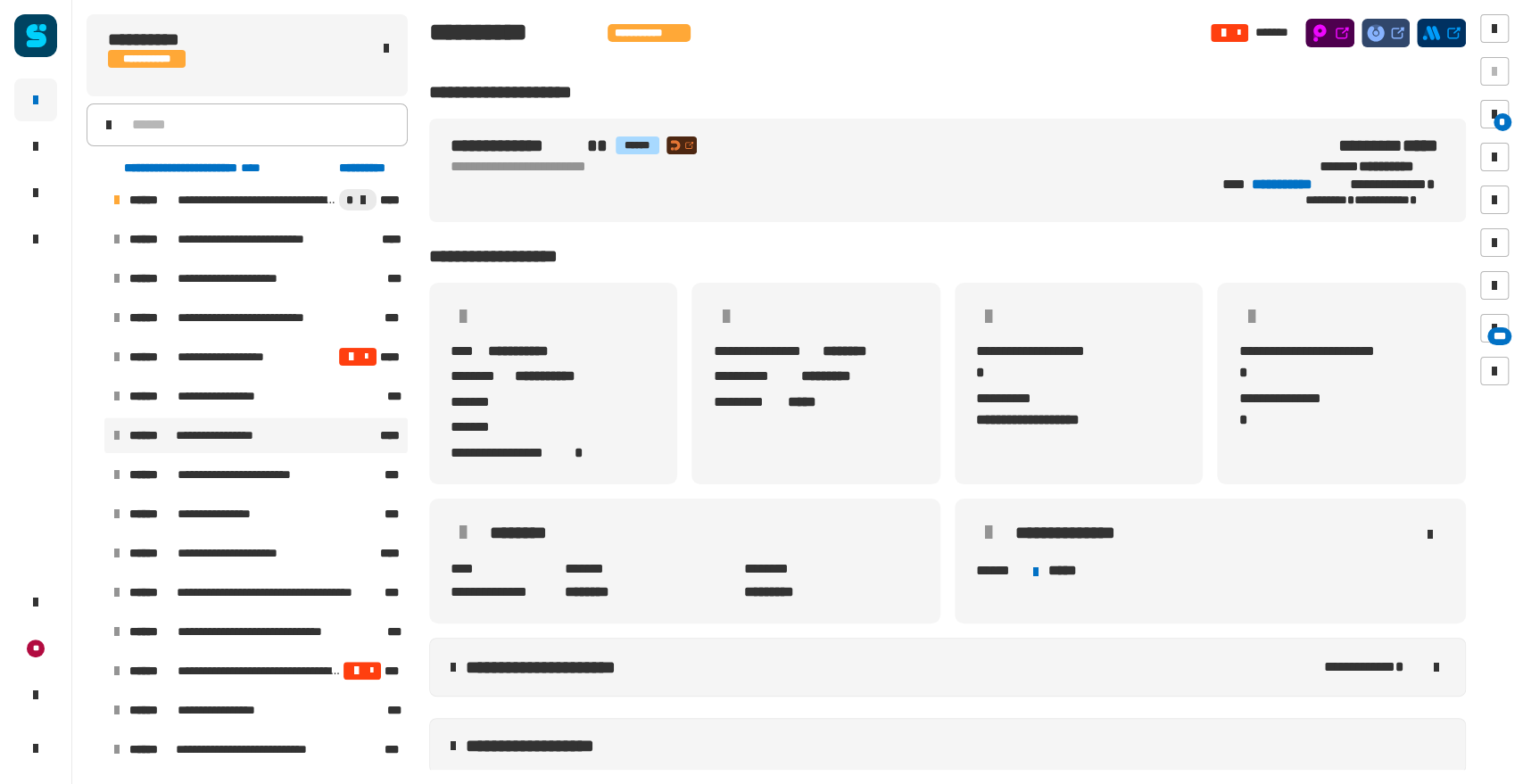 click on "**********" at bounding box center (256, 435) 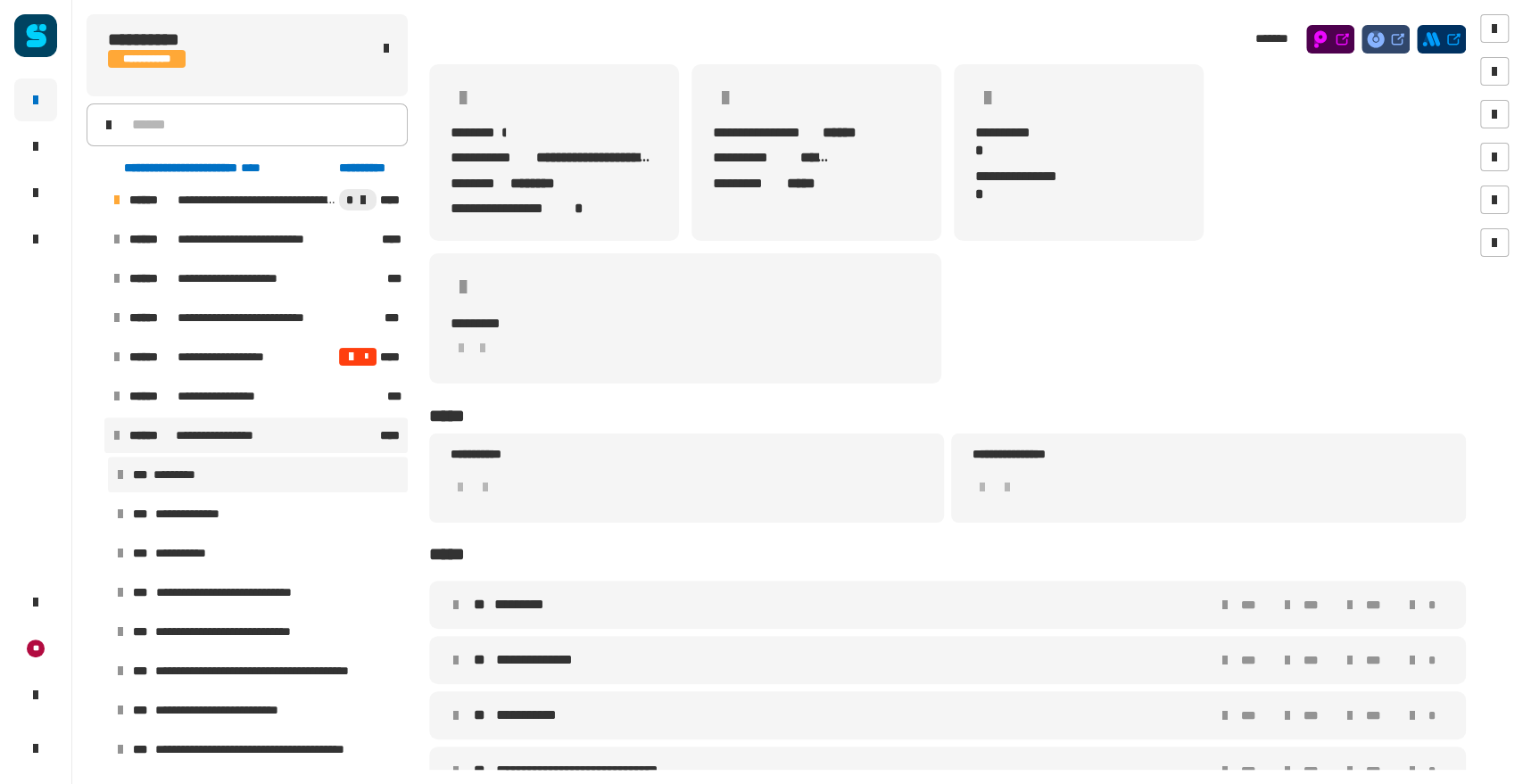 scroll, scrollTop: 99, scrollLeft: 0, axis: vertical 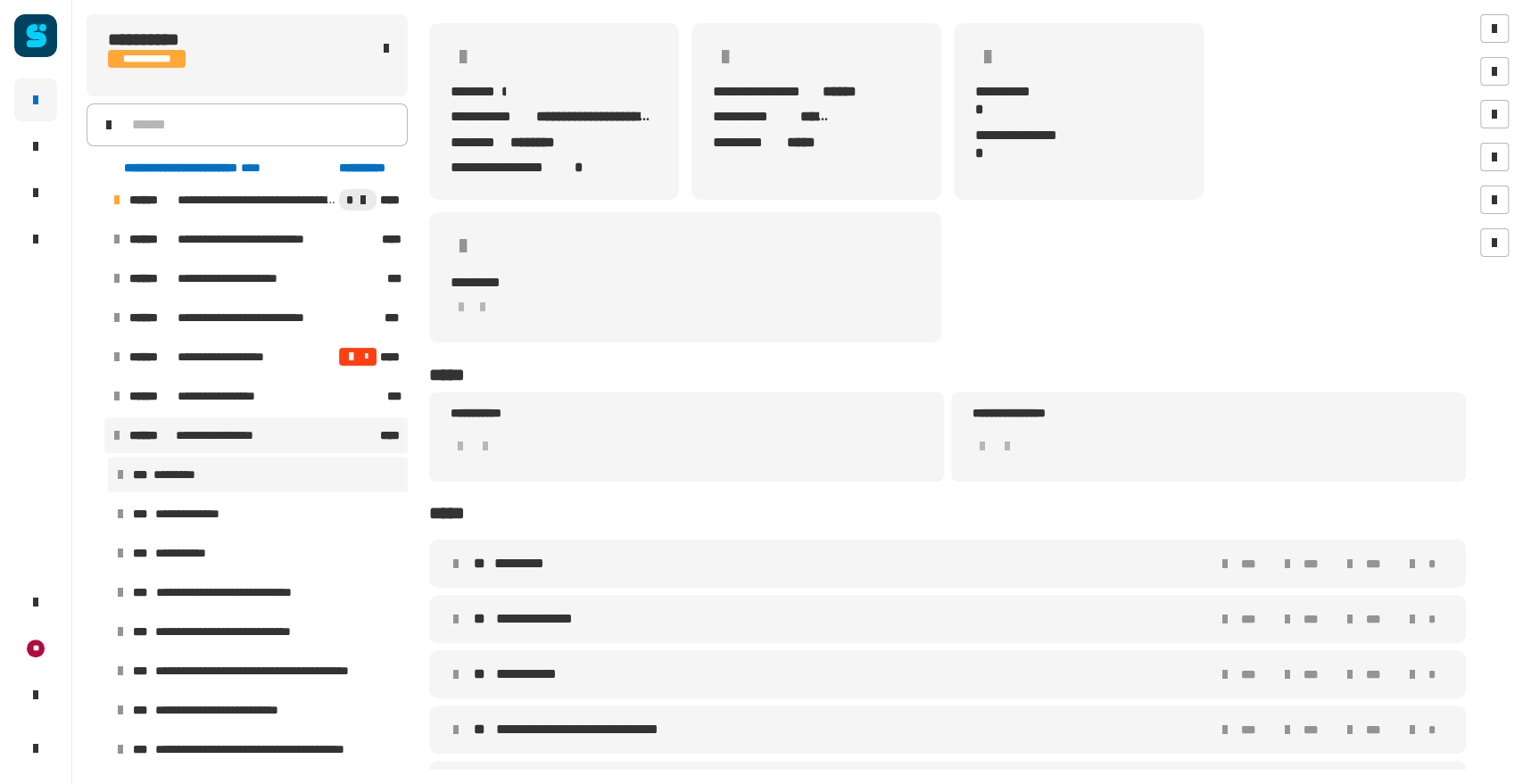 click on "*** *********" at bounding box center (258, 475) 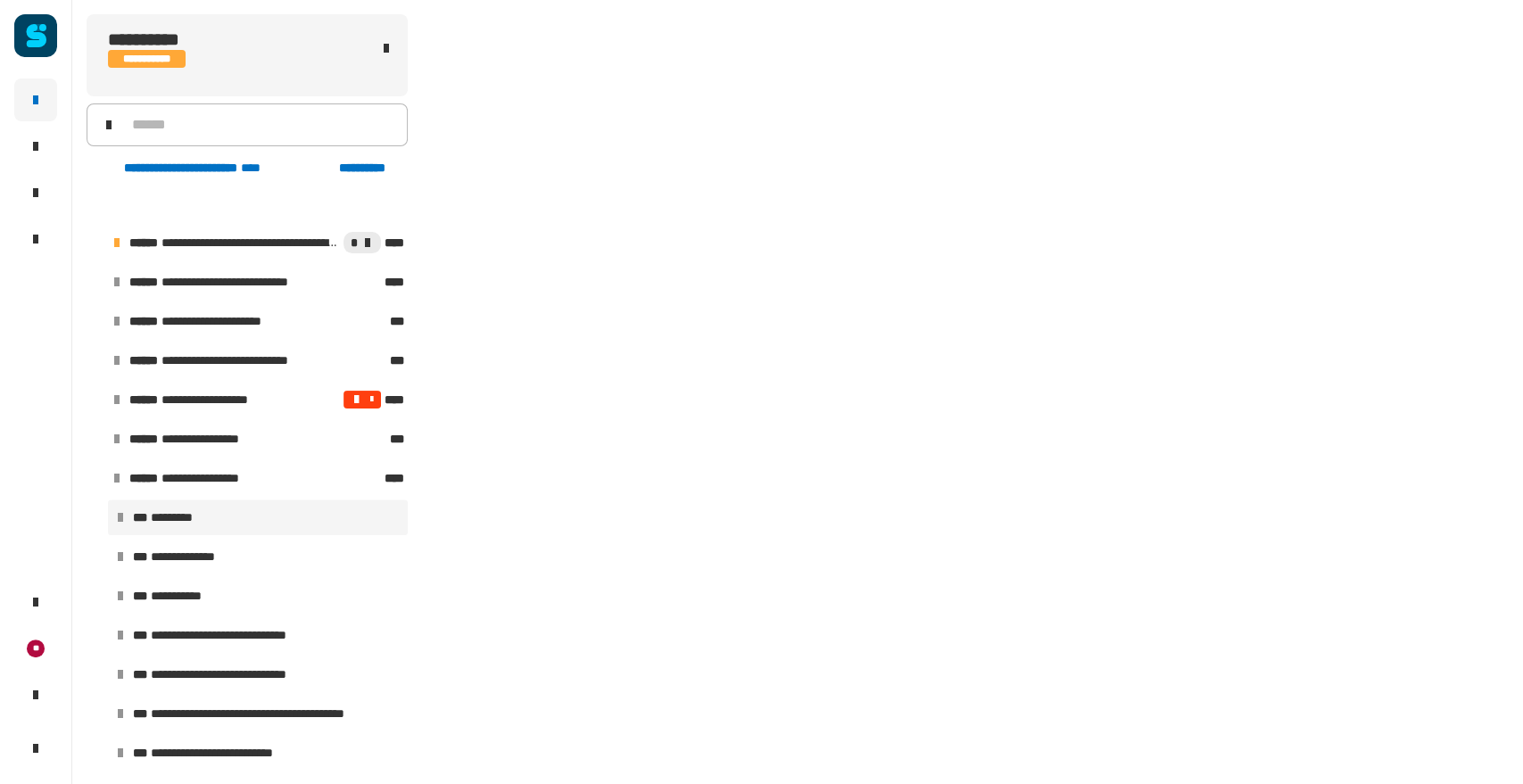 scroll, scrollTop: 788, scrollLeft: 0, axis: vertical 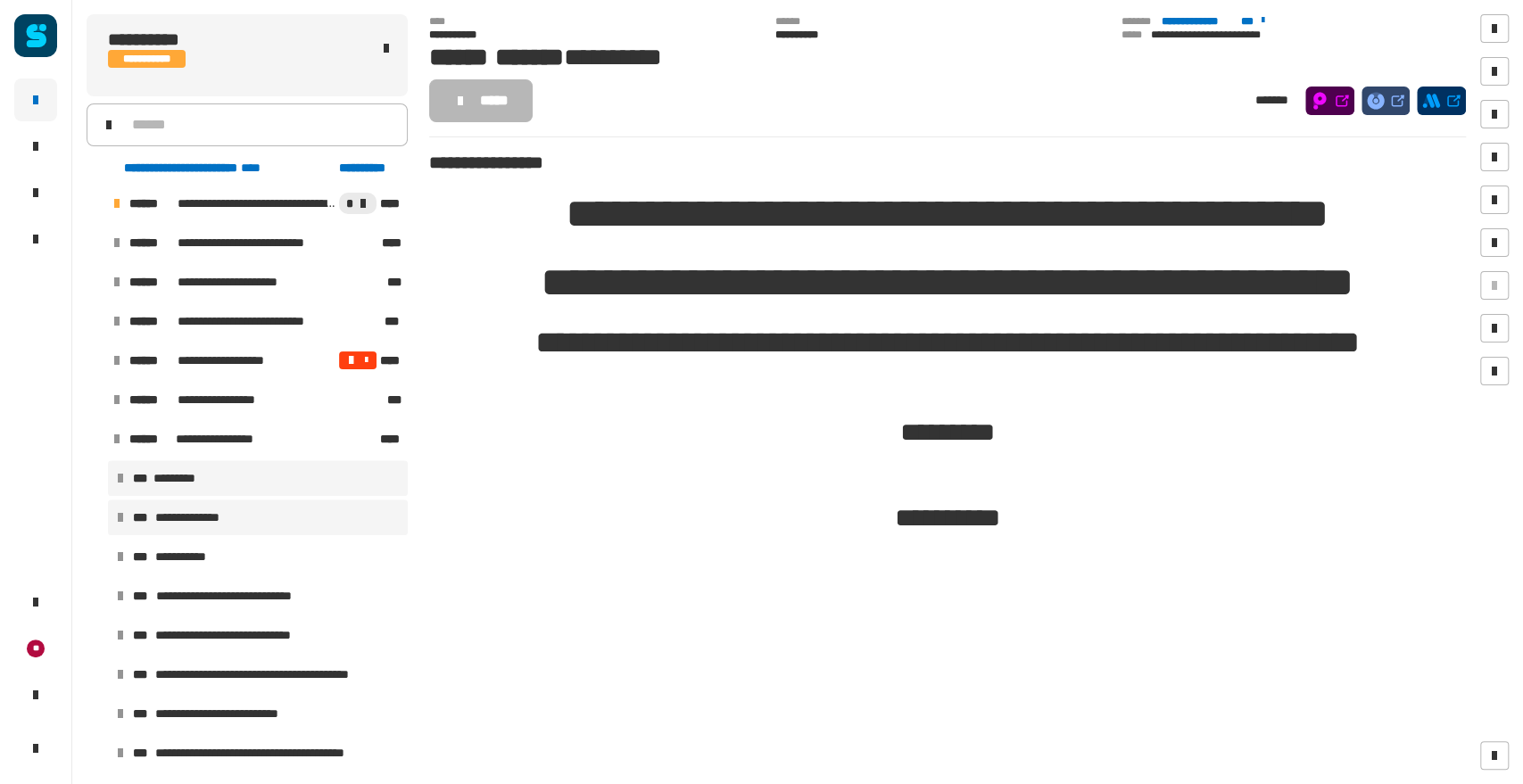click on "**********" at bounding box center [258, 517] 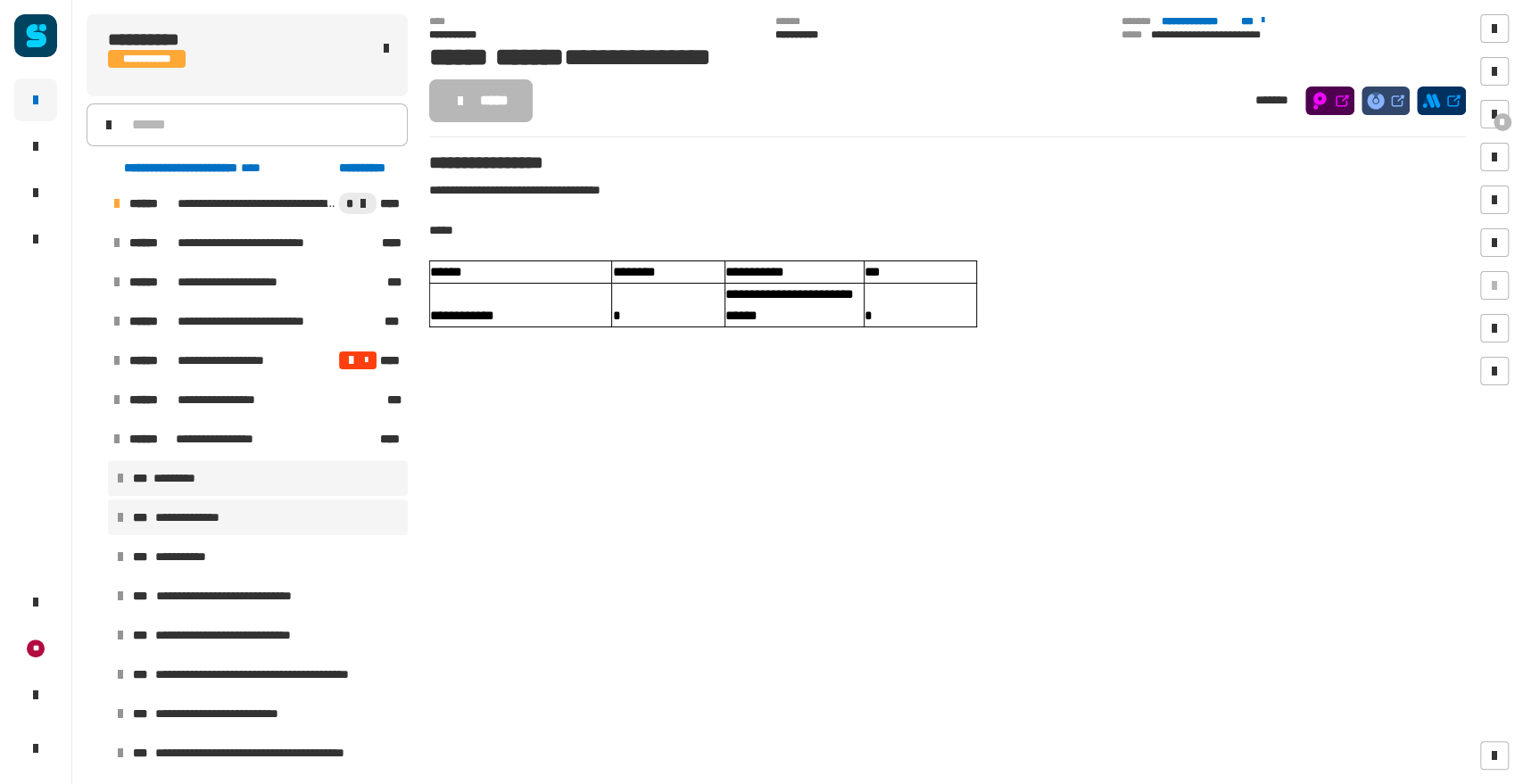 click on "*** *********" at bounding box center [258, 478] 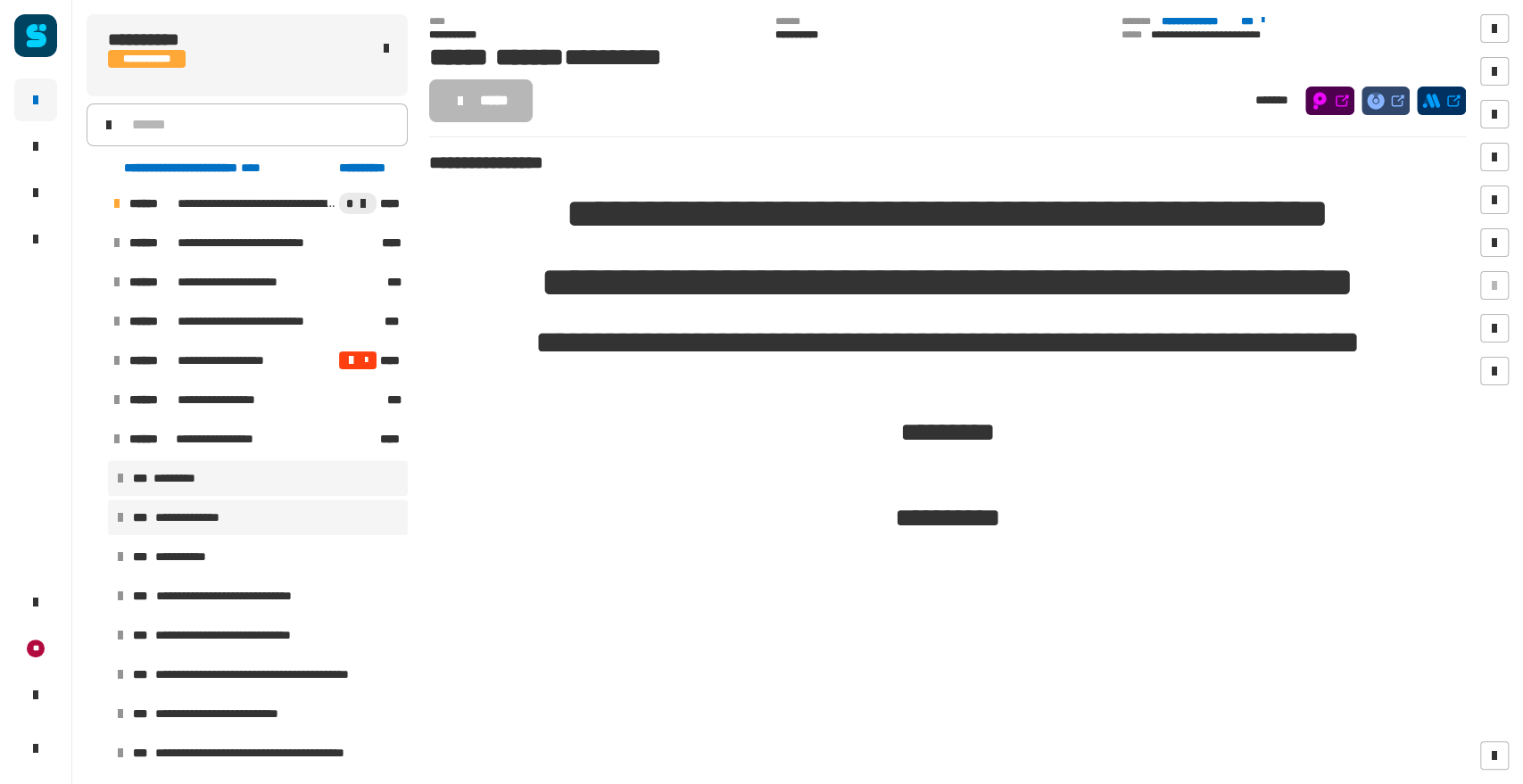 click on "**********" at bounding box center (258, 517) 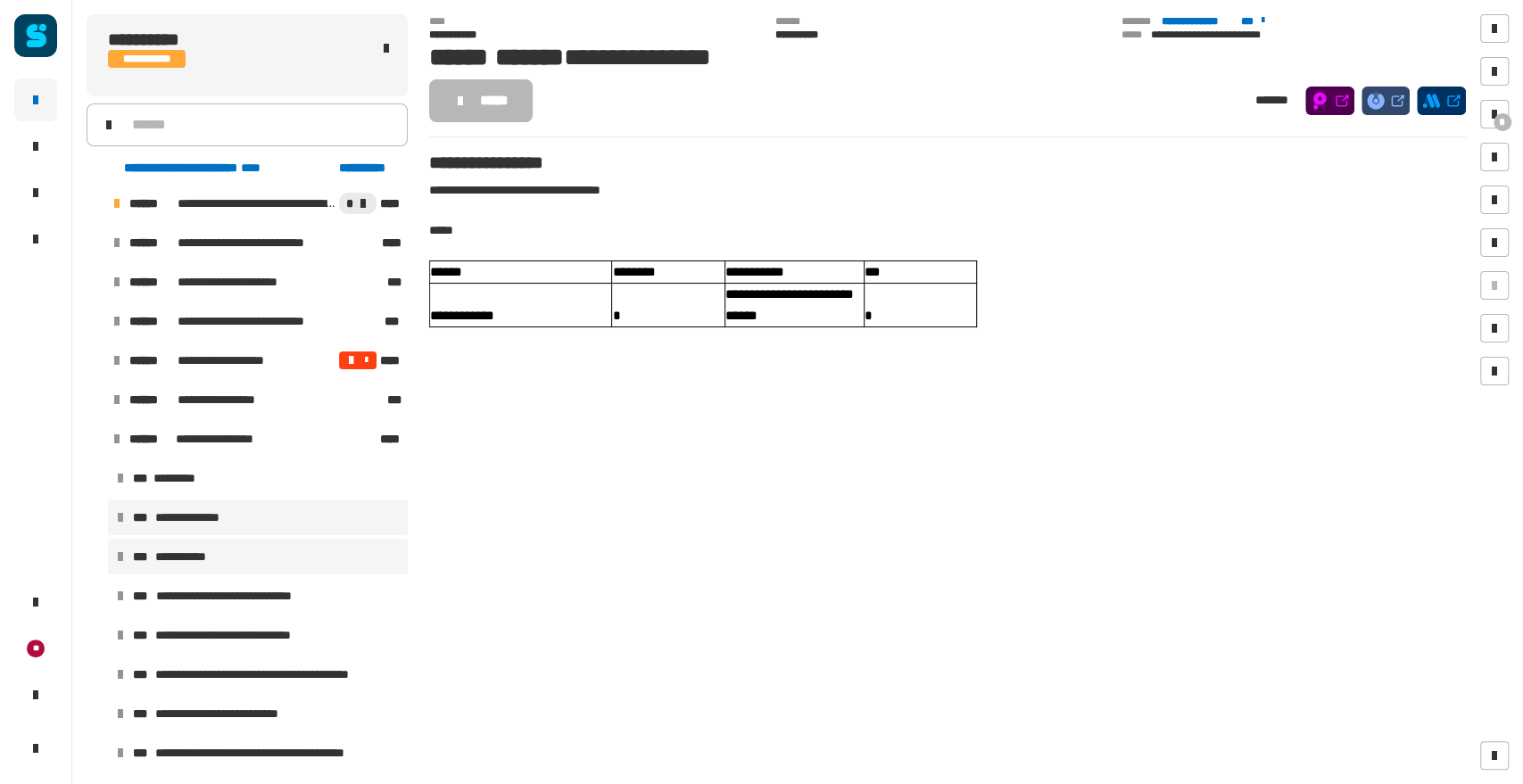 click on "**********" at bounding box center (258, 557) 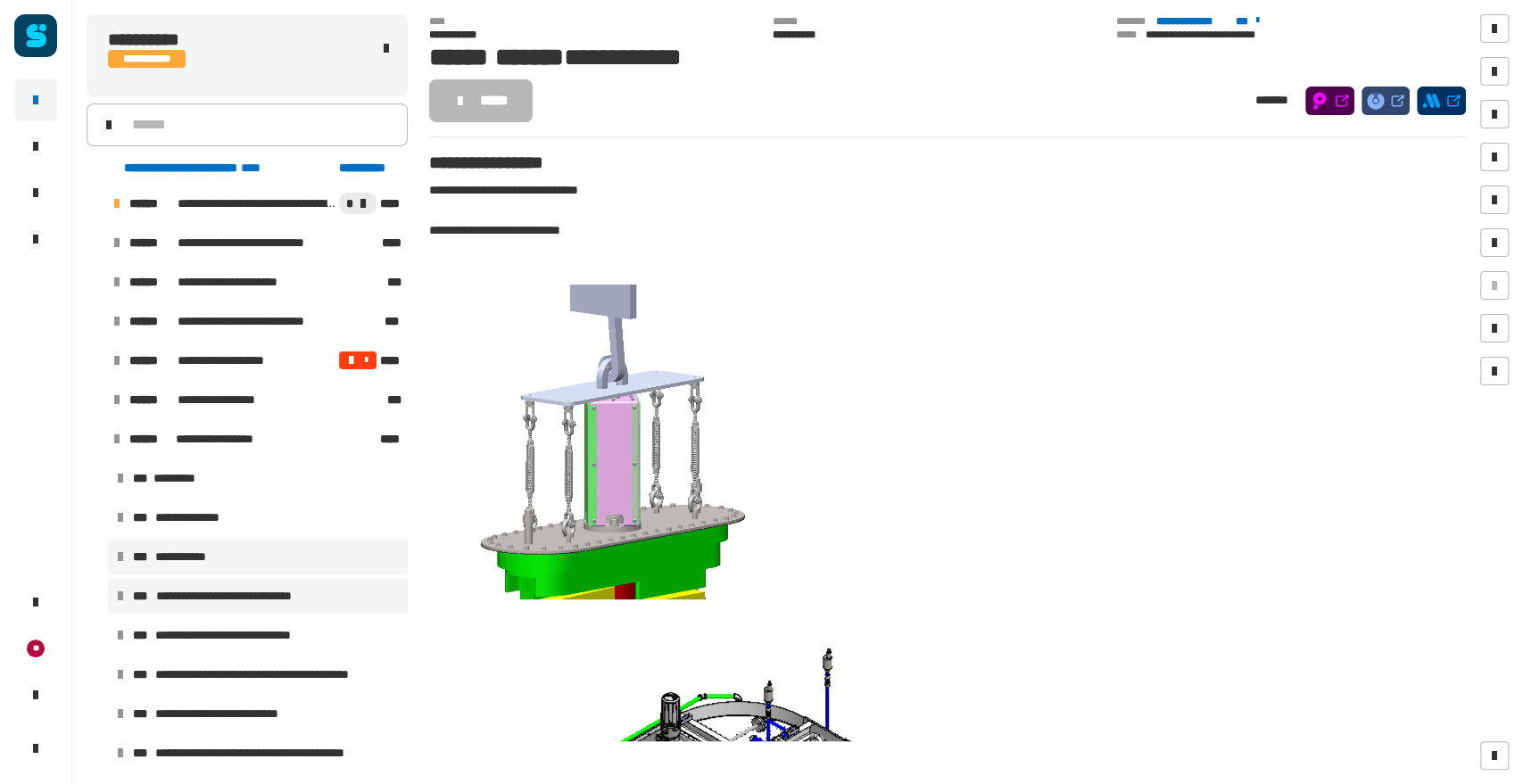 click on "**********" at bounding box center [236, 596] 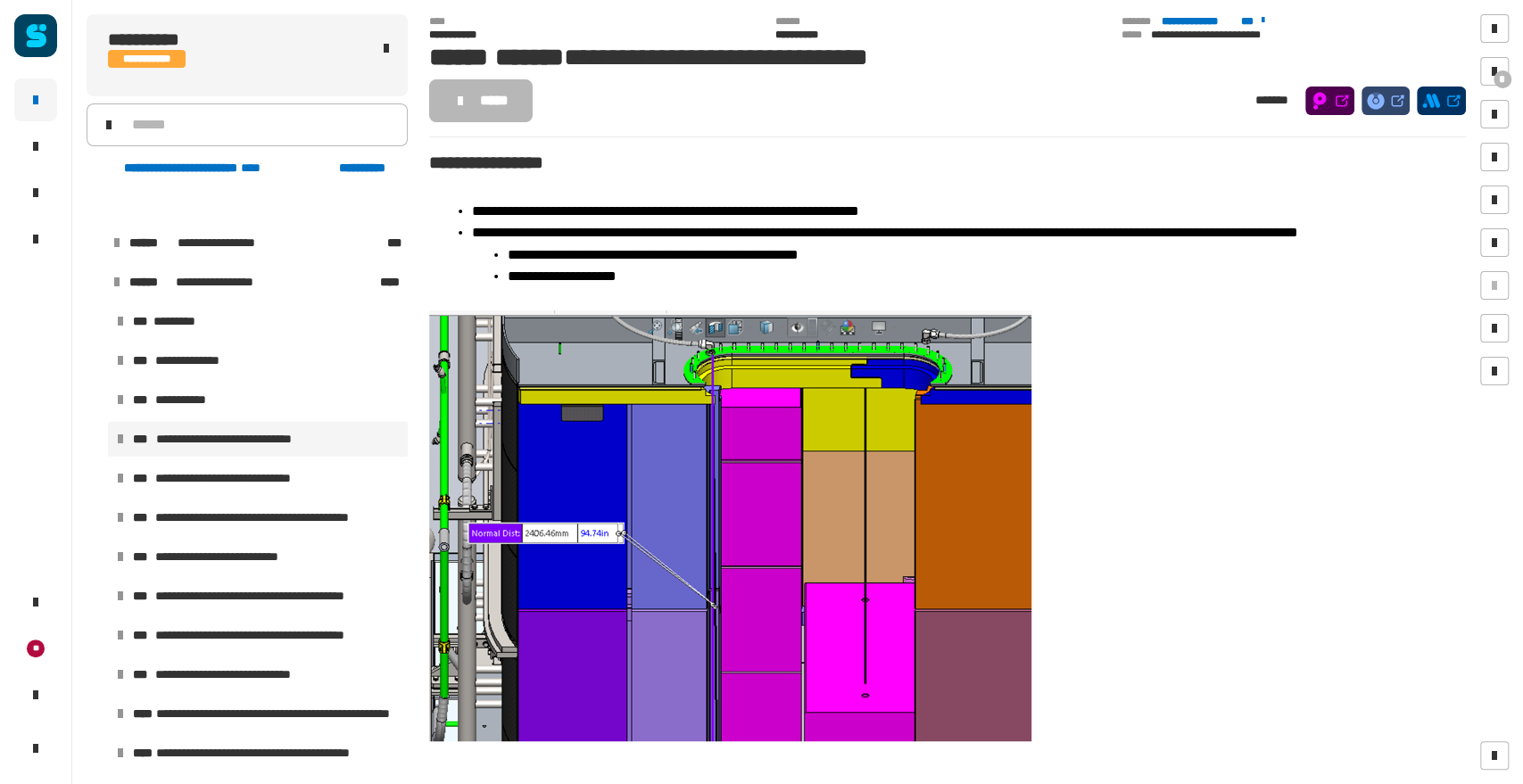 scroll, scrollTop: 986, scrollLeft: 0, axis: vertical 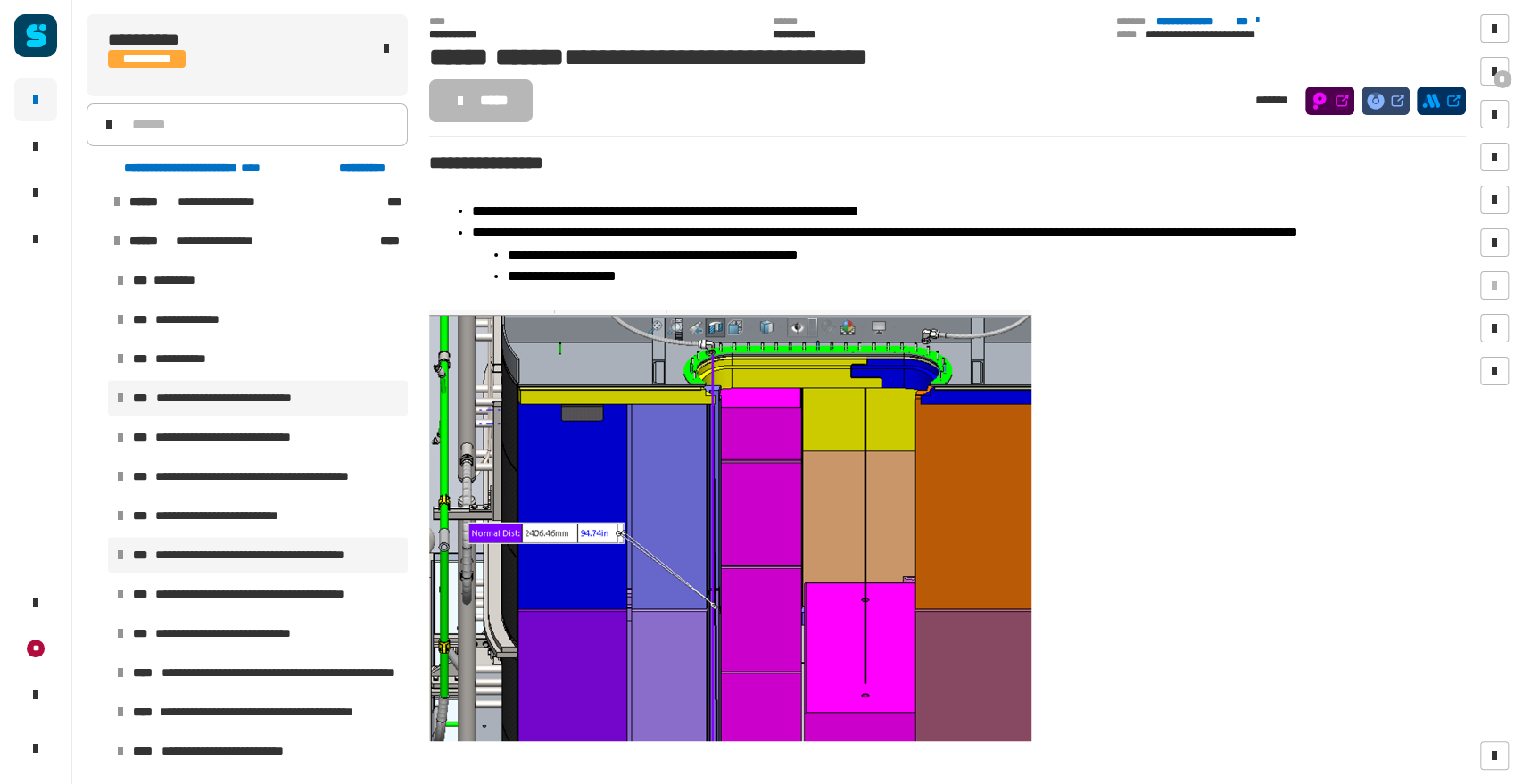 click on "**********" at bounding box center (264, 555) 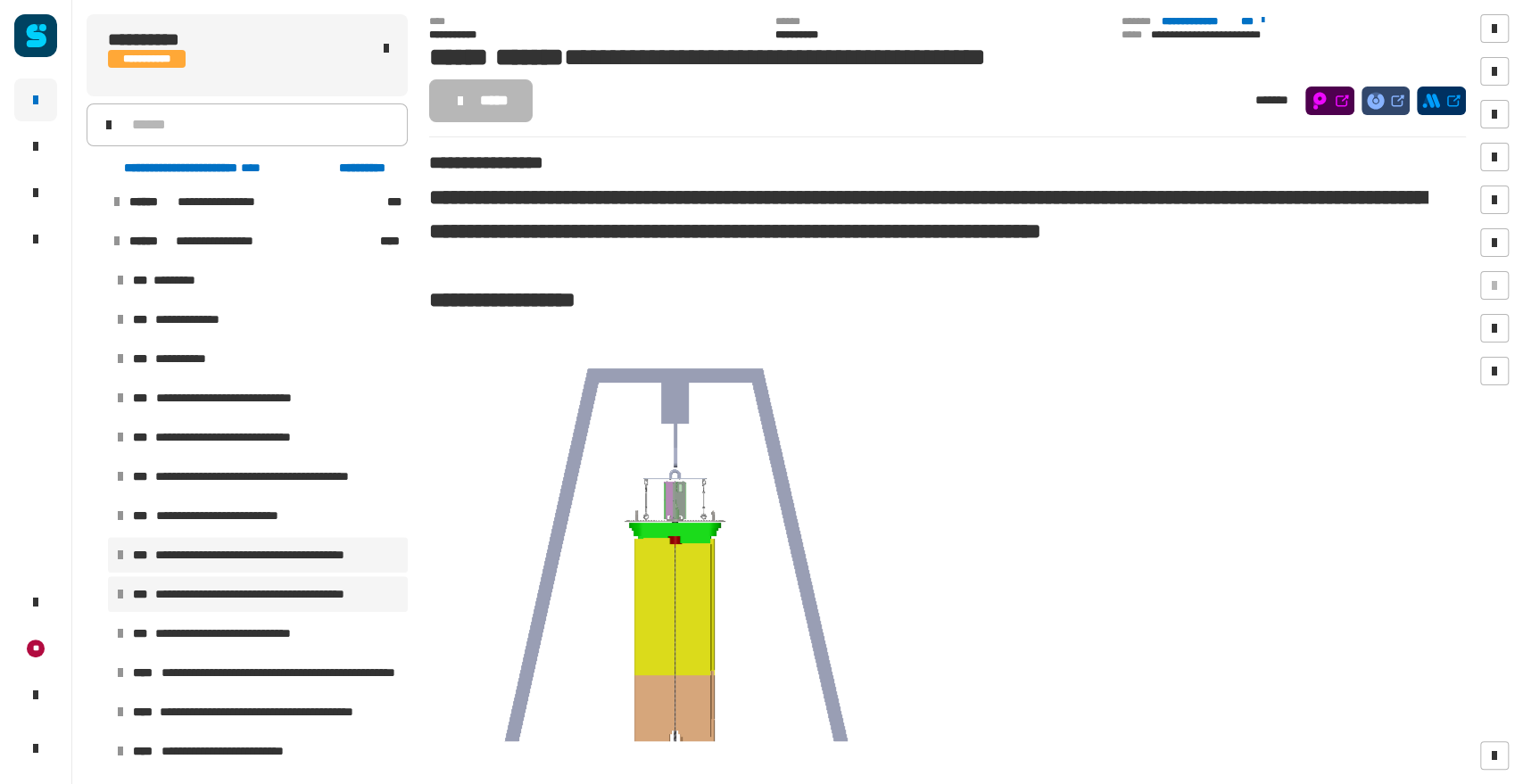 scroll, scrollTop: 1085, scrollLeft: 0, axis: vertical 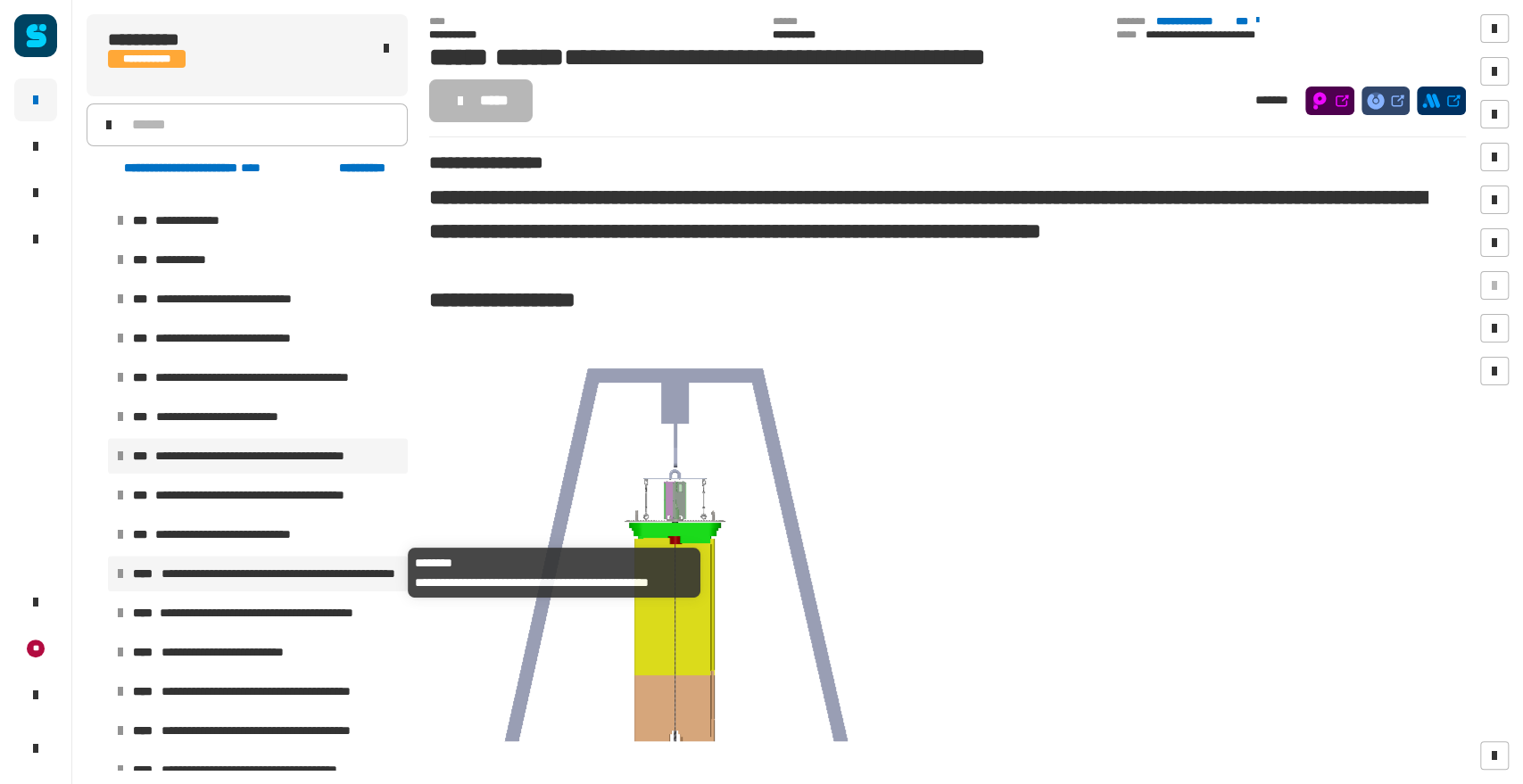click on "**********" at bounding box center [281, 574] 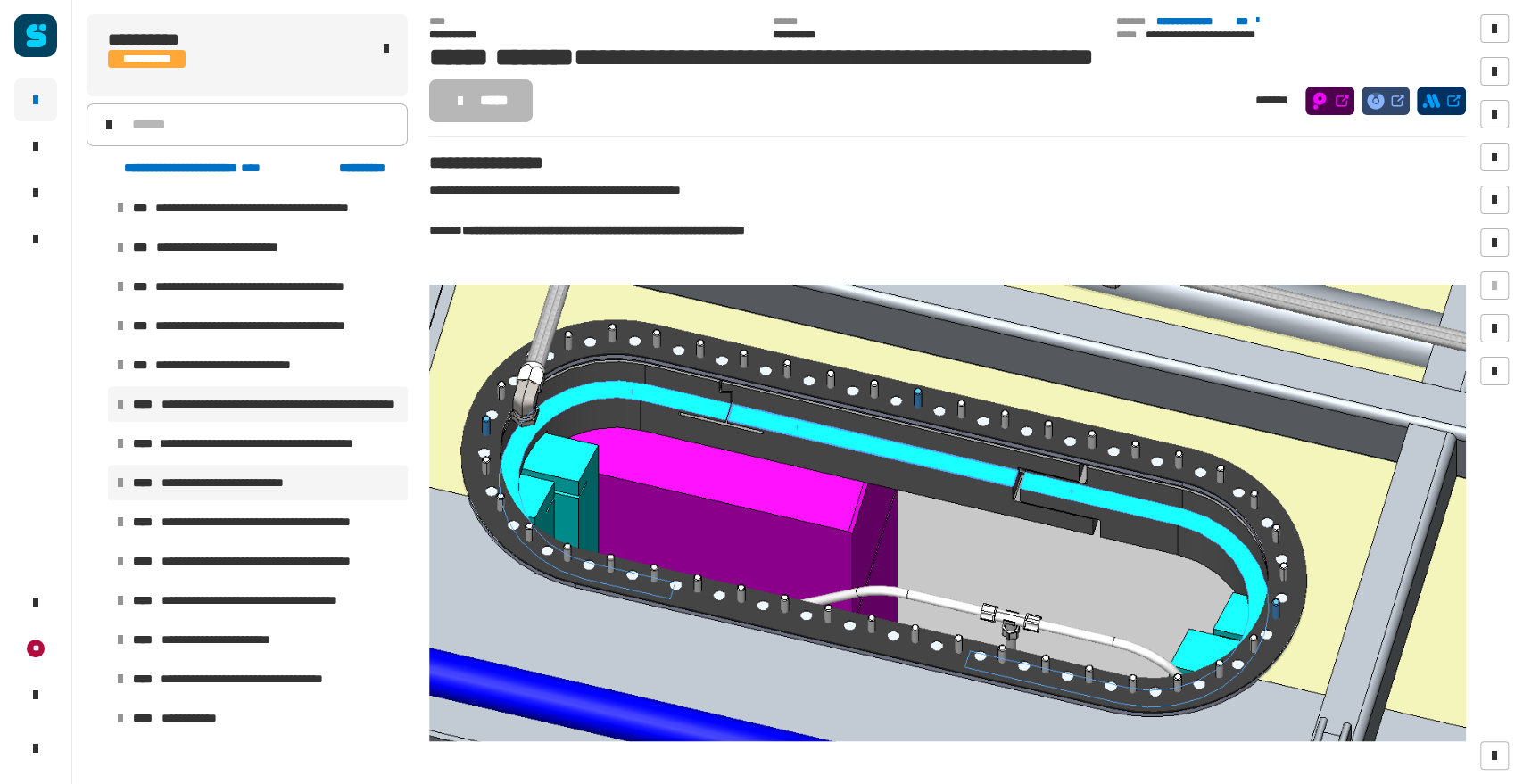 scroll, scrollTop: 1284, scrollLeft: 0, axis: vertical 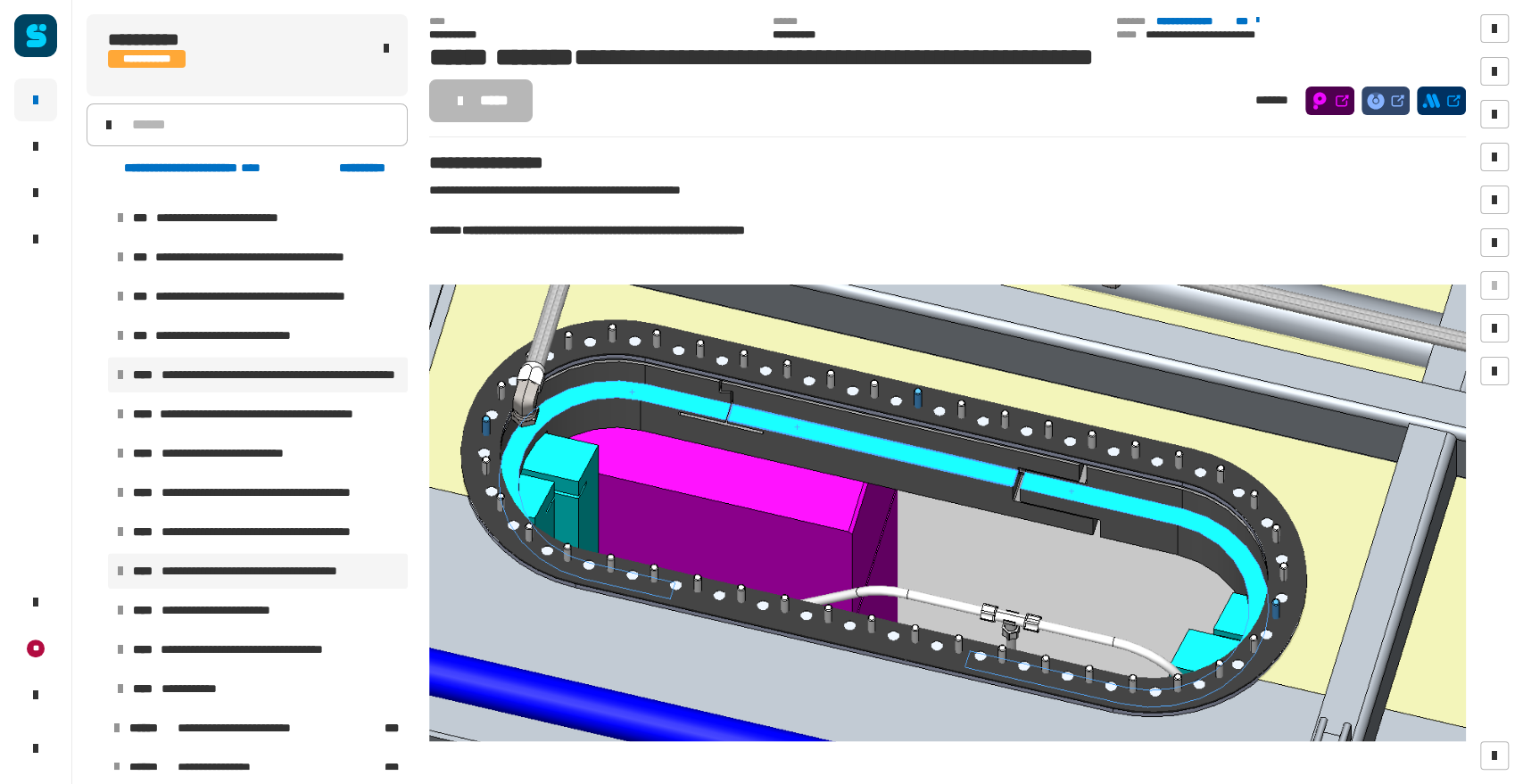 click on "**********" at bounding box center (269, 571) 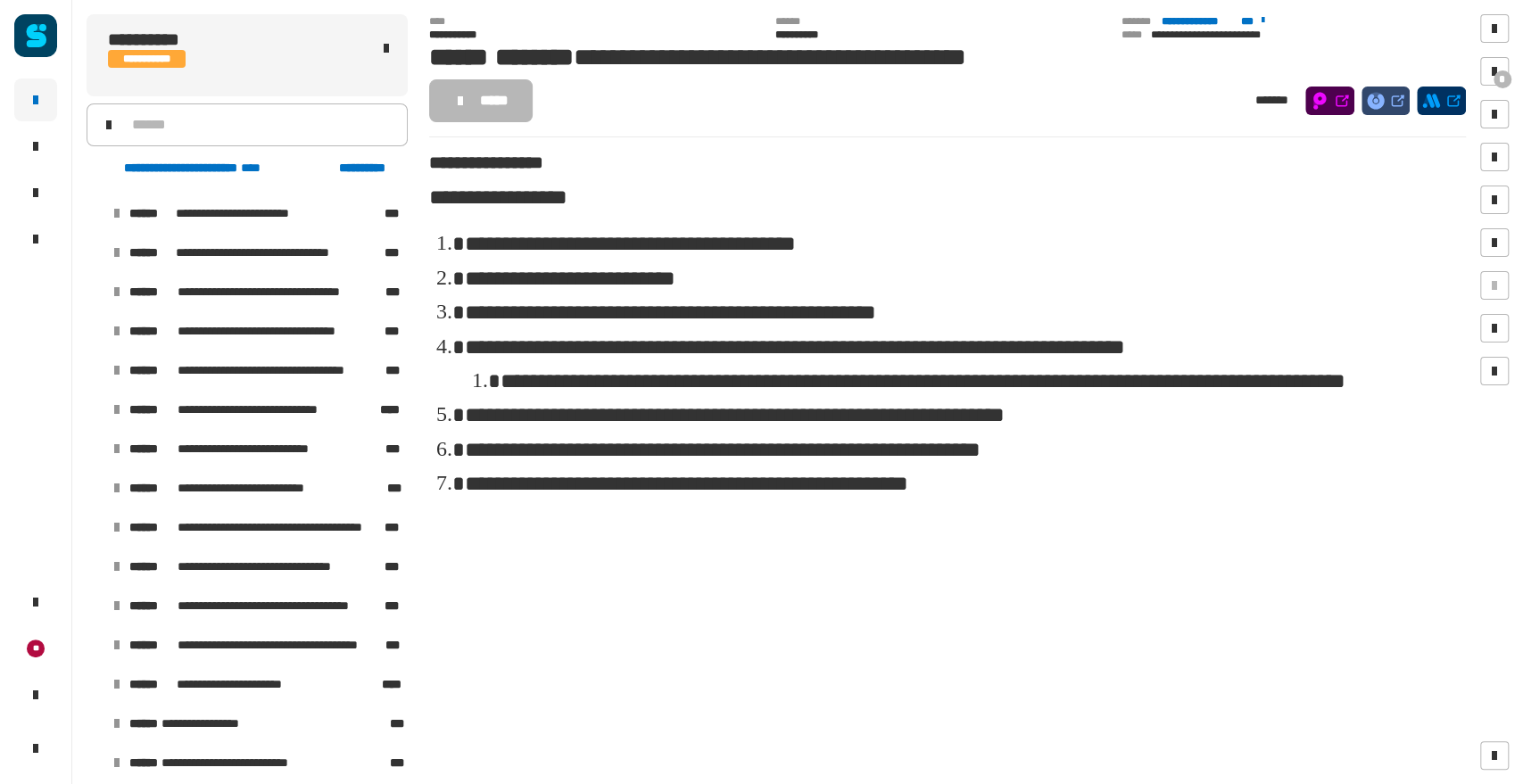 scroll, scrollTop: 2770, scrollLeft: 0, axis: vertical 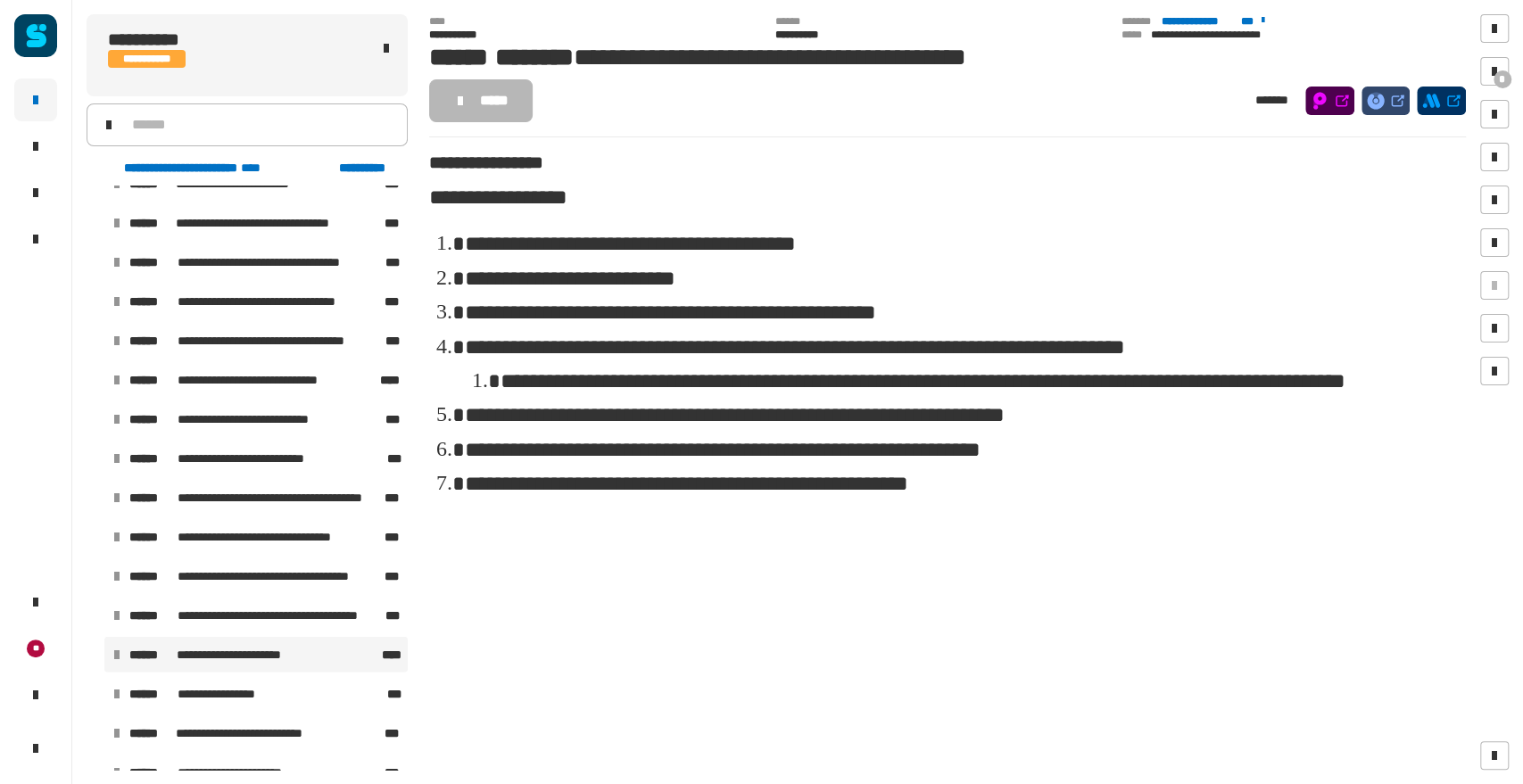 click on "******" at bounding box center (151, 655) 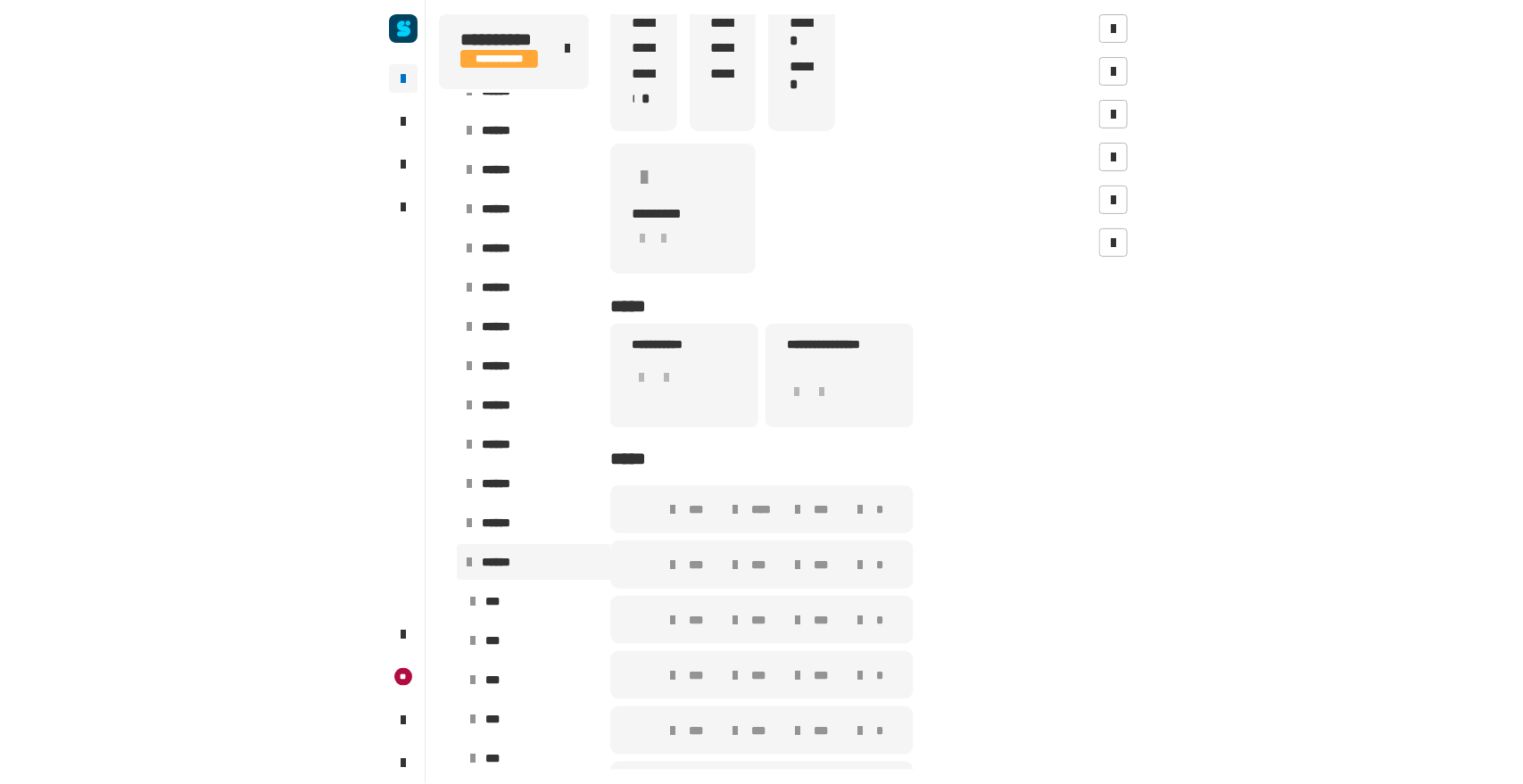 scroll, scrollTop: 228, scrollLeft: 0, axis: vertical 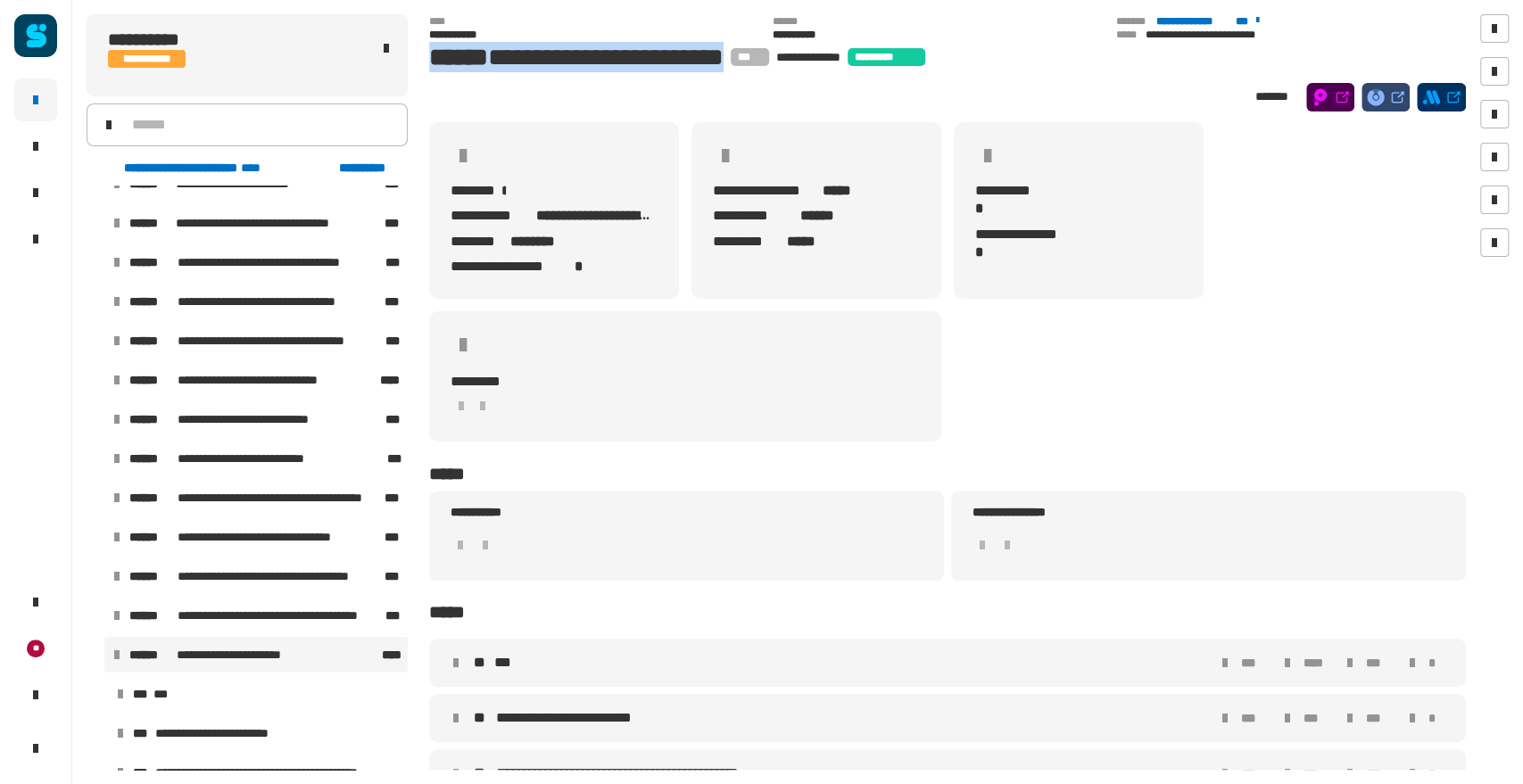 drag, startPoint x: 479, startPoint y: 58, endPoint x: 782, endPoint y: 58, distance: 303 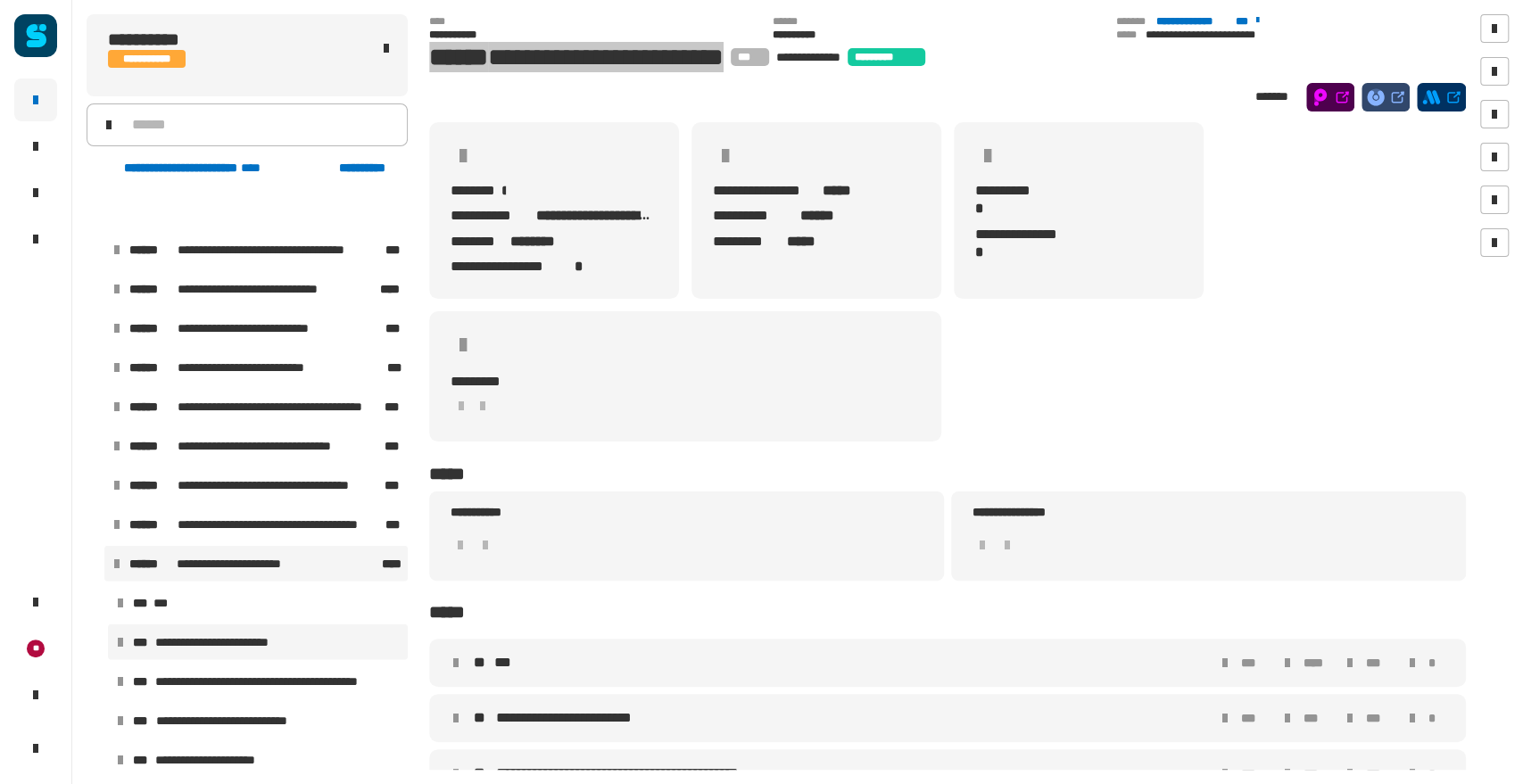 scroll, scrollTop: 2968, scrollLeft: 0, axis: vertical 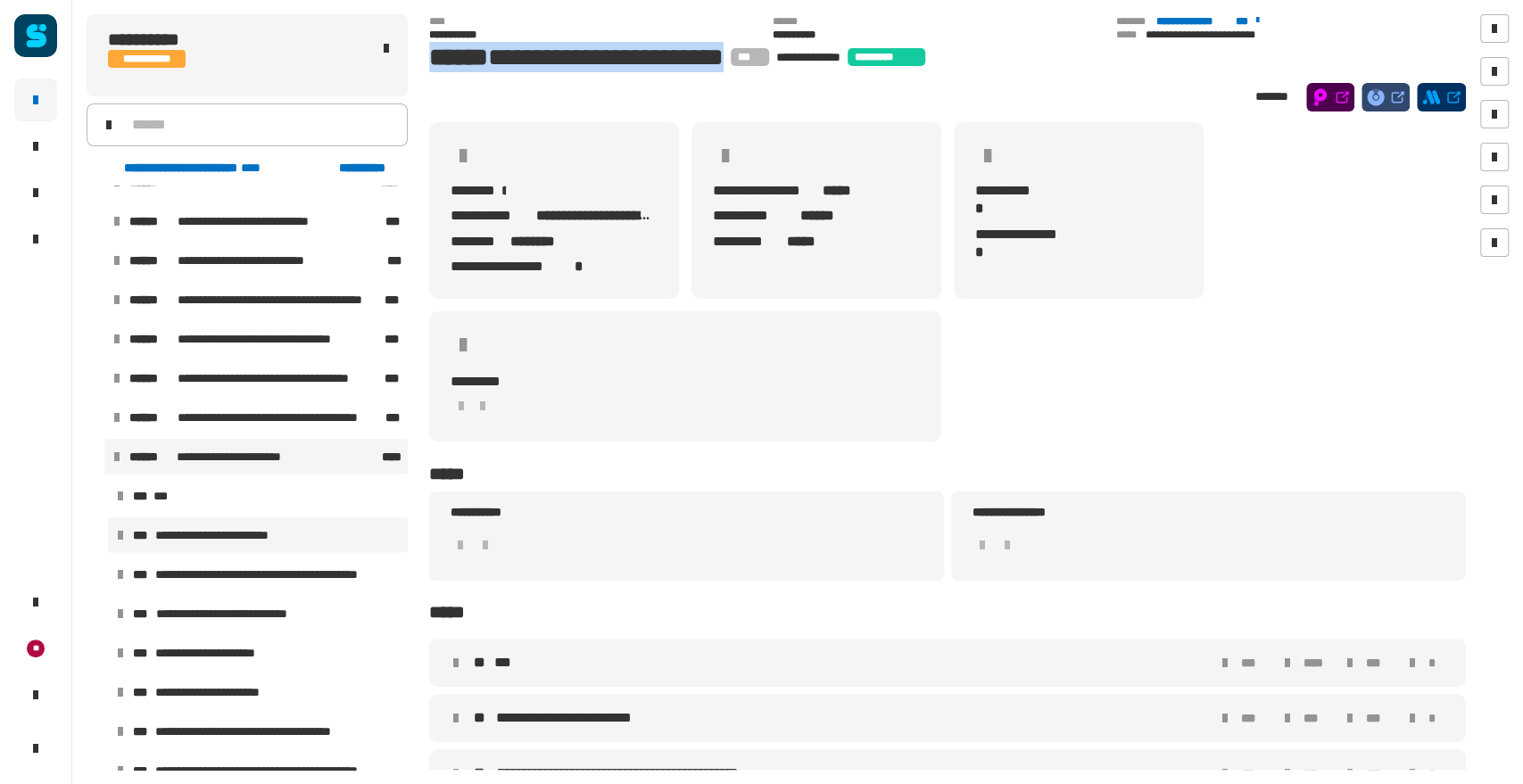 click on "**********" at bounding box center (258, 535) 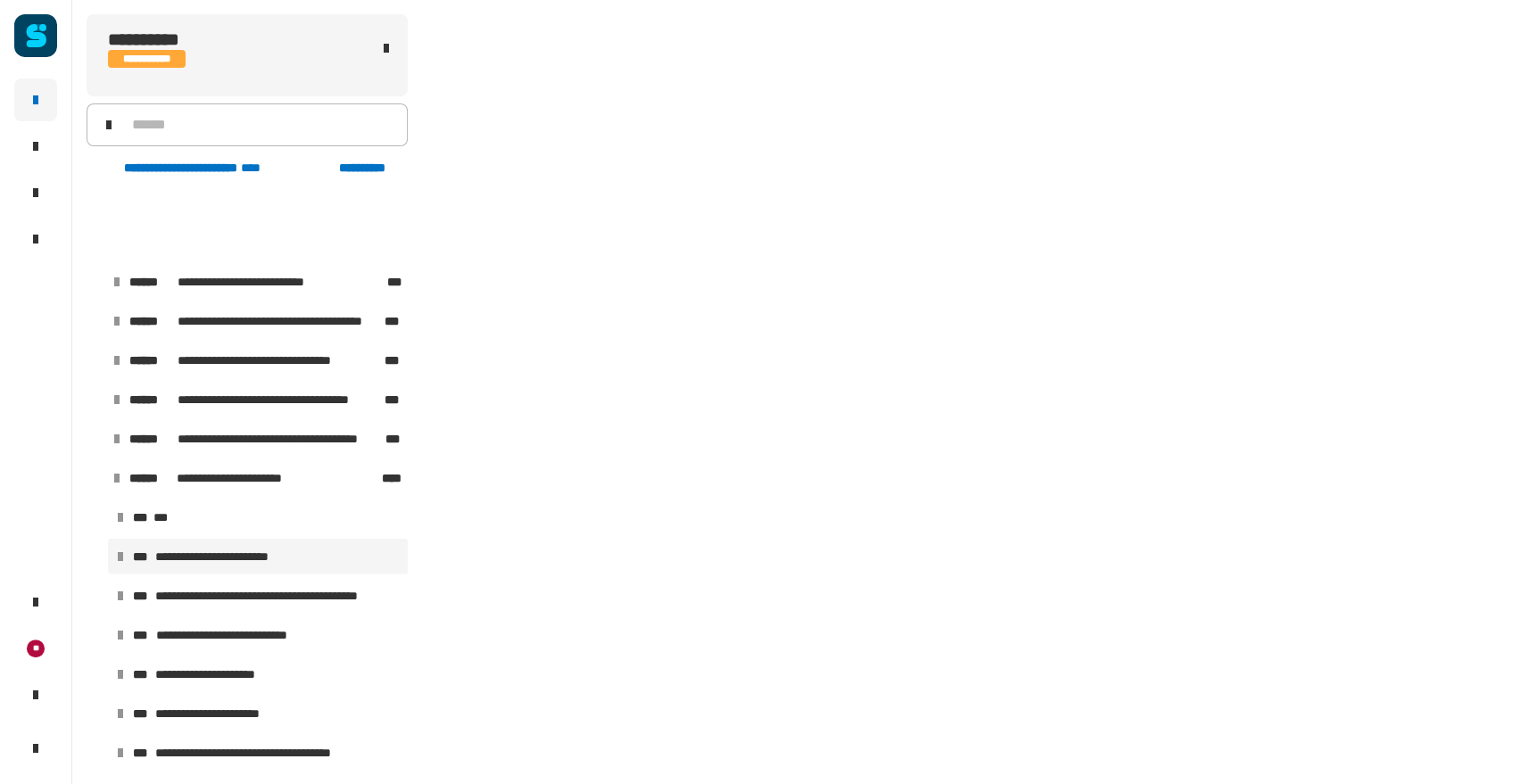 scroll, scrollTop: 3025, scrollLeft: 0, axis: vertical 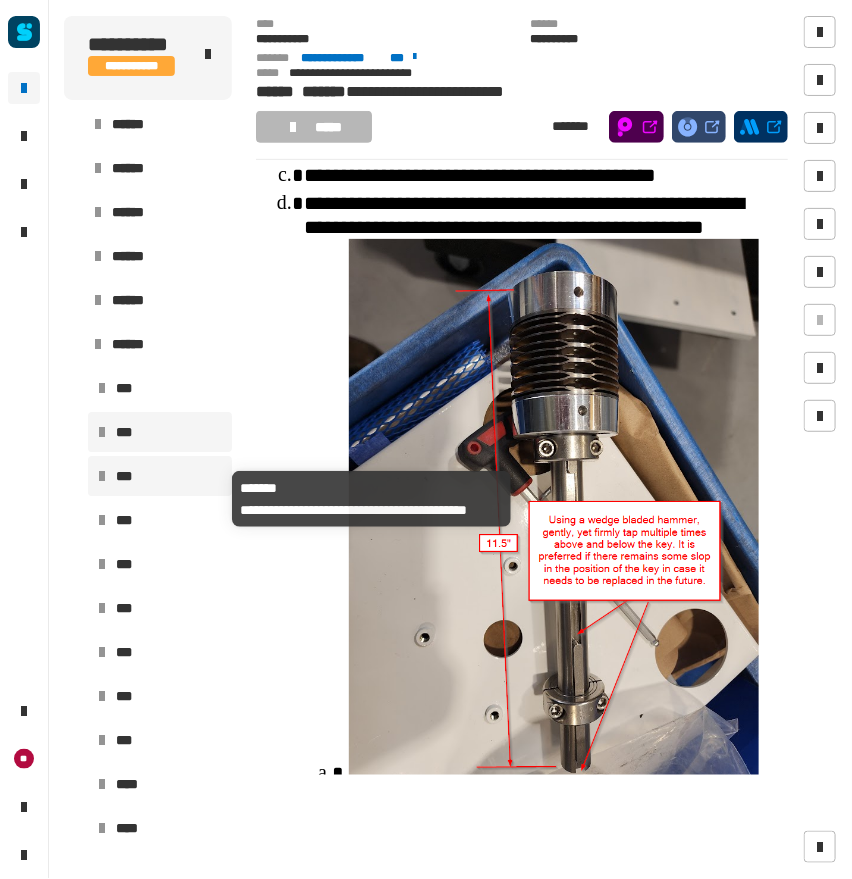click on "***" at bounding box center [126, 476] 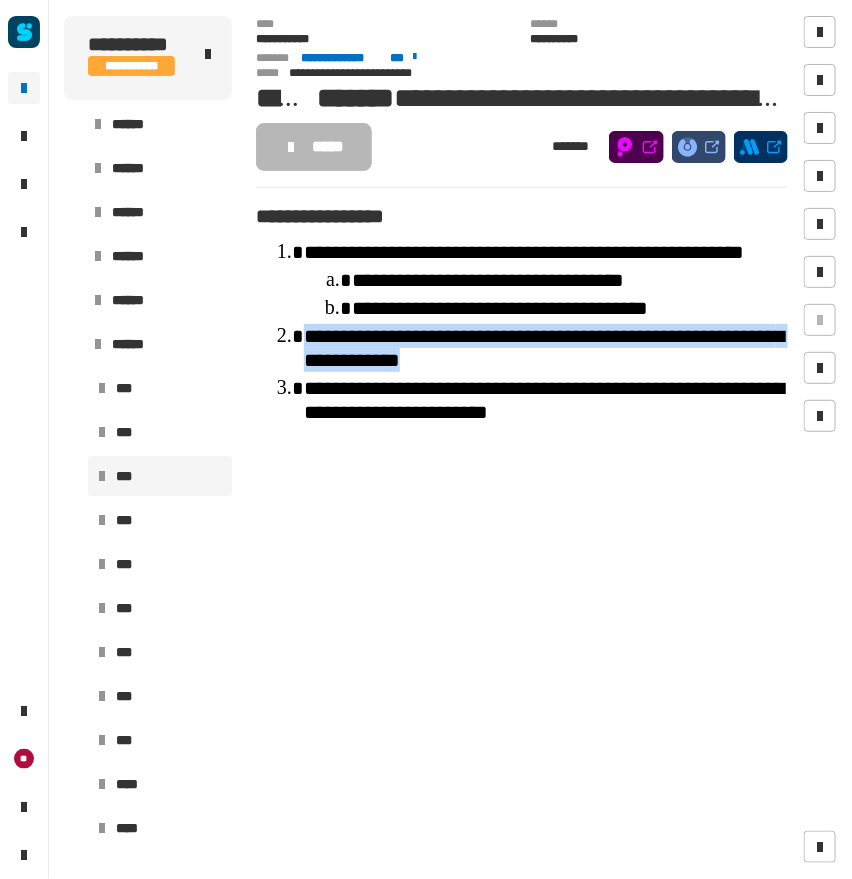 drag, startPoint x: 502, startPoint y: 385, endPoint x: 288, endPoint y: 360, distance: 215.45534 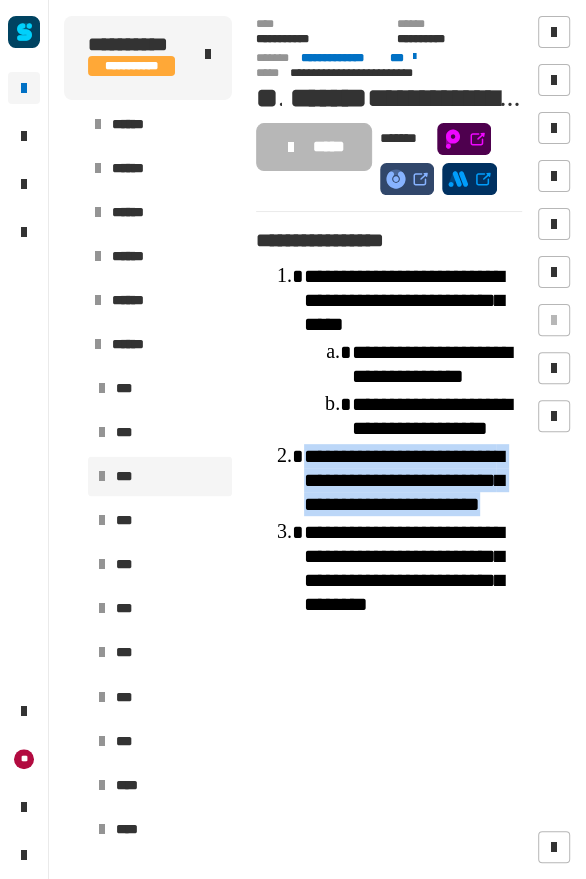 click on "**********" 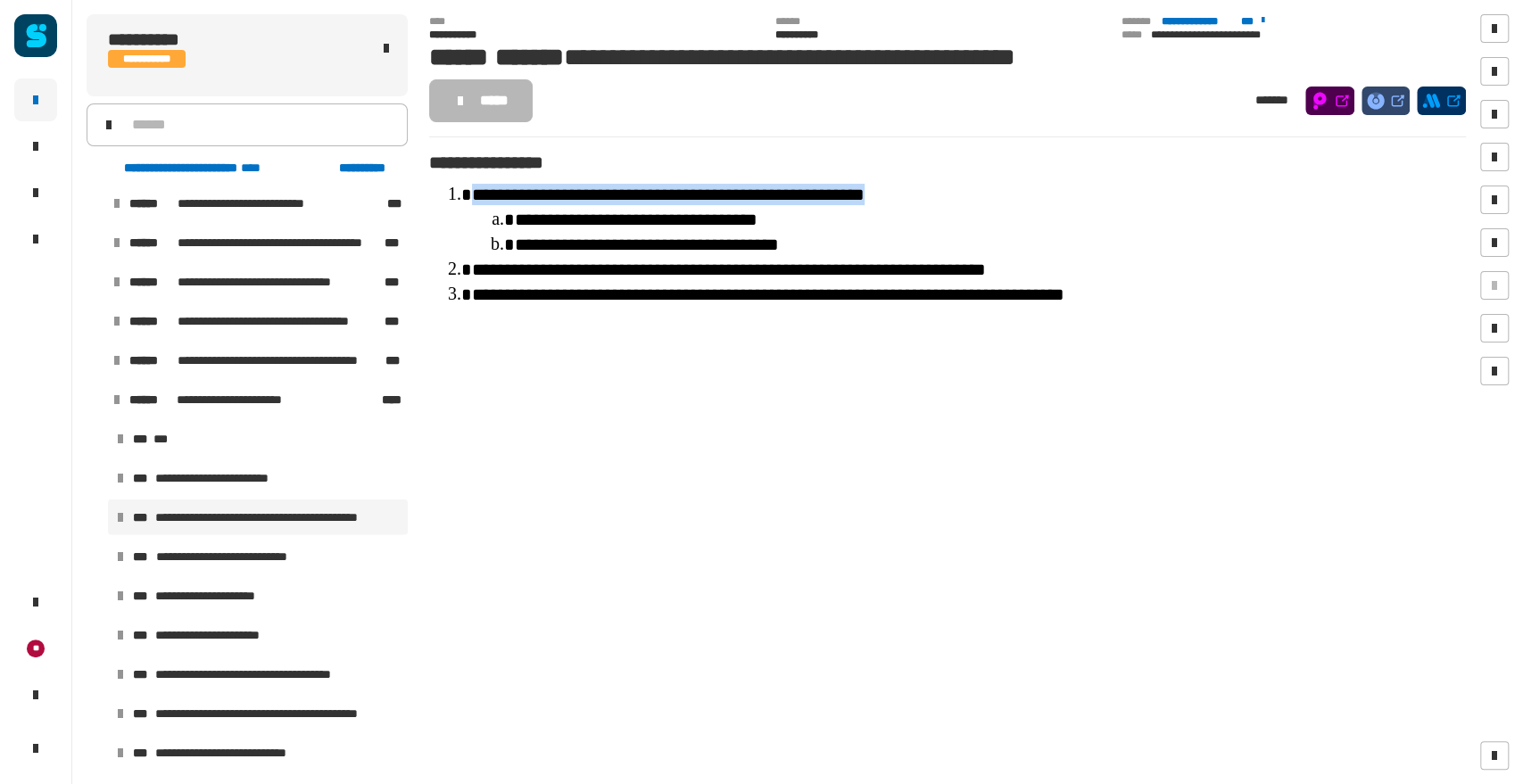 drag, startPoint x: 927, startPoint y: 194, endPoint x: 584, endPoint y: 169, distance: 343.90987 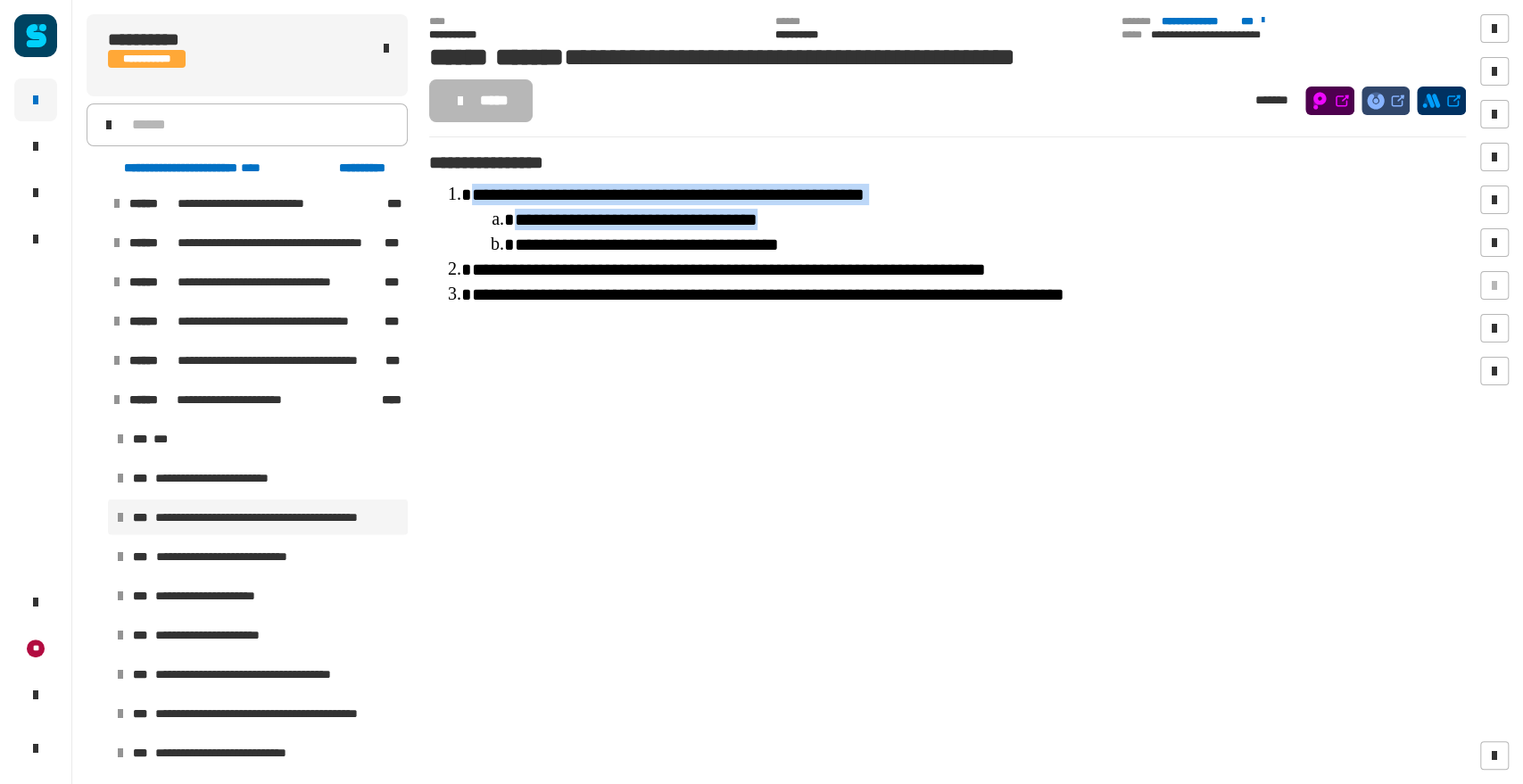 drag, startPoint x: 765, startPoint y: 217, endPoint x: 473, endPoint y: 186, distance: 293.64094 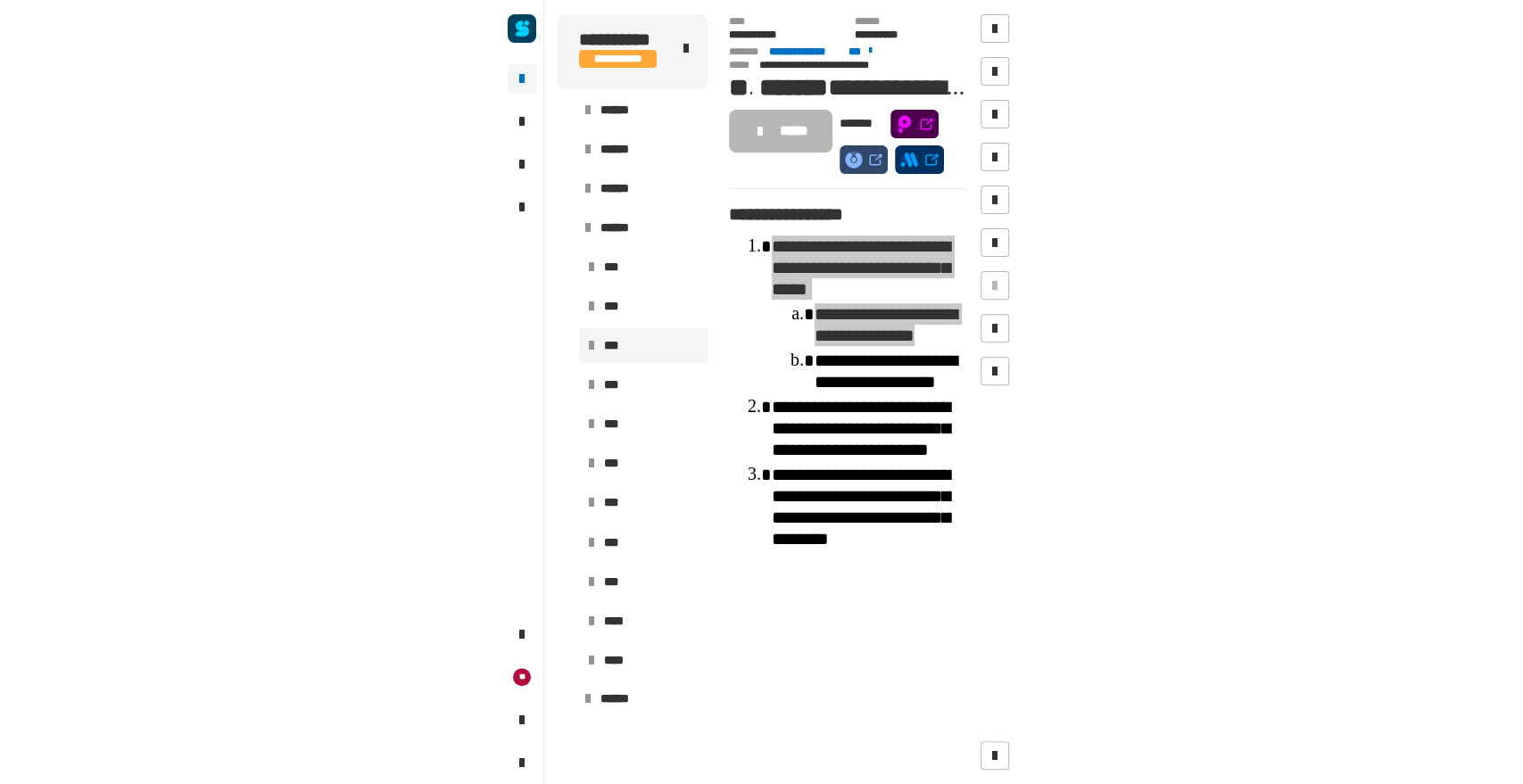 scroll, scrollTop: 3125, scrollLeft: 0, axis: vertical 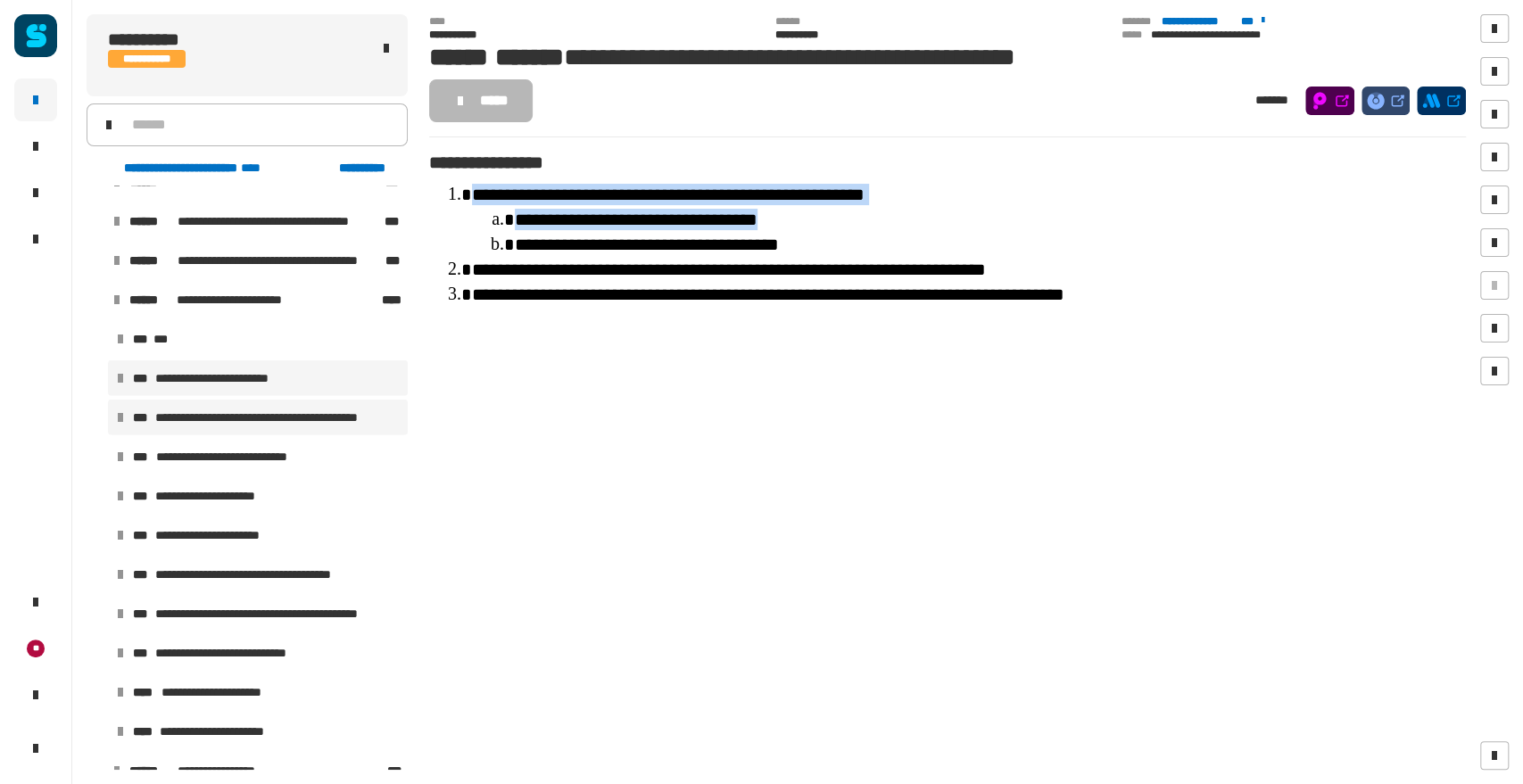 click on "**********" at bounding box center (228, 378) 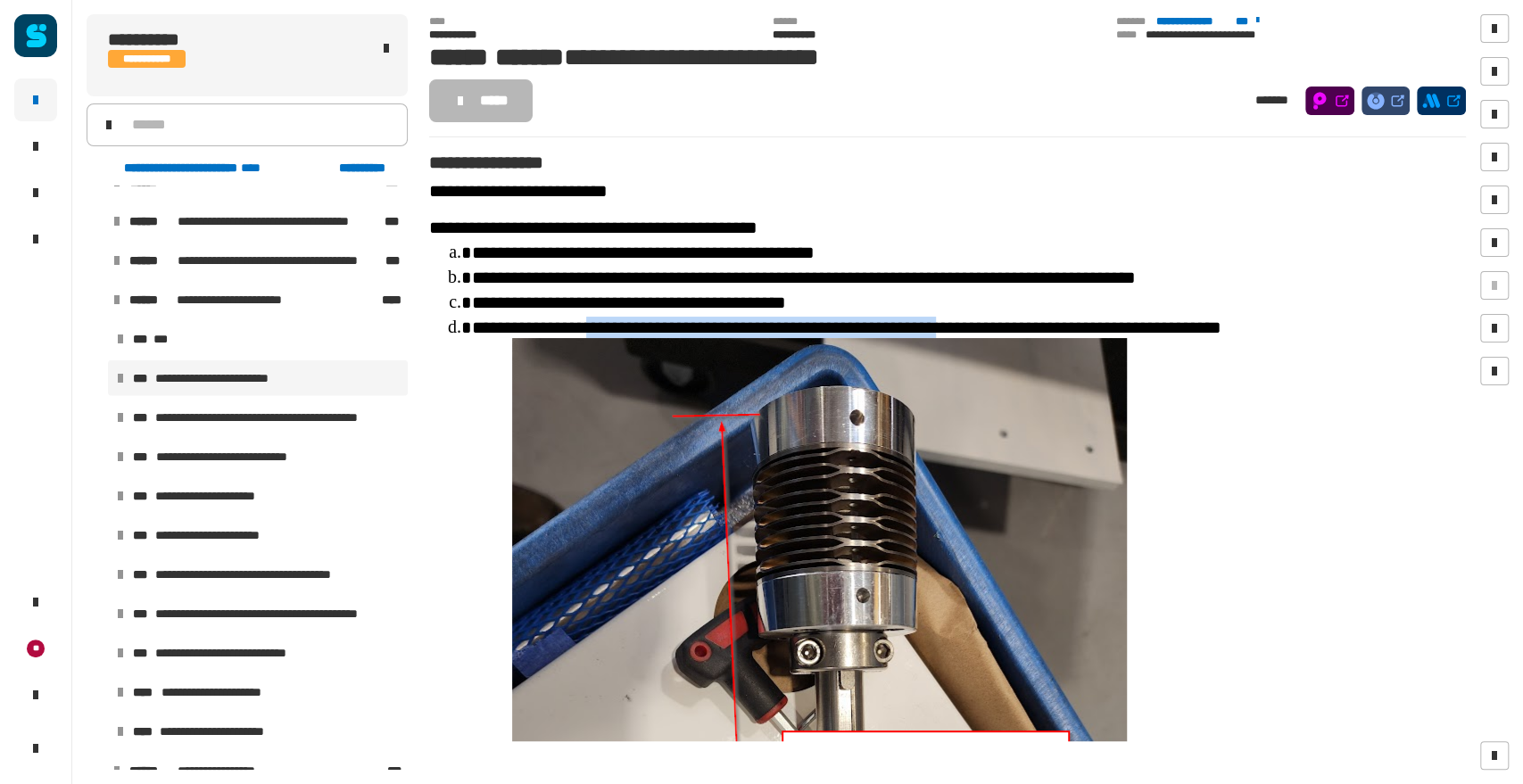 drag, startPoint x: 611, startPoint y: 325, endPoint x: 1039, endPoint y: 320, distance: 428.0292 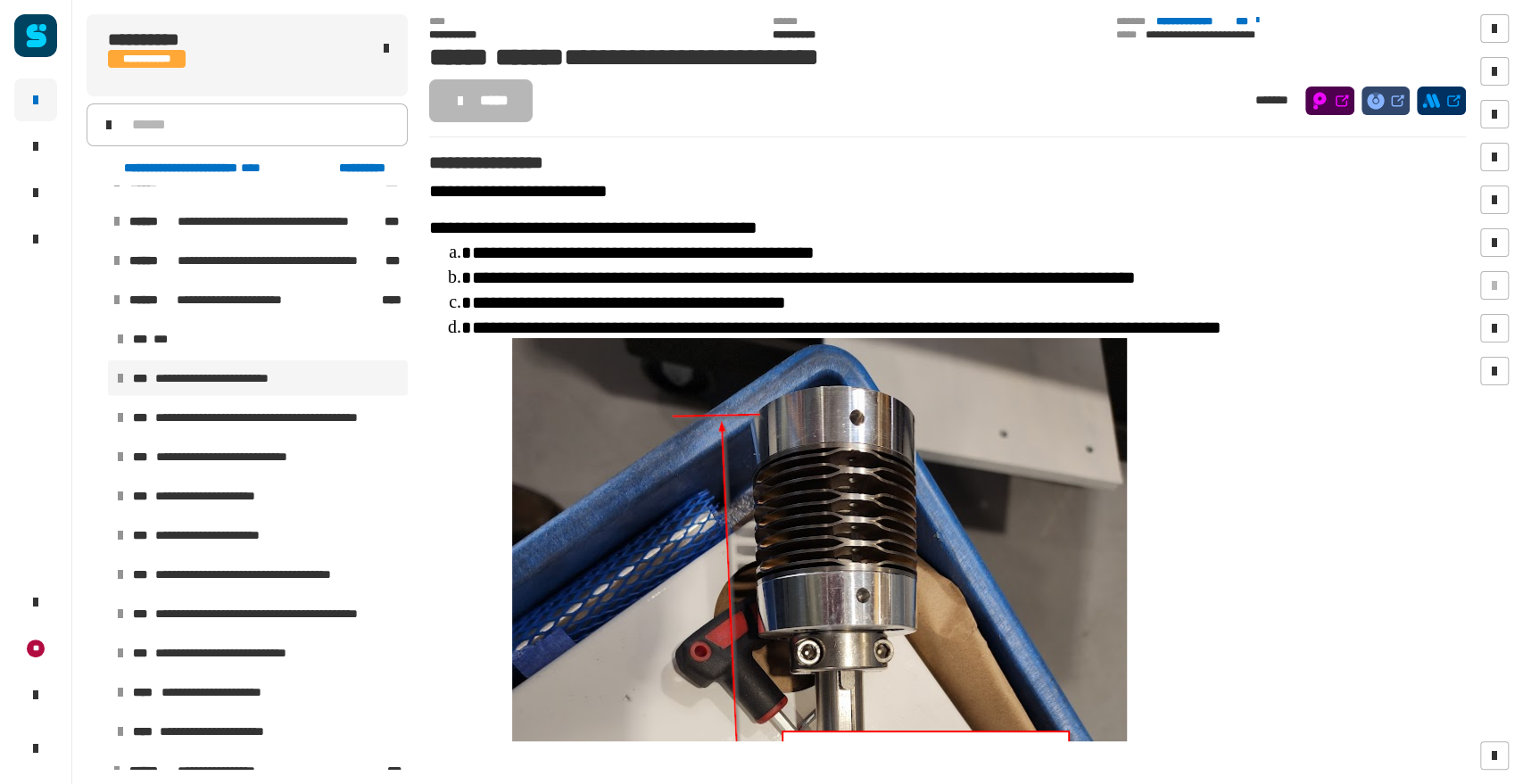 click on "**********" 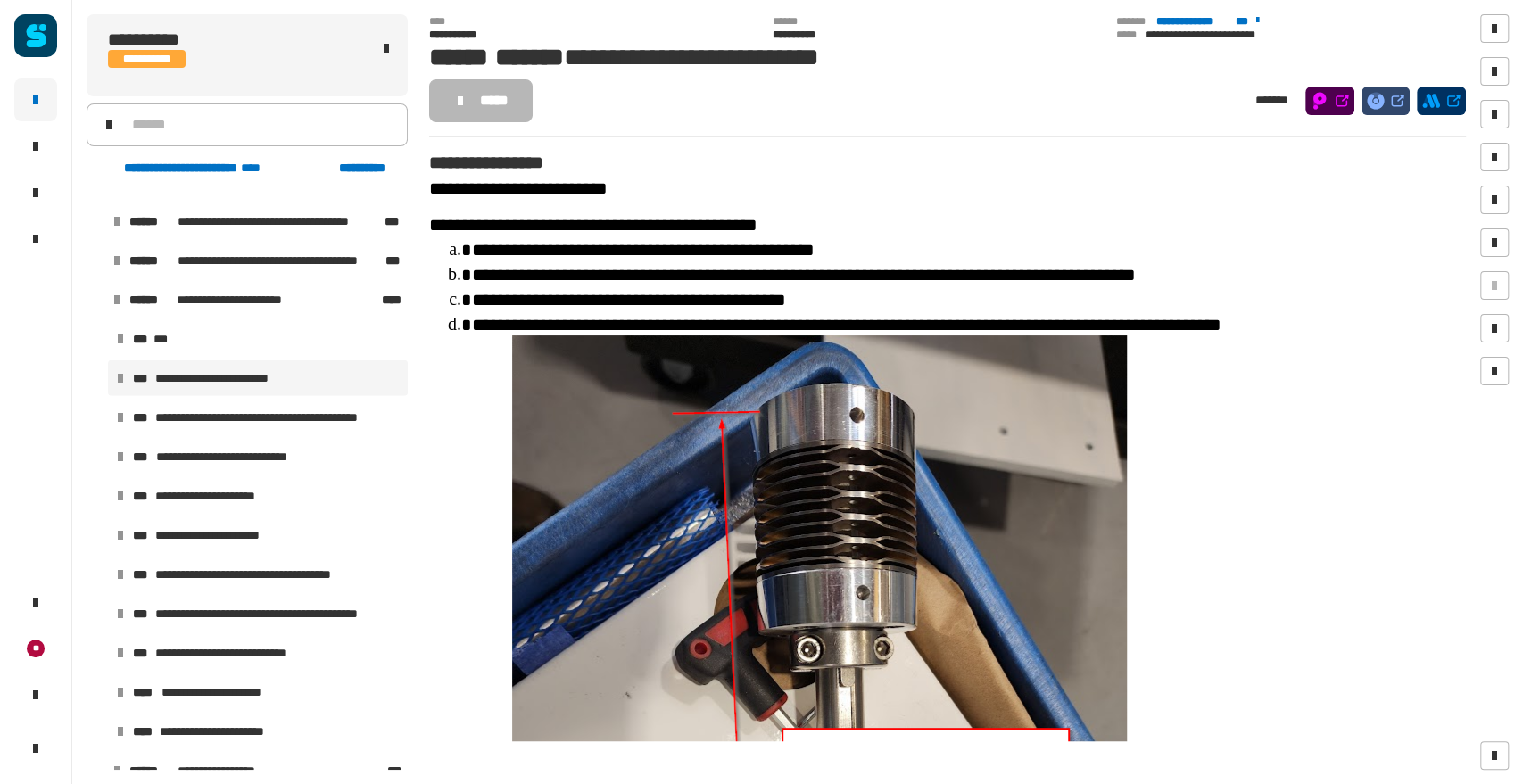 scroll, scrollTop: 4, scrollLeft: 0, axis: vertical 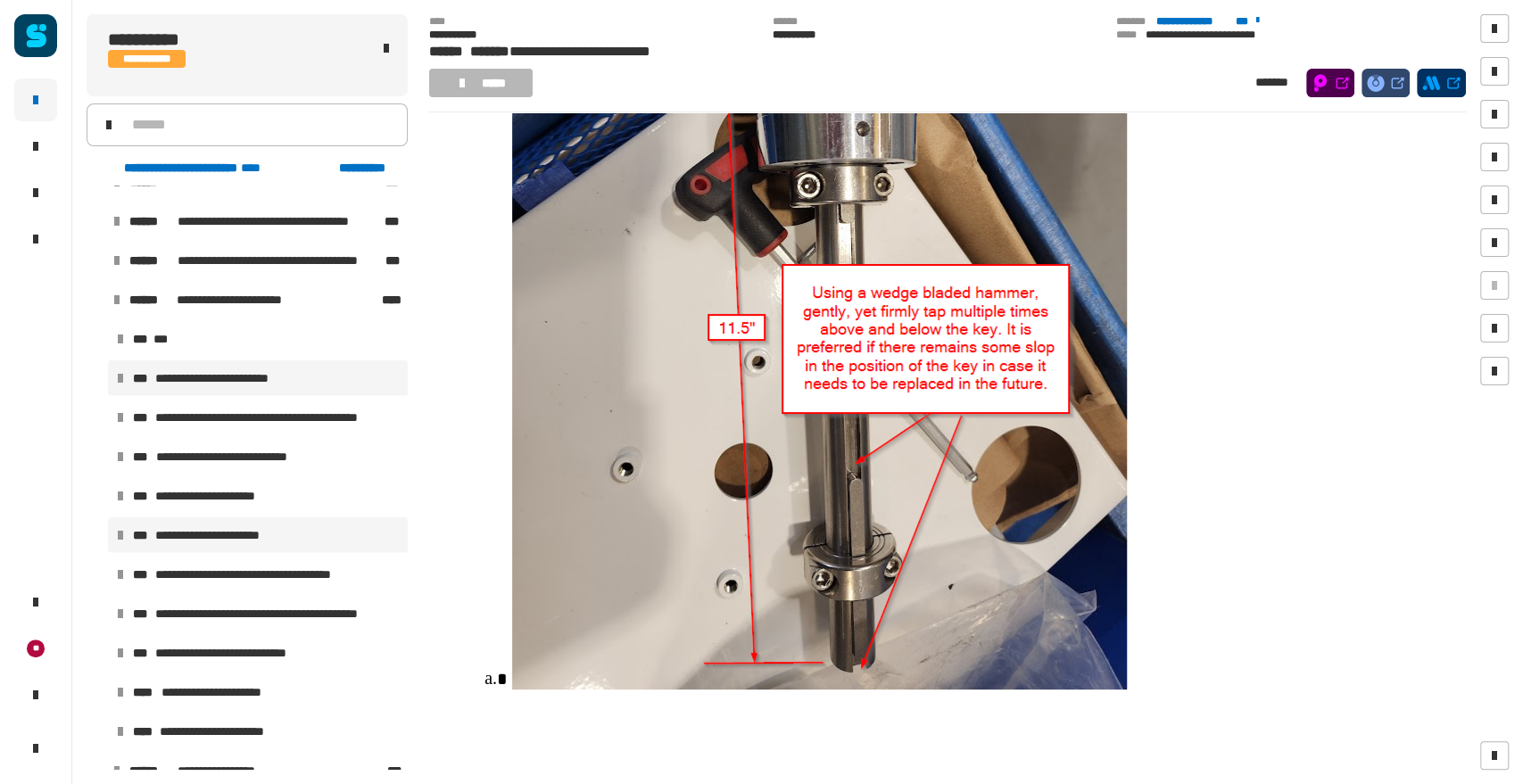 click on "**********" at bounding box center (217, 535) 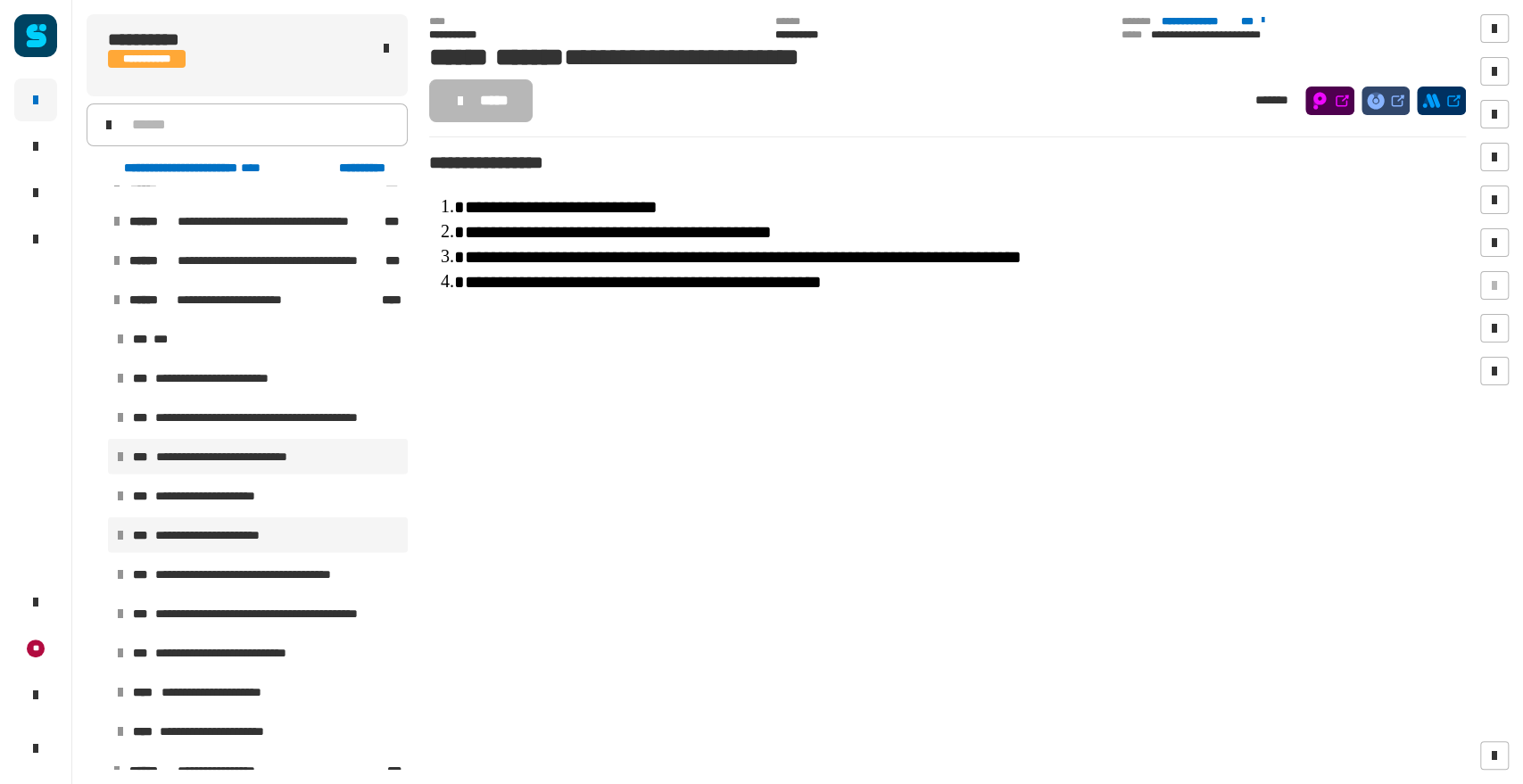 click on "**********" at bounding box center [258, 457] 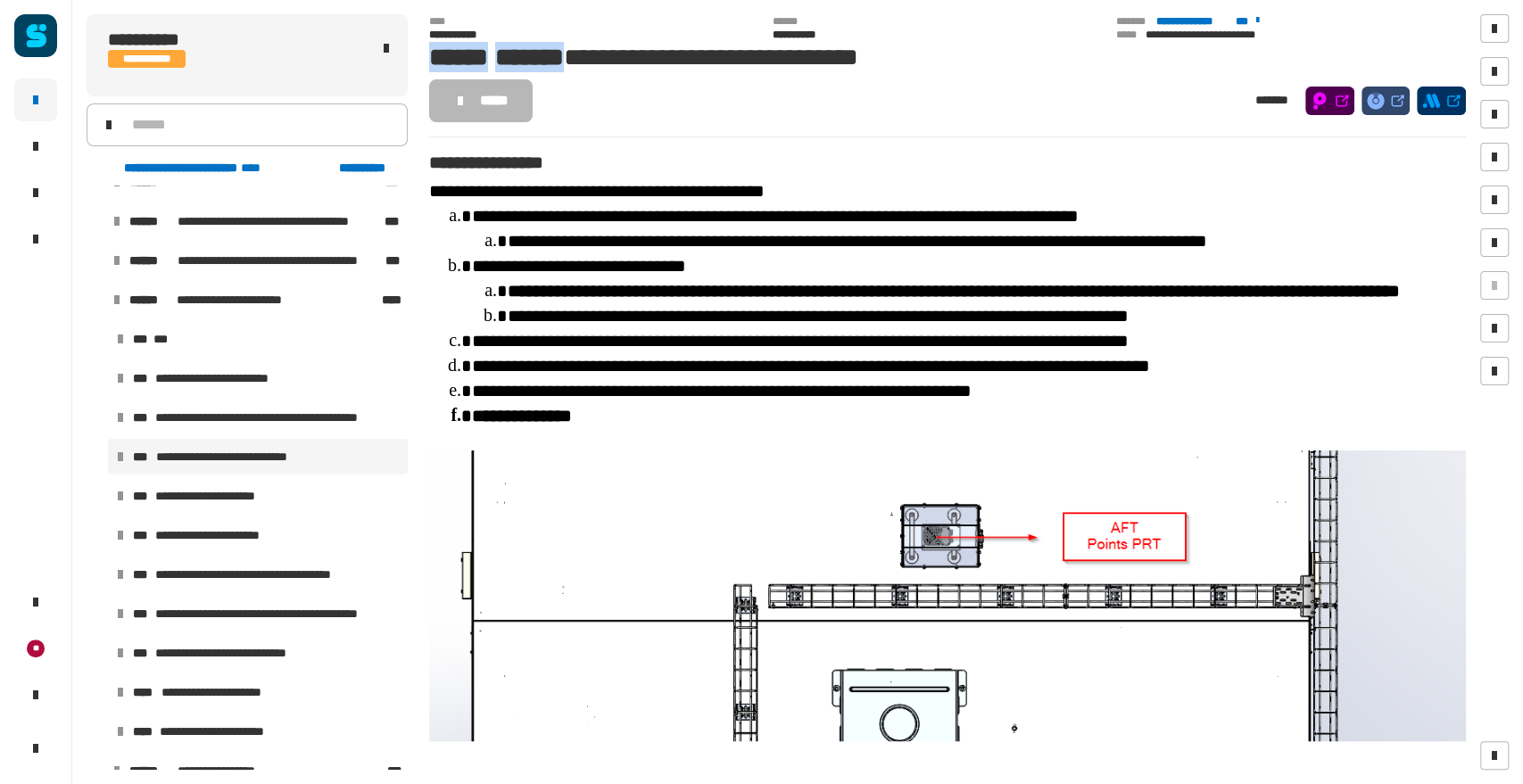 drag, startPoint x: 428, startPoint y: 52, endPoint x: 617, endPoint y: 59, distance: 189.1296 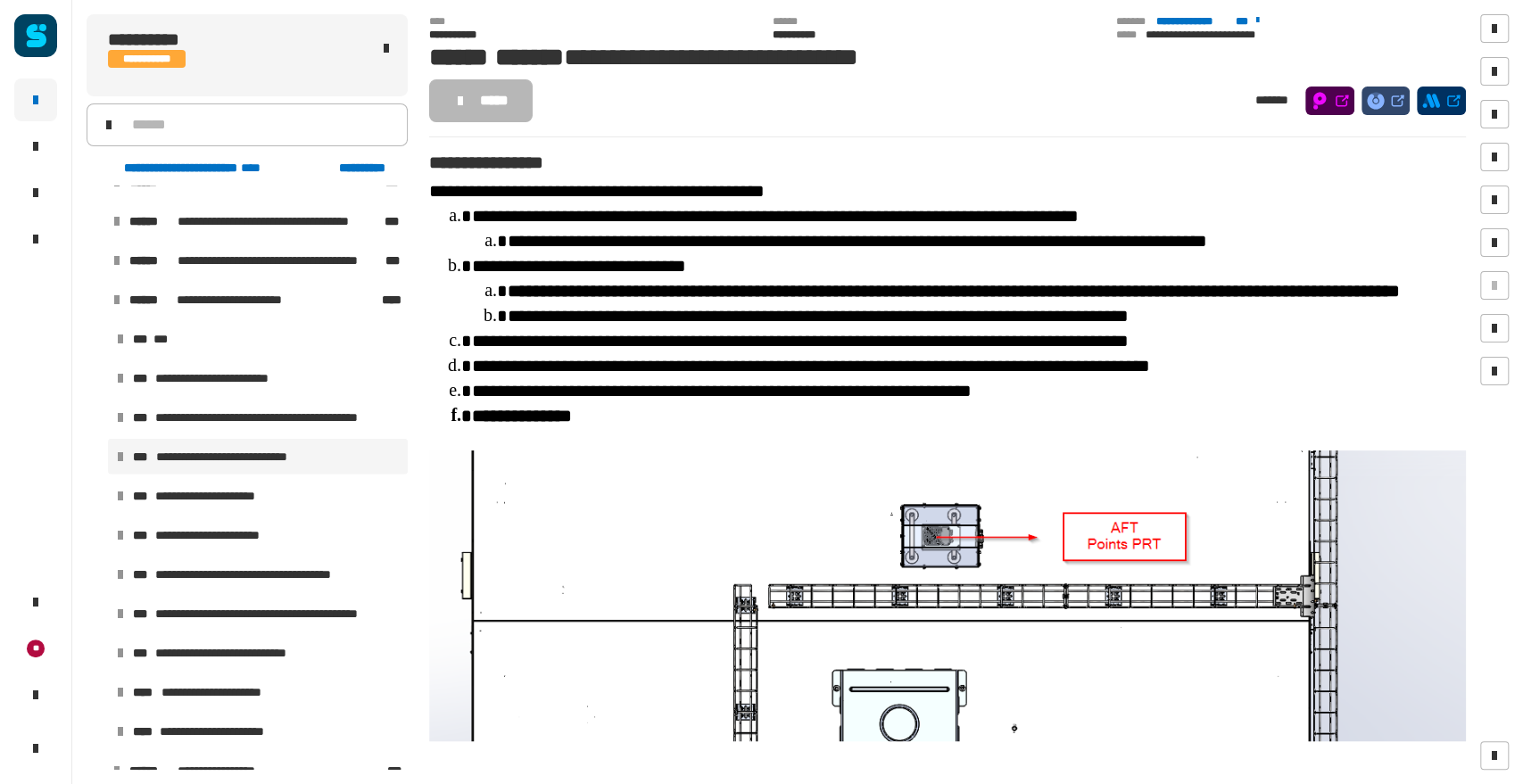click on "**********" 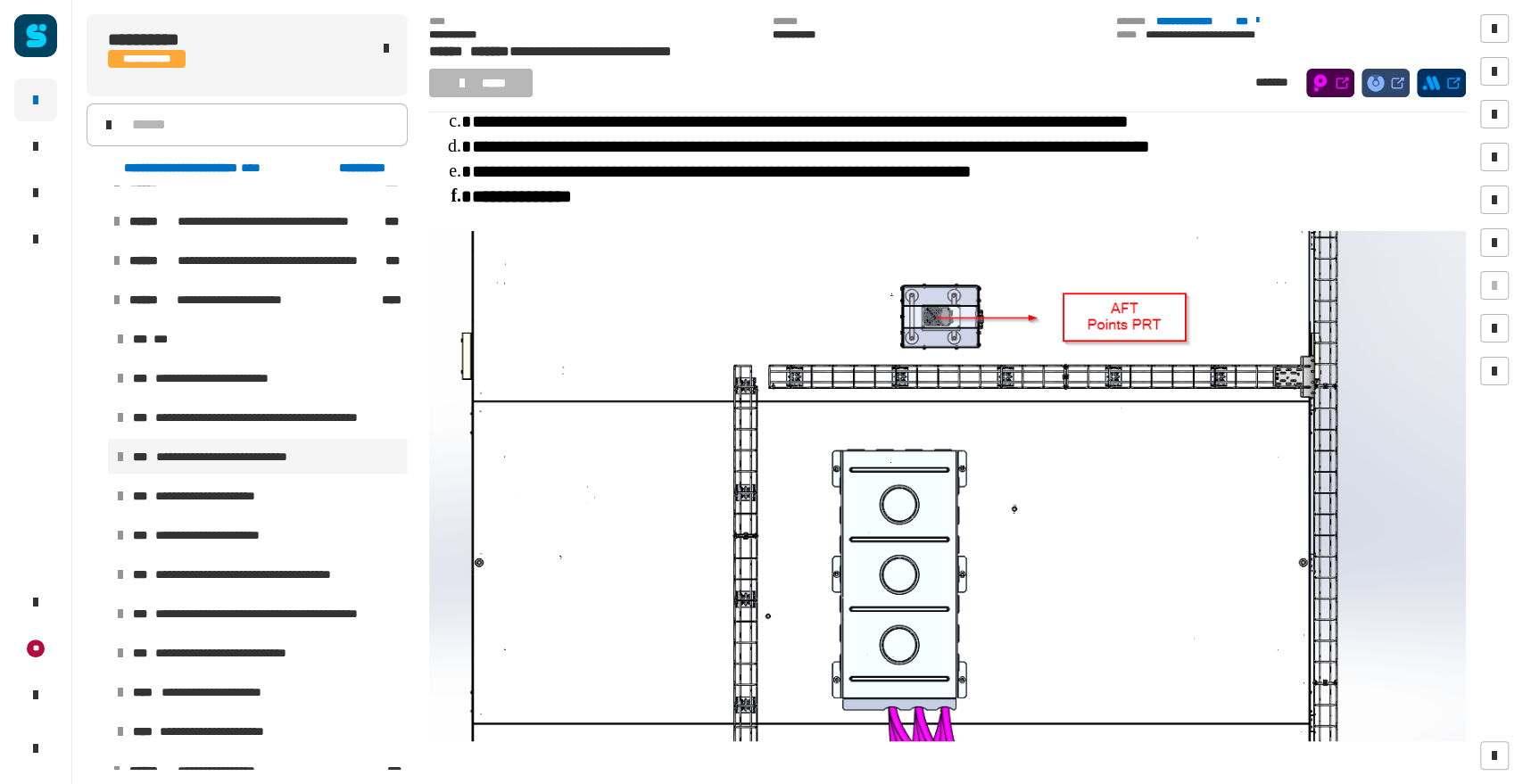 scroll, scrollTop: 0, scrollLeft: 0, axis: both 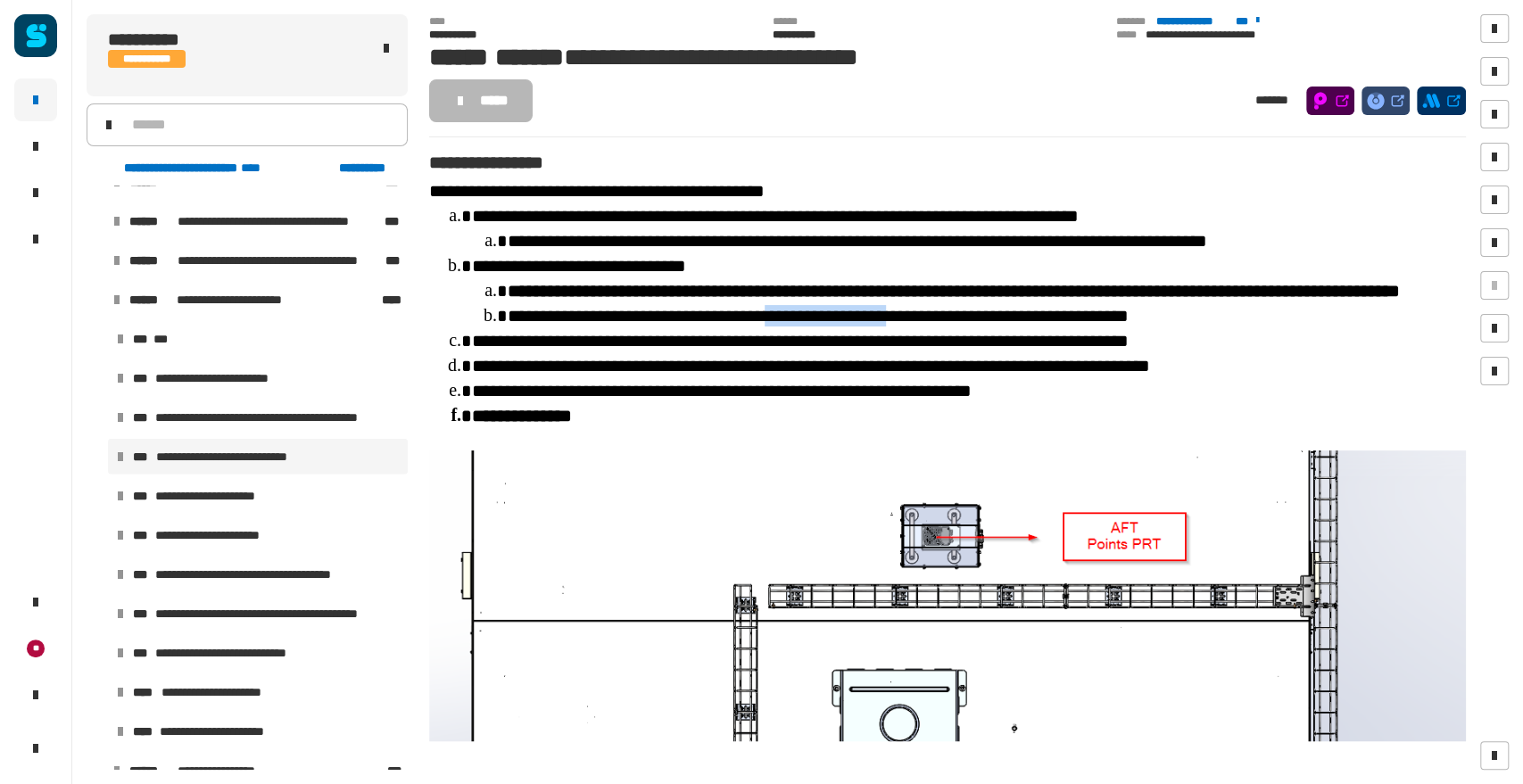 drag, startPoint x: 764, startPoint y: 330, endPoint x: 897, endPoint y: 330, distance: 133 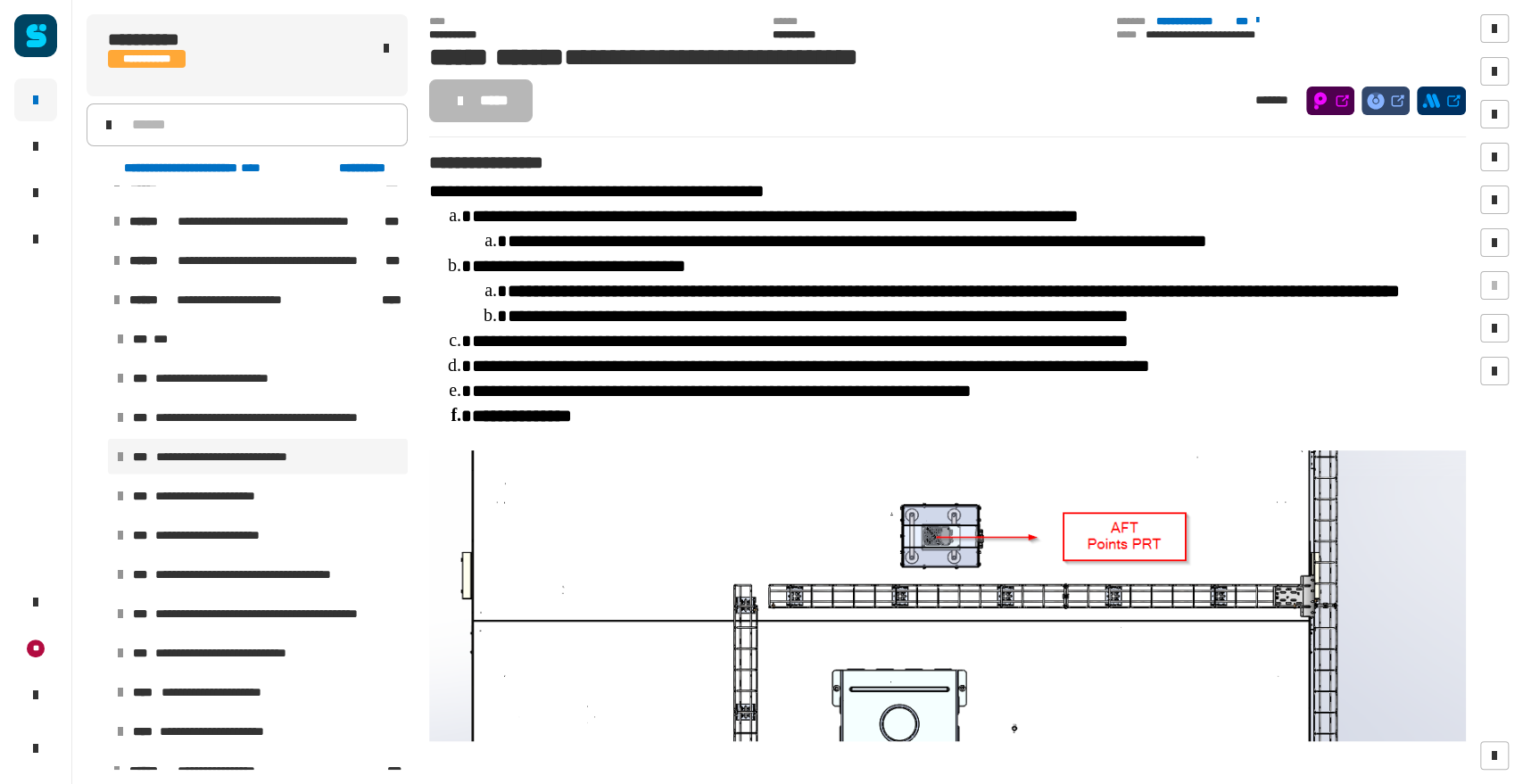 click on "**********" 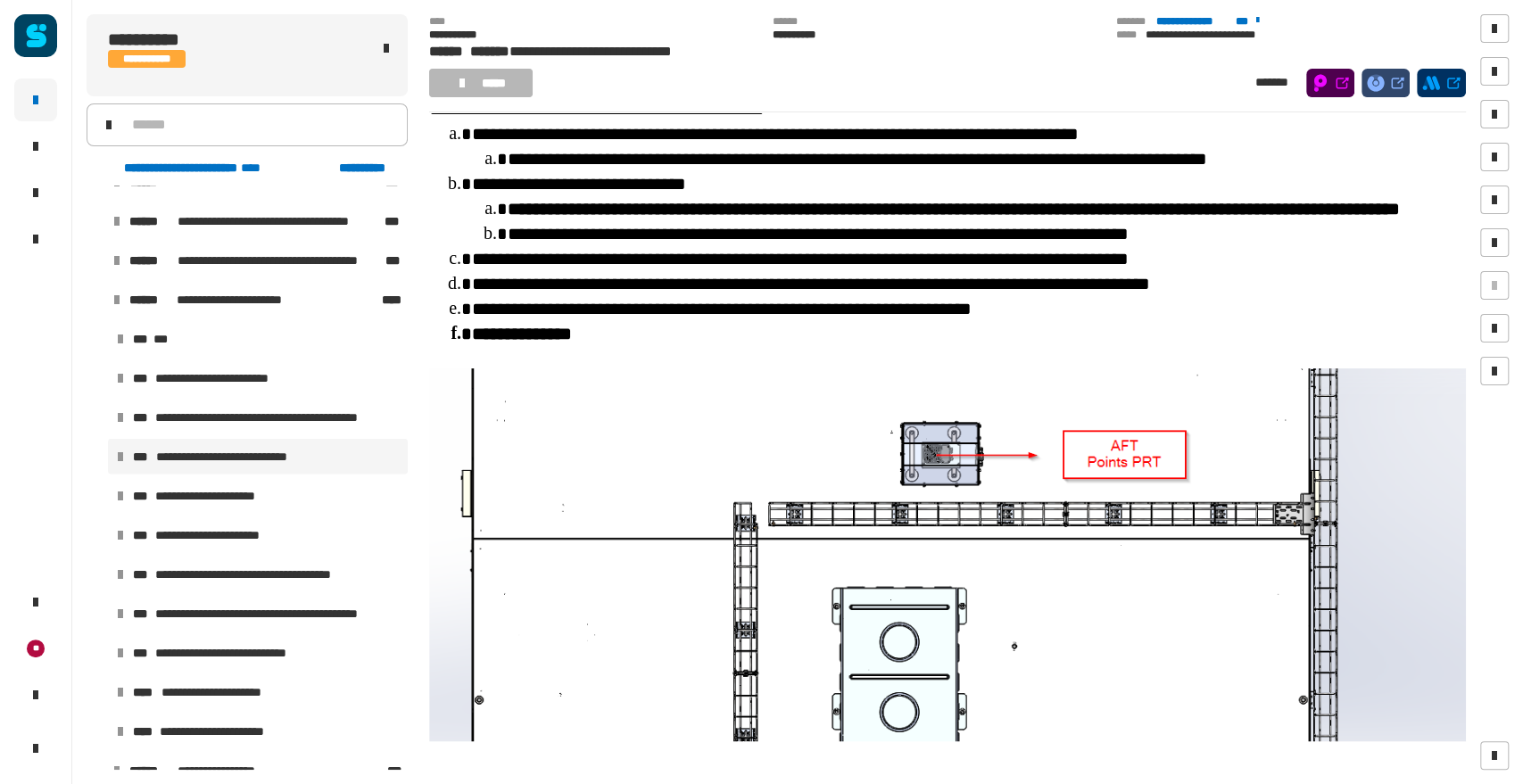 scroll, scrollTop: 0, scrollLeft: 0, axis: both 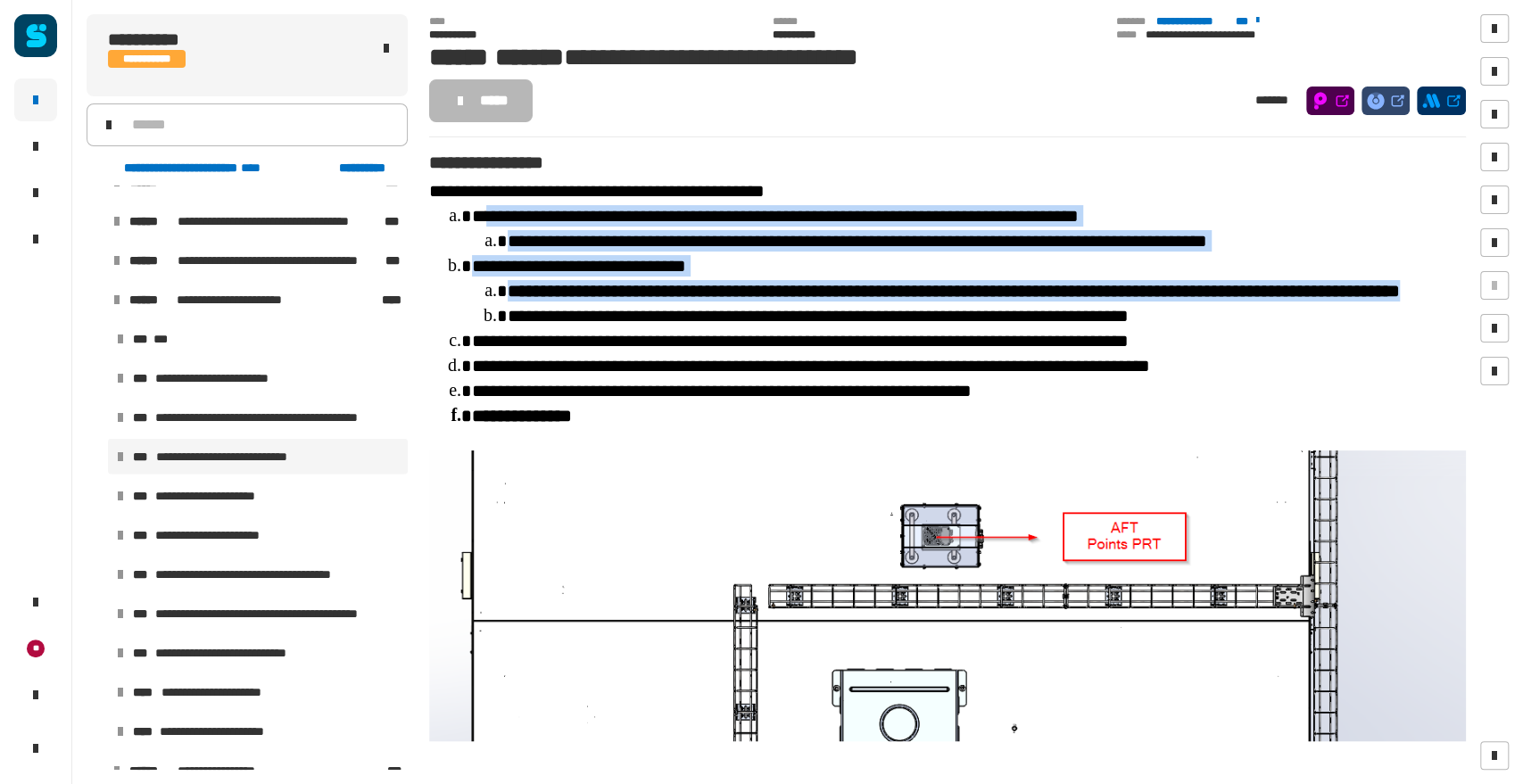 drag, startPoint x: 662, startPoint y: 309, endPoint x: 489, endPoint y: 219, distance: 195.0103 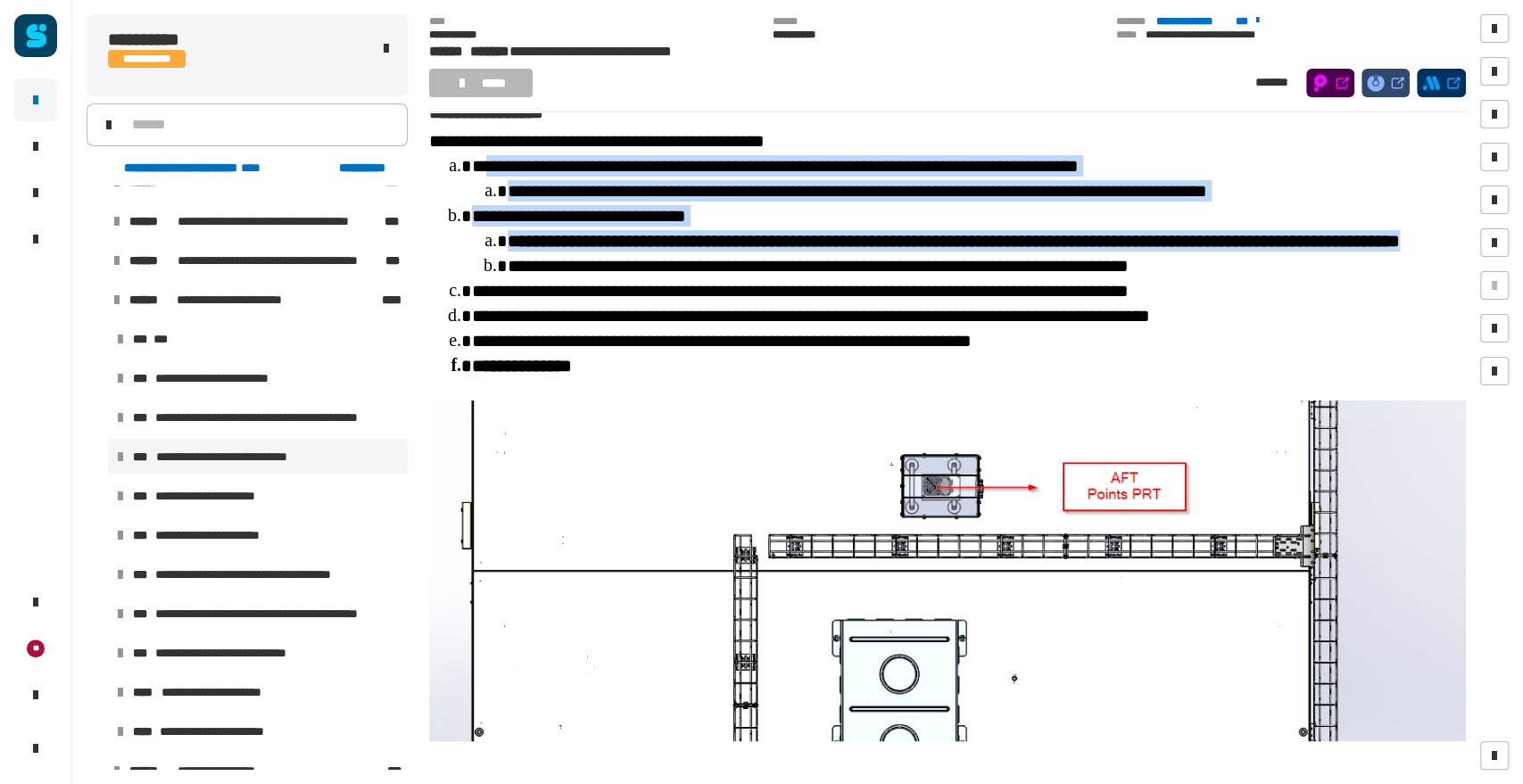 scroll, scrollTop: 0, scrollLeft: 0, axis: both 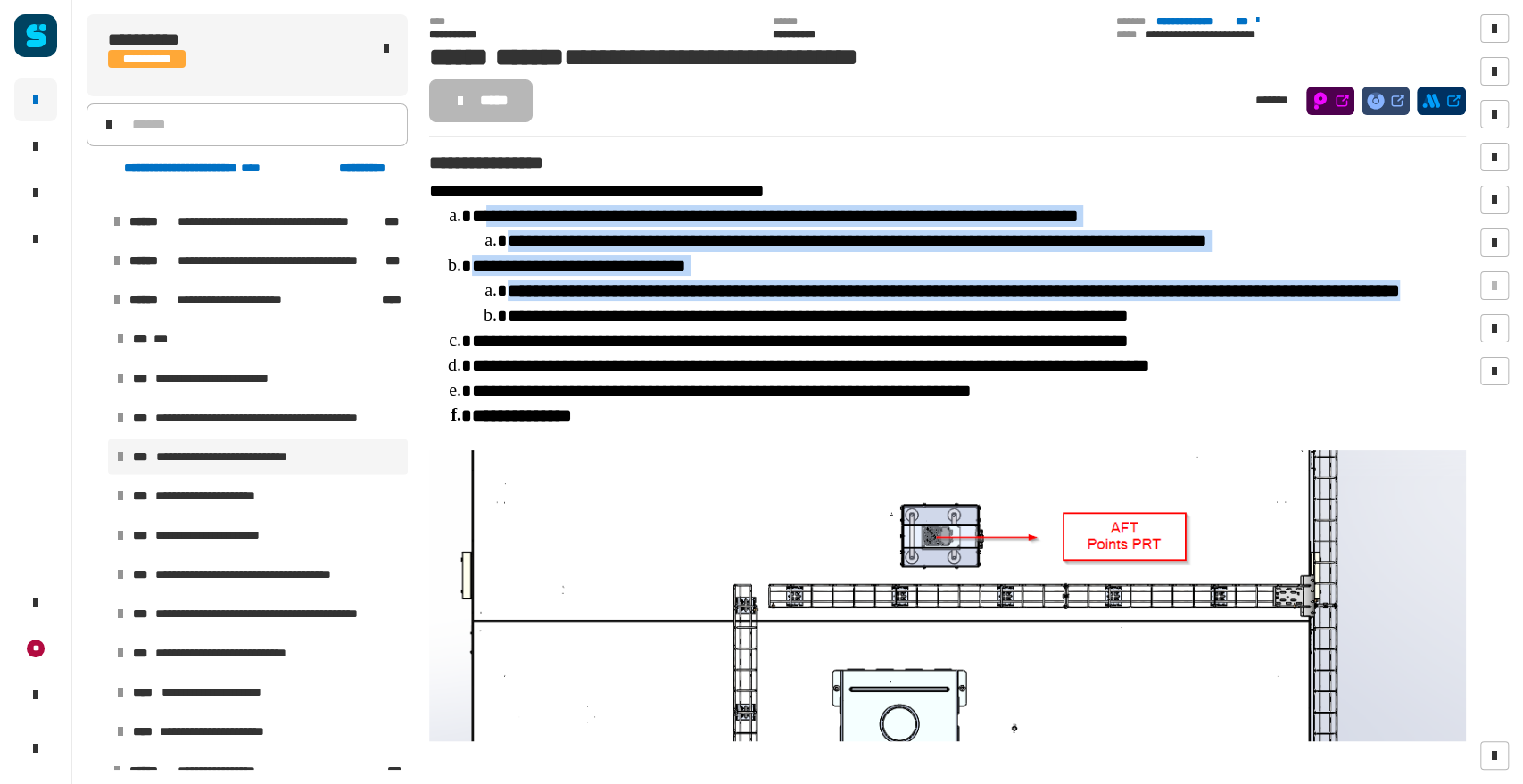 click on "**********" 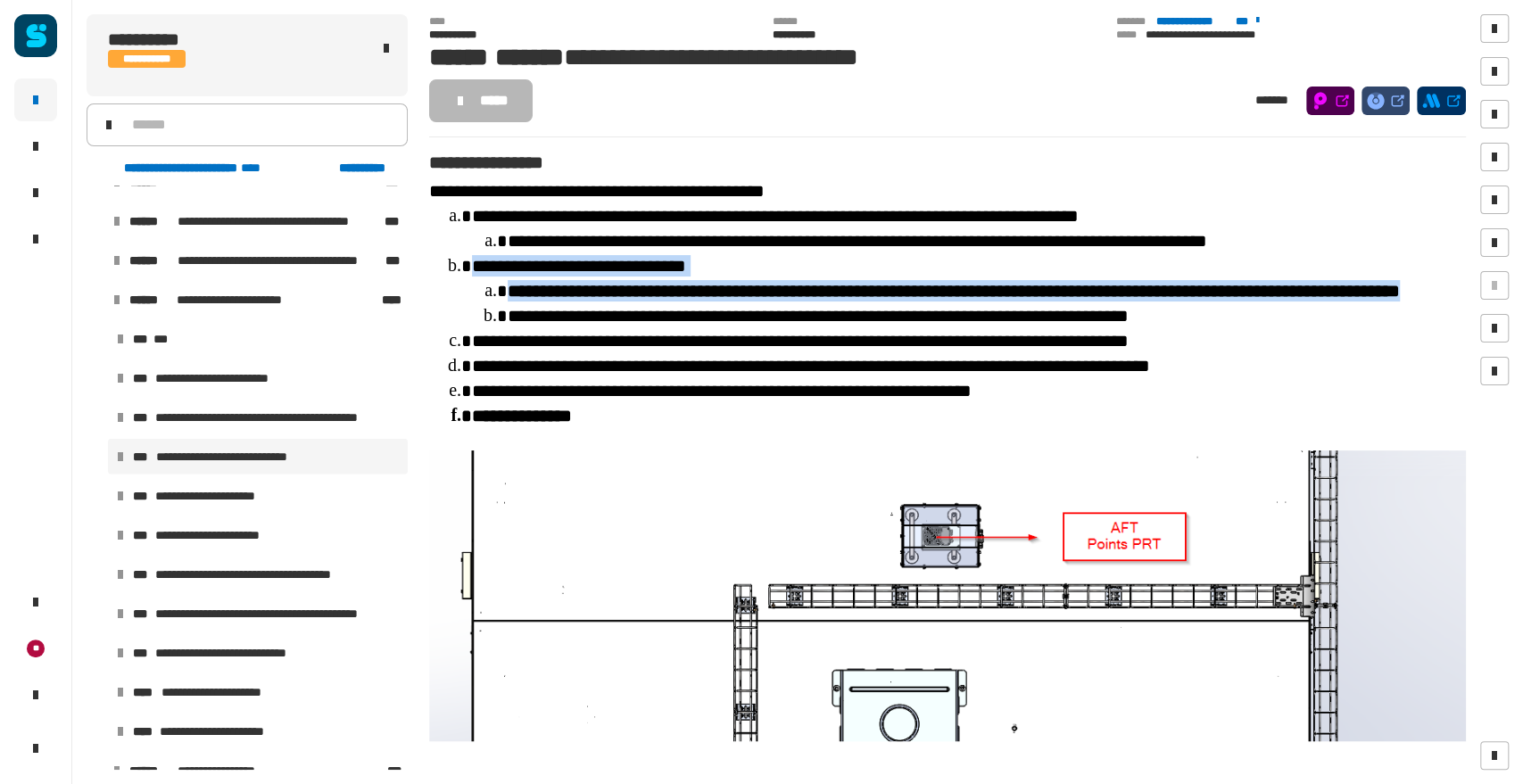 drag, startPoint x: 664, startPoint y: 305, endPoint x: 476, endPoint y: 260, distance: 193.31063 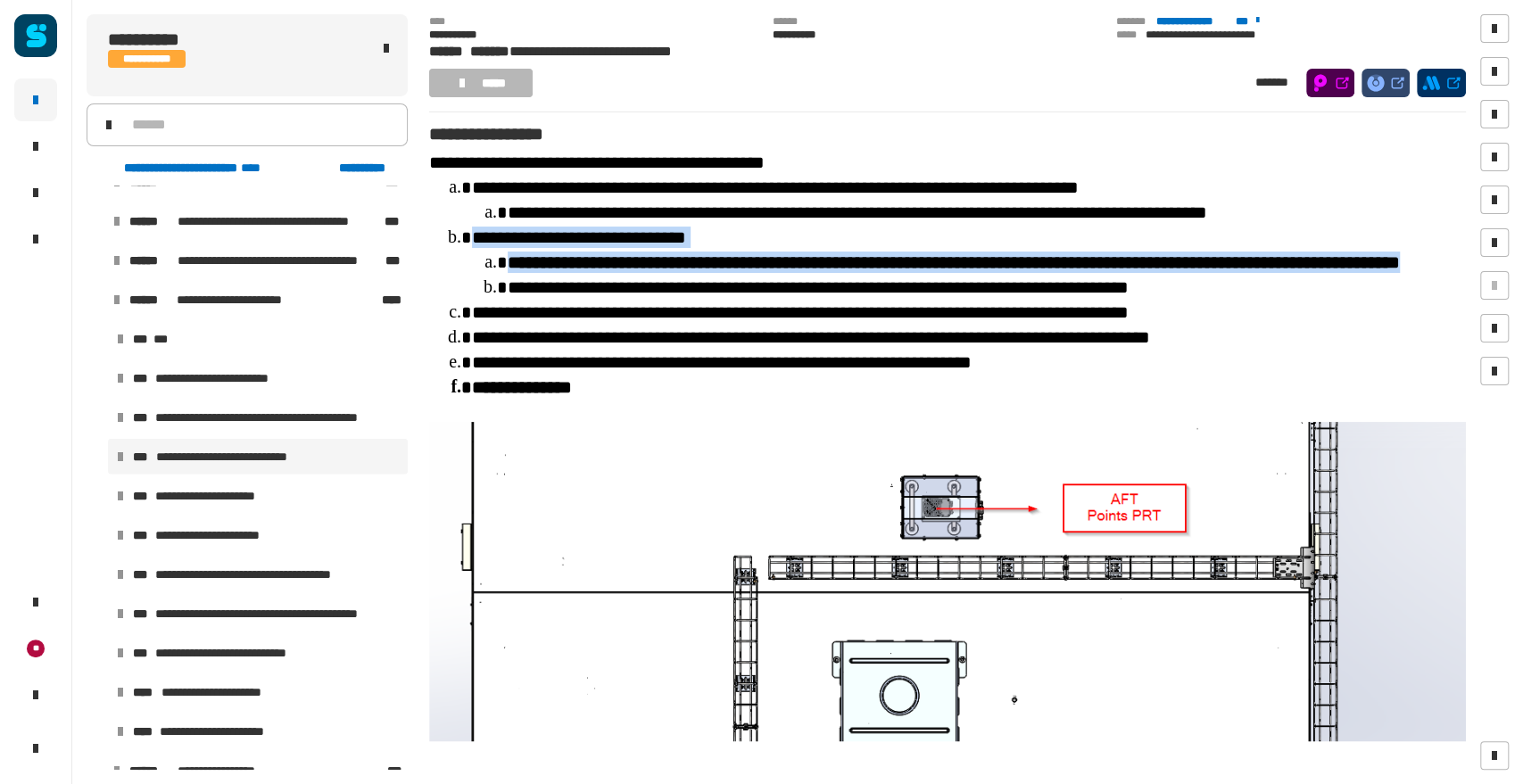 scroll, scrollTop: 0, scrollLeft: 0, axis: both 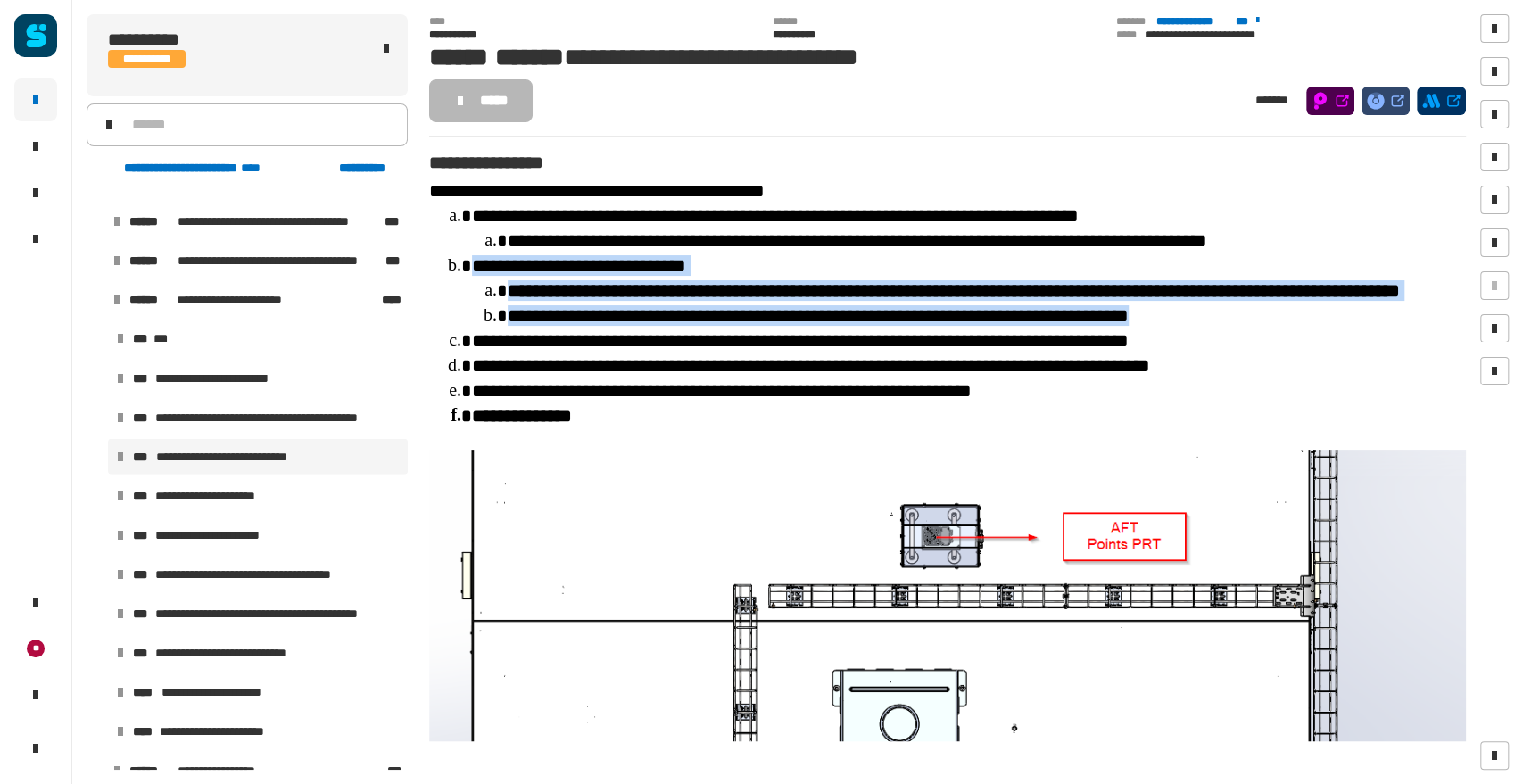 drag, startPoint x: 1179, startPoint y: 328, endPoint x: 476, endPoint y: 269, distance: 705.47147 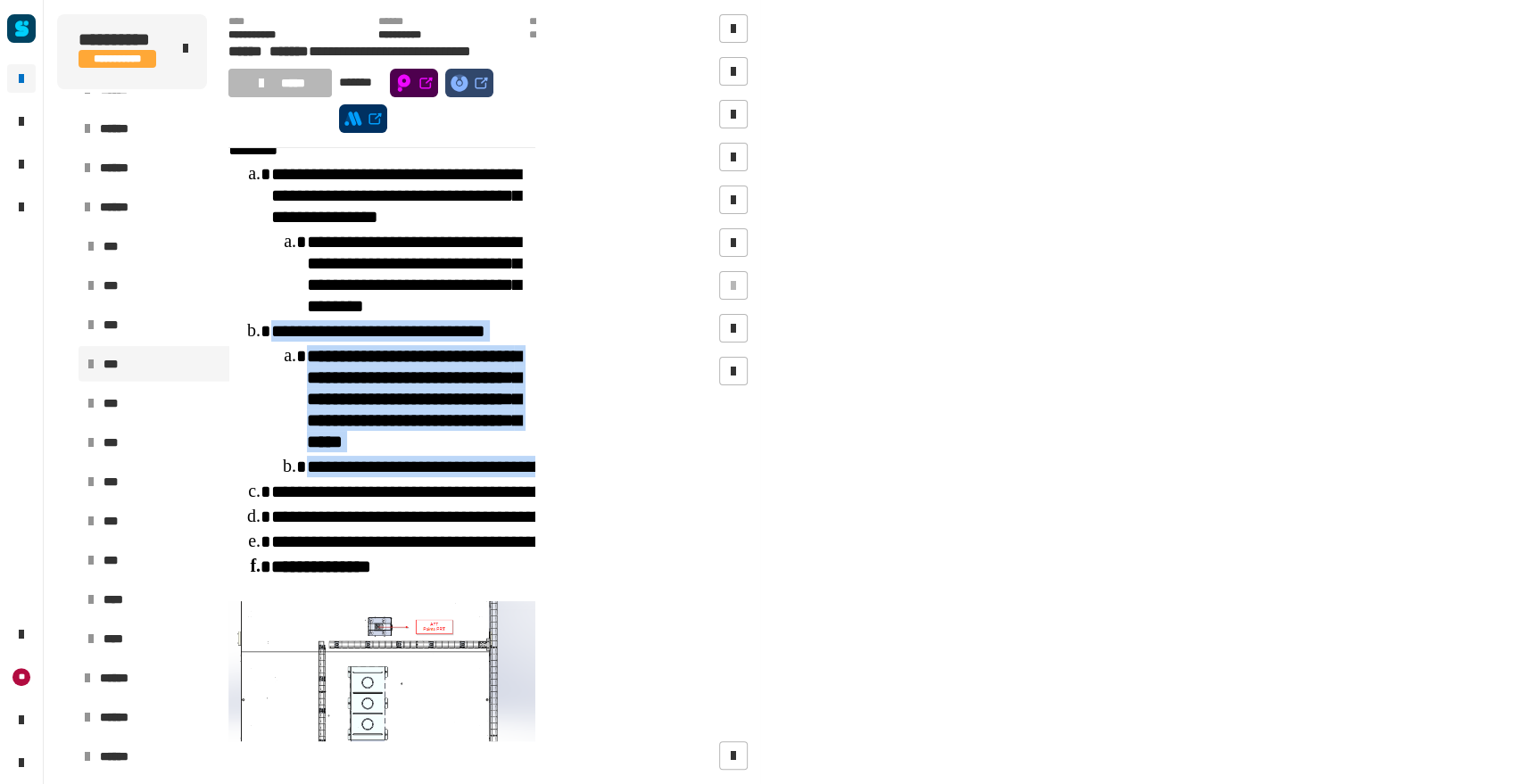 scroll, scrollTop: 104, scrollLeft: 0, axis: vertical 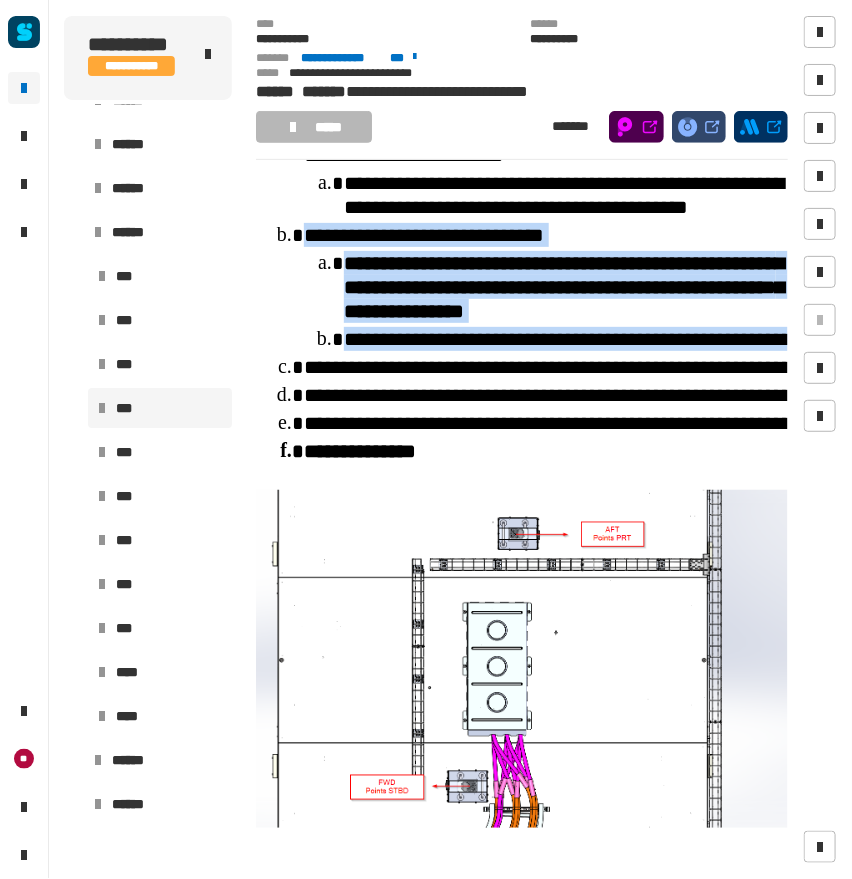 drag, startPoint x: 540, startPoint y: 575, endPoint x: 536, endPoint y: 590, distance: 15.524175 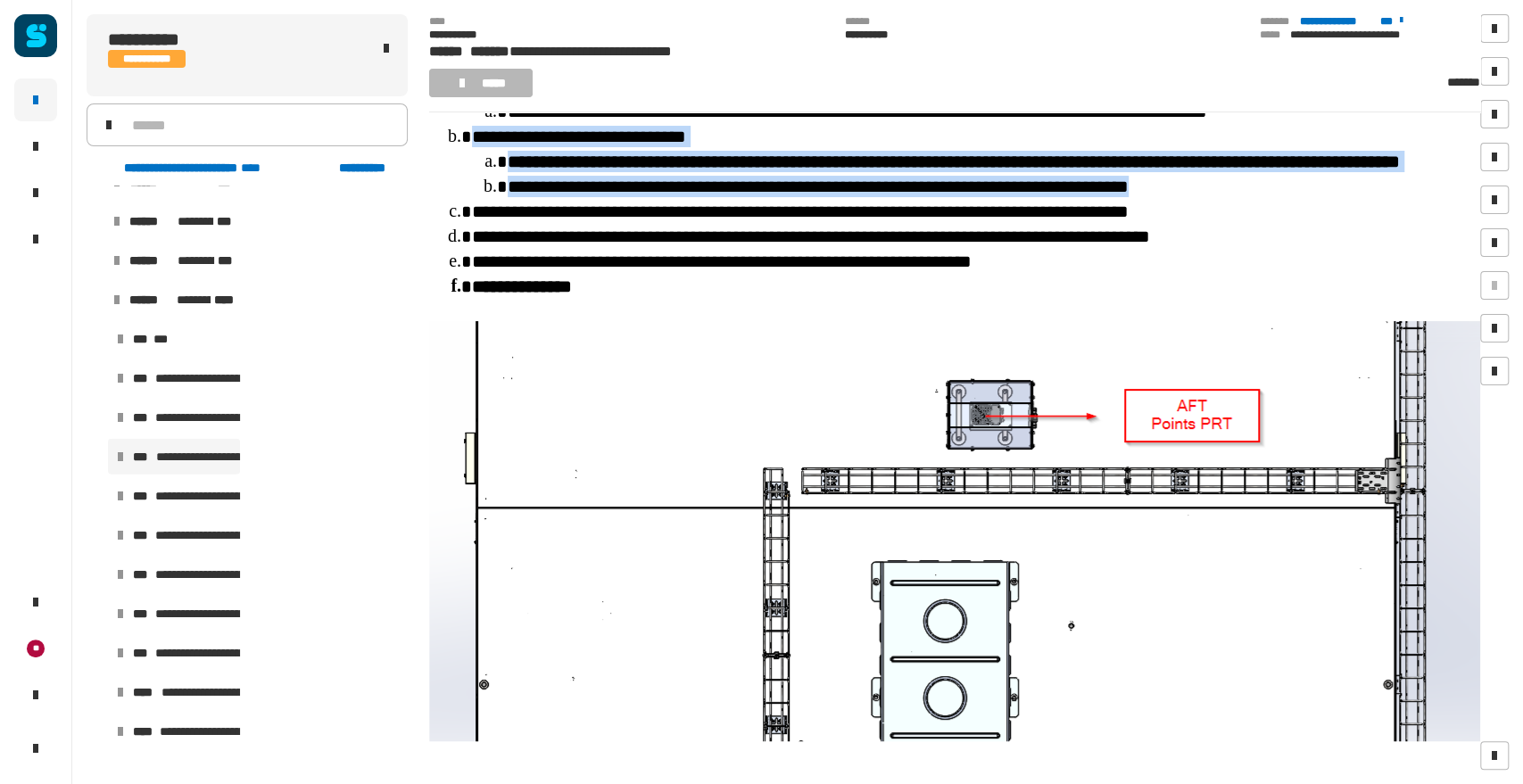scroll, scrollTop: 74, scrollLeft: 0, axis: vertical 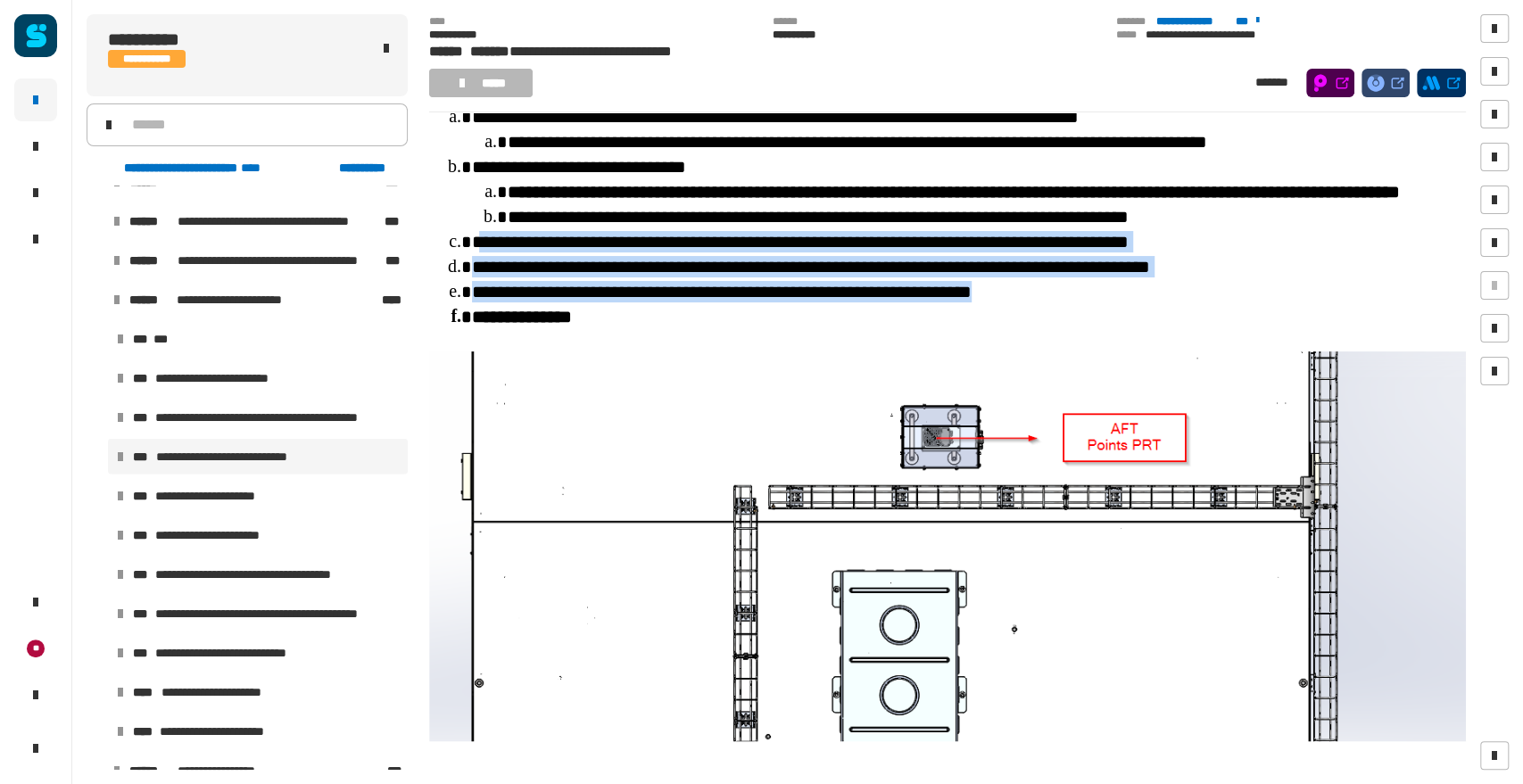 drag, startPoint x: 1052, startPoint y: 305, endPoint x: 478, endPoint y: 260, distance: 575.7612 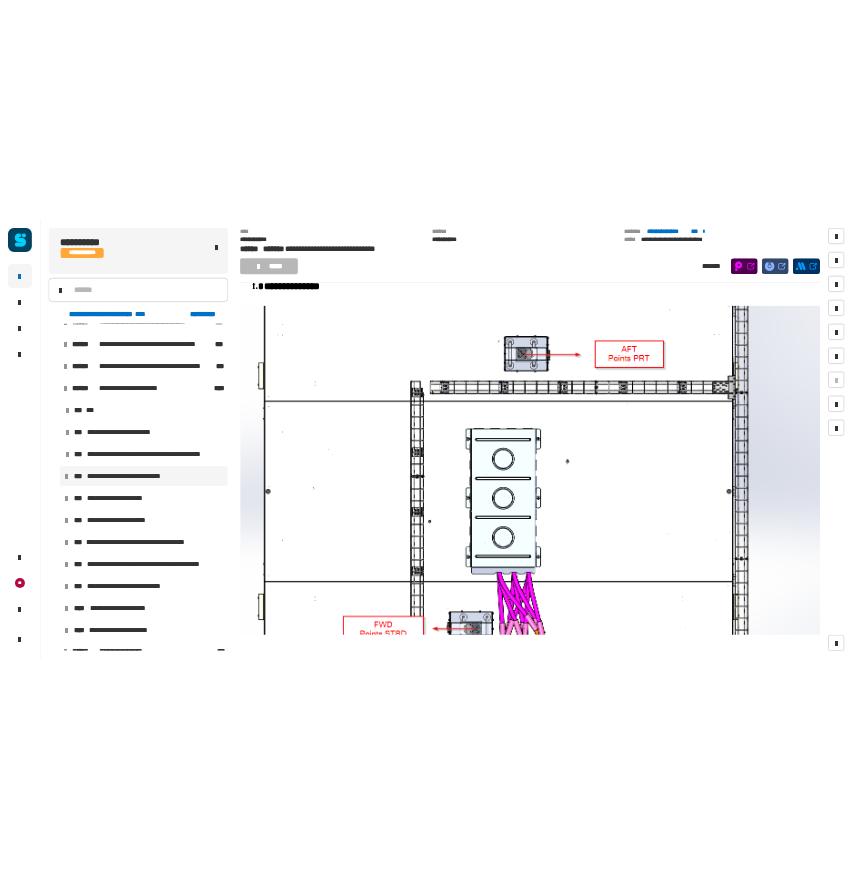 scroll, scrollTop: 0, scrollLeft: 0, axis: both 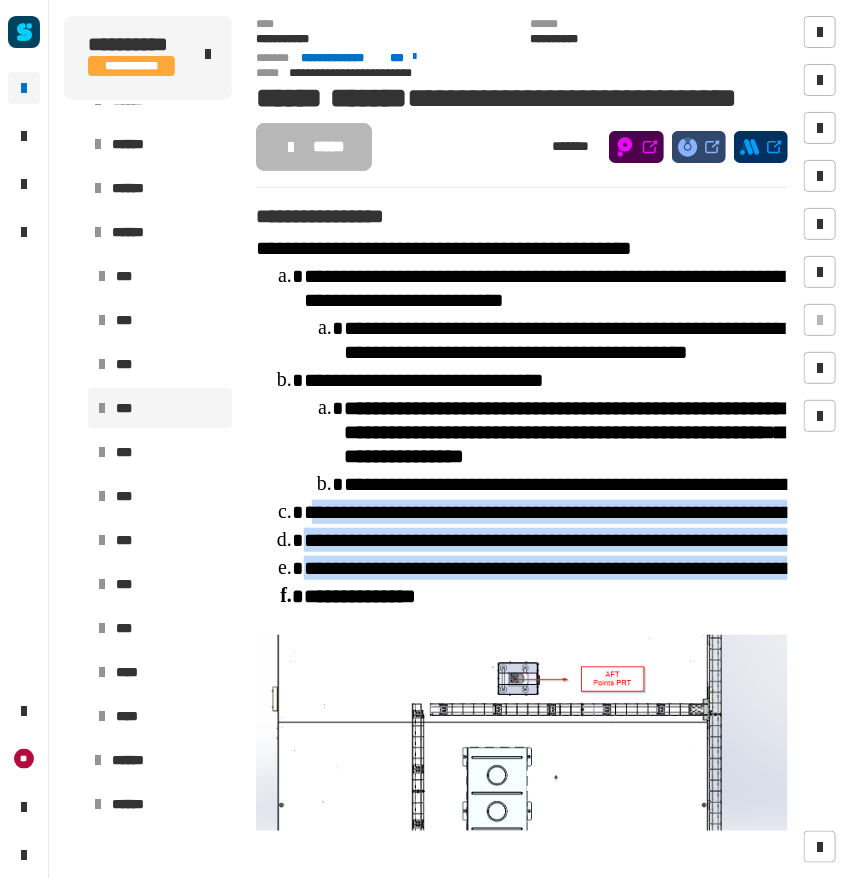 drag, startPoint x: 678, startPoint y: 538, endPoint x: 665, endPoint y: 538, distance: 13 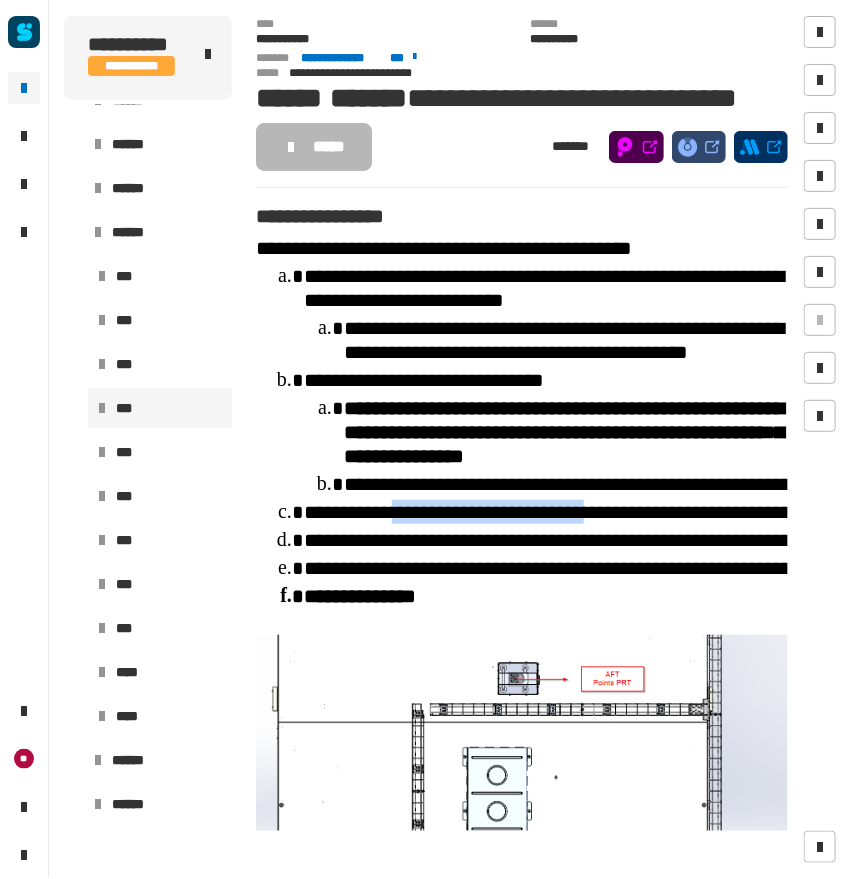 drag, startPoint x: 608, startPoint y: 536, endPoint x: 416, endPoint y: 536, distance: 192 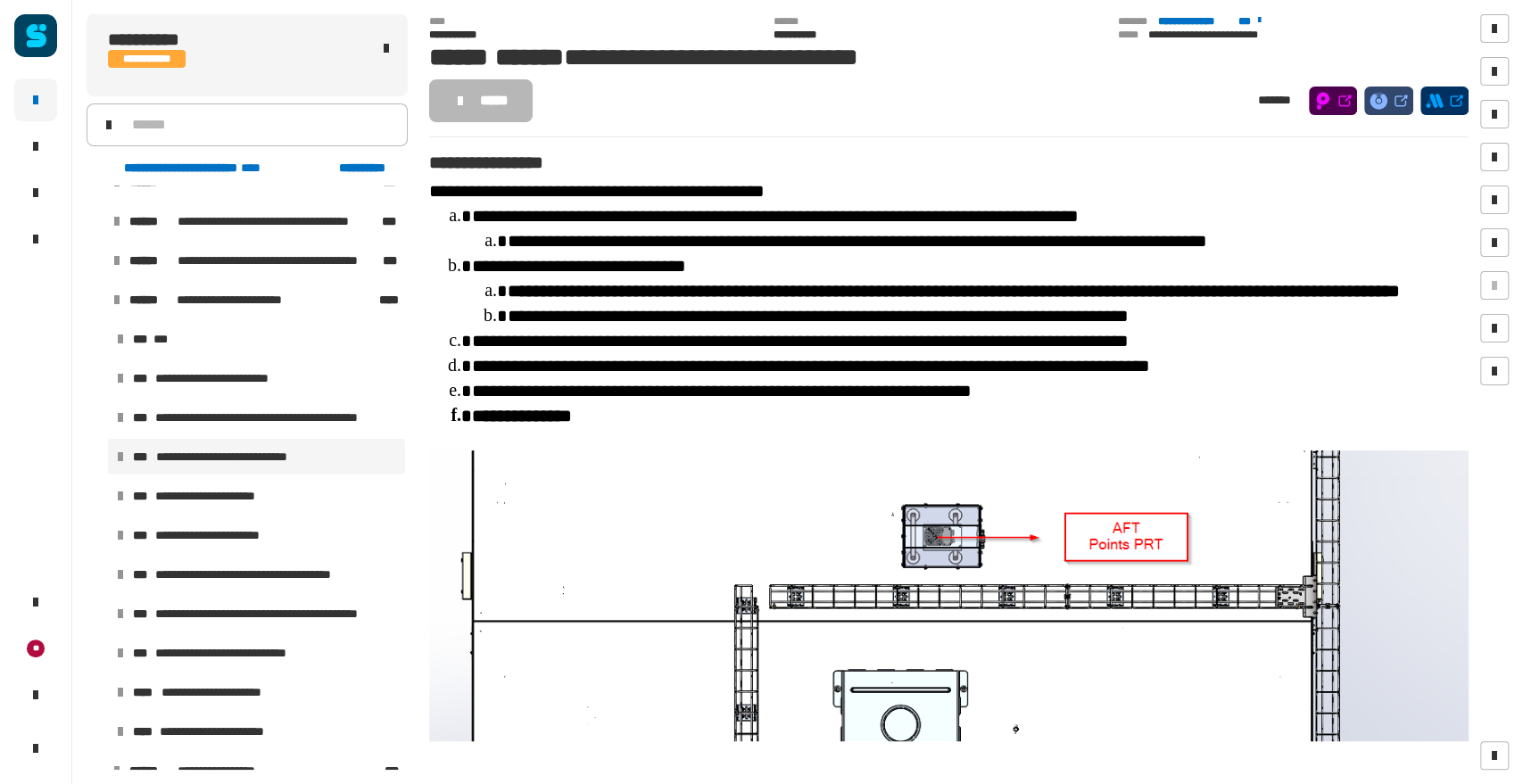 click on "**********" 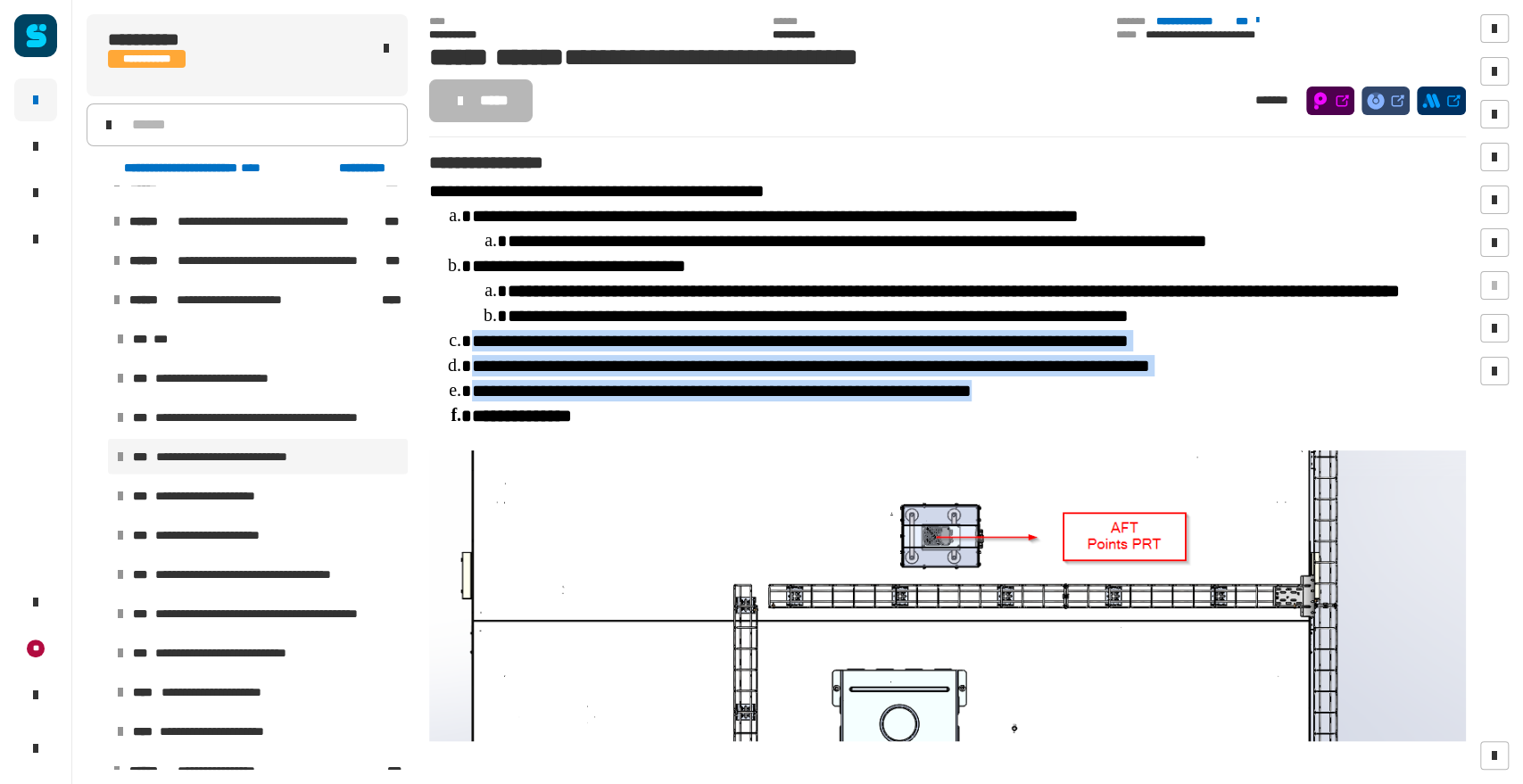 drag, startPoint x: 1073, startPoint y: 412, endPoint x: 450, endPoint y: 359, distance: 625.2503 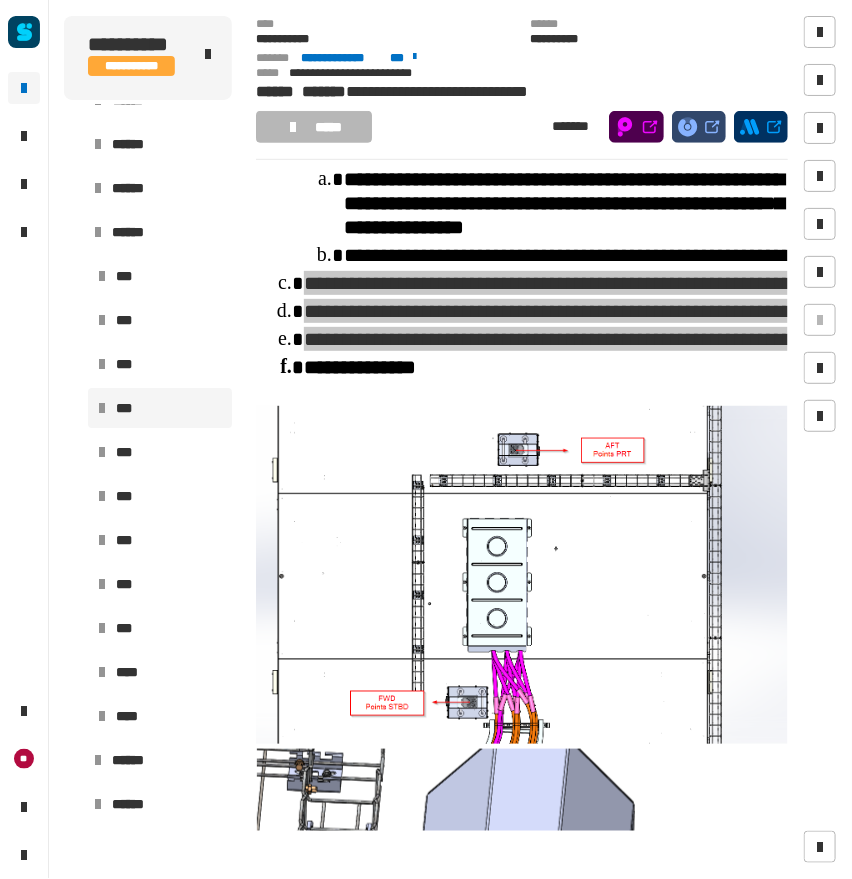 scroll, scrollTop: 196, scrollLeft: 0, axis: vertical 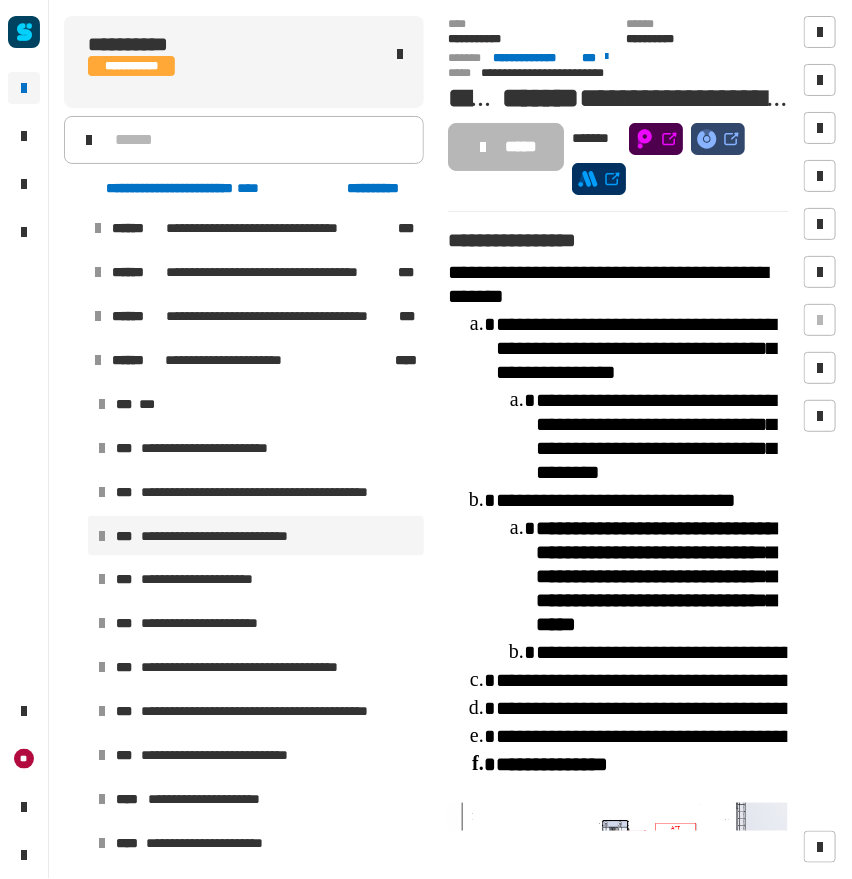click 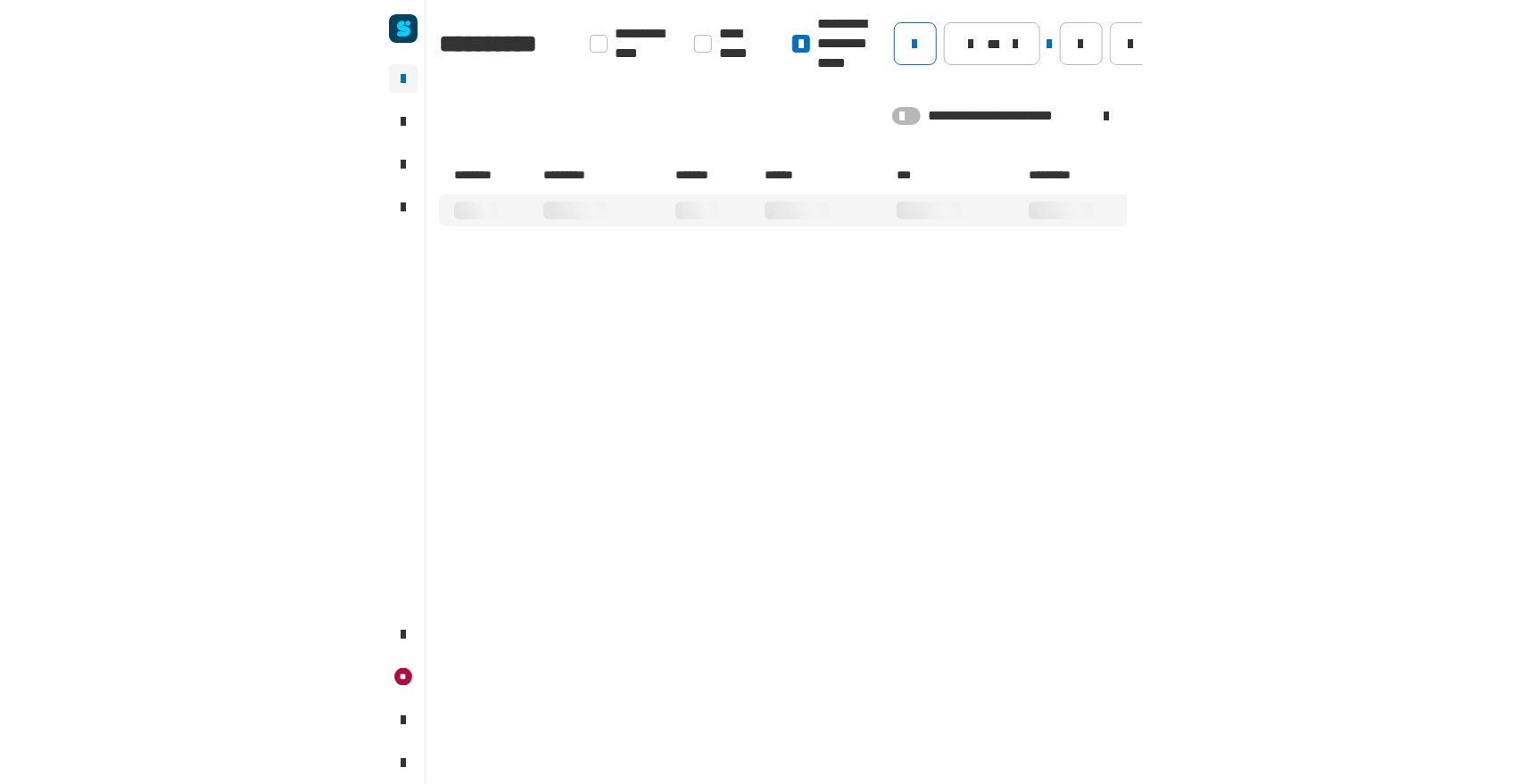 scroll, scrollTop: 0, scrollLeft: 17, axis: horizontal 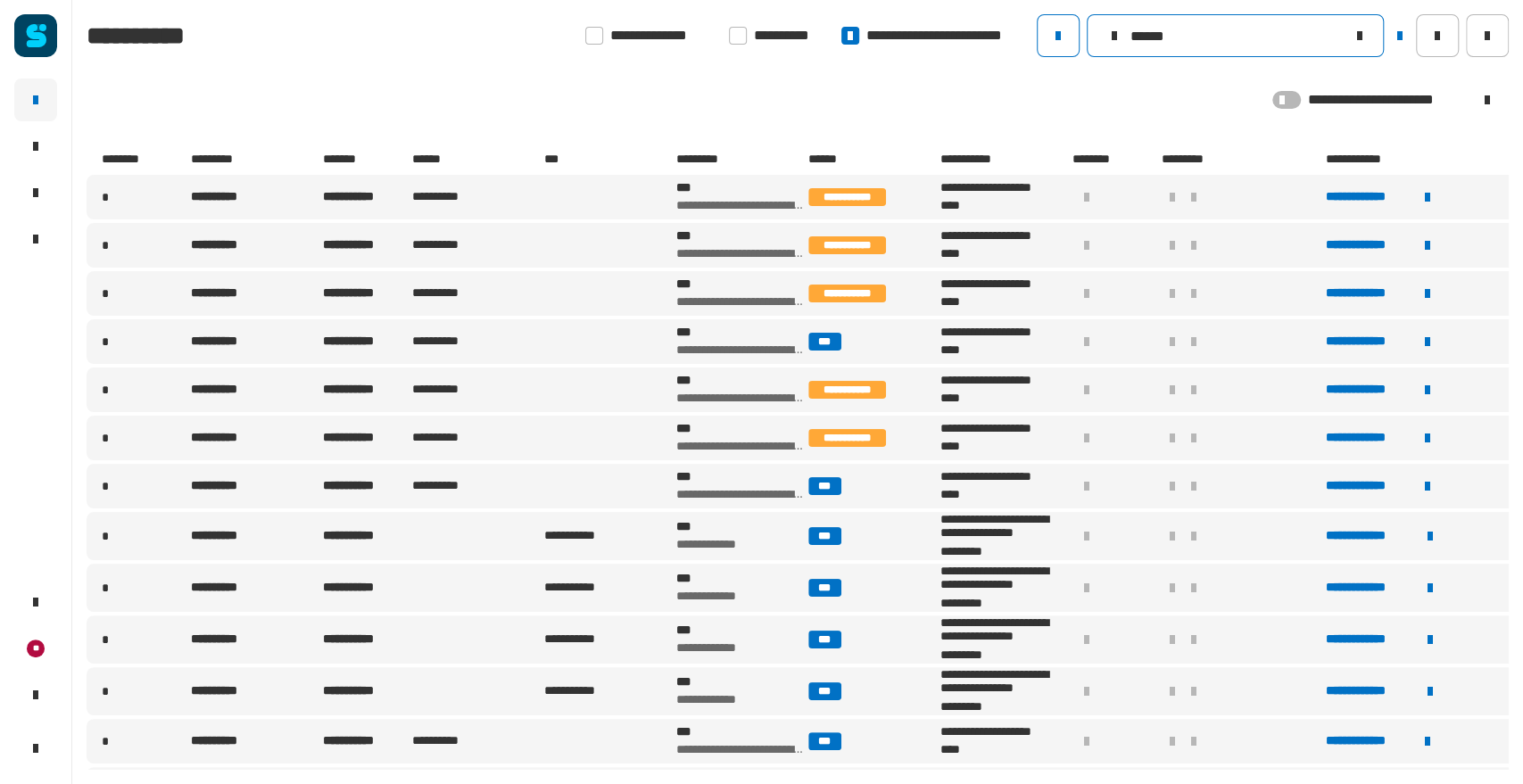 drag, startPoint x: 1241, startPoint y: 34, endPoint x: 1087, endPoint y: 34, distance: 154 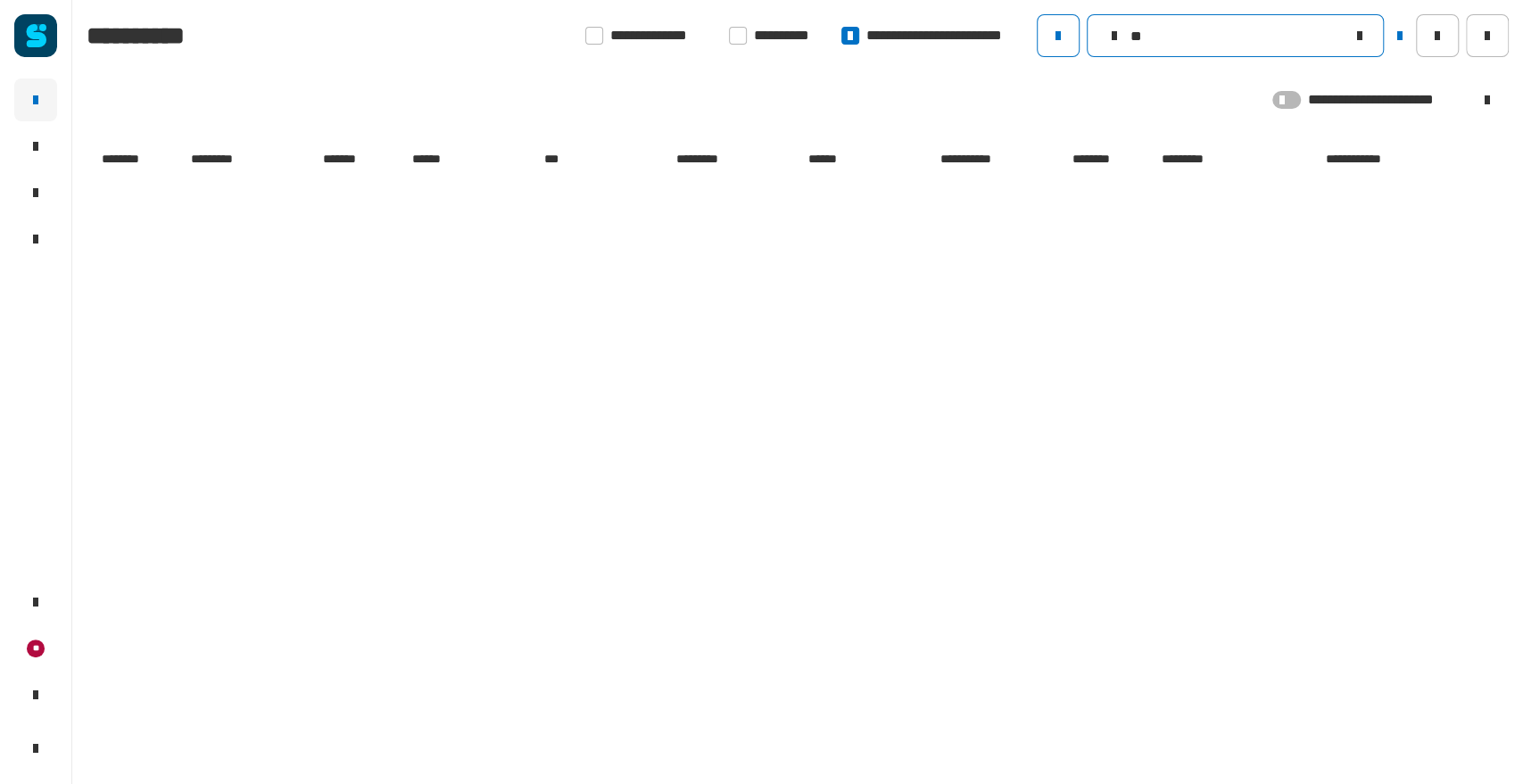 type on "*" 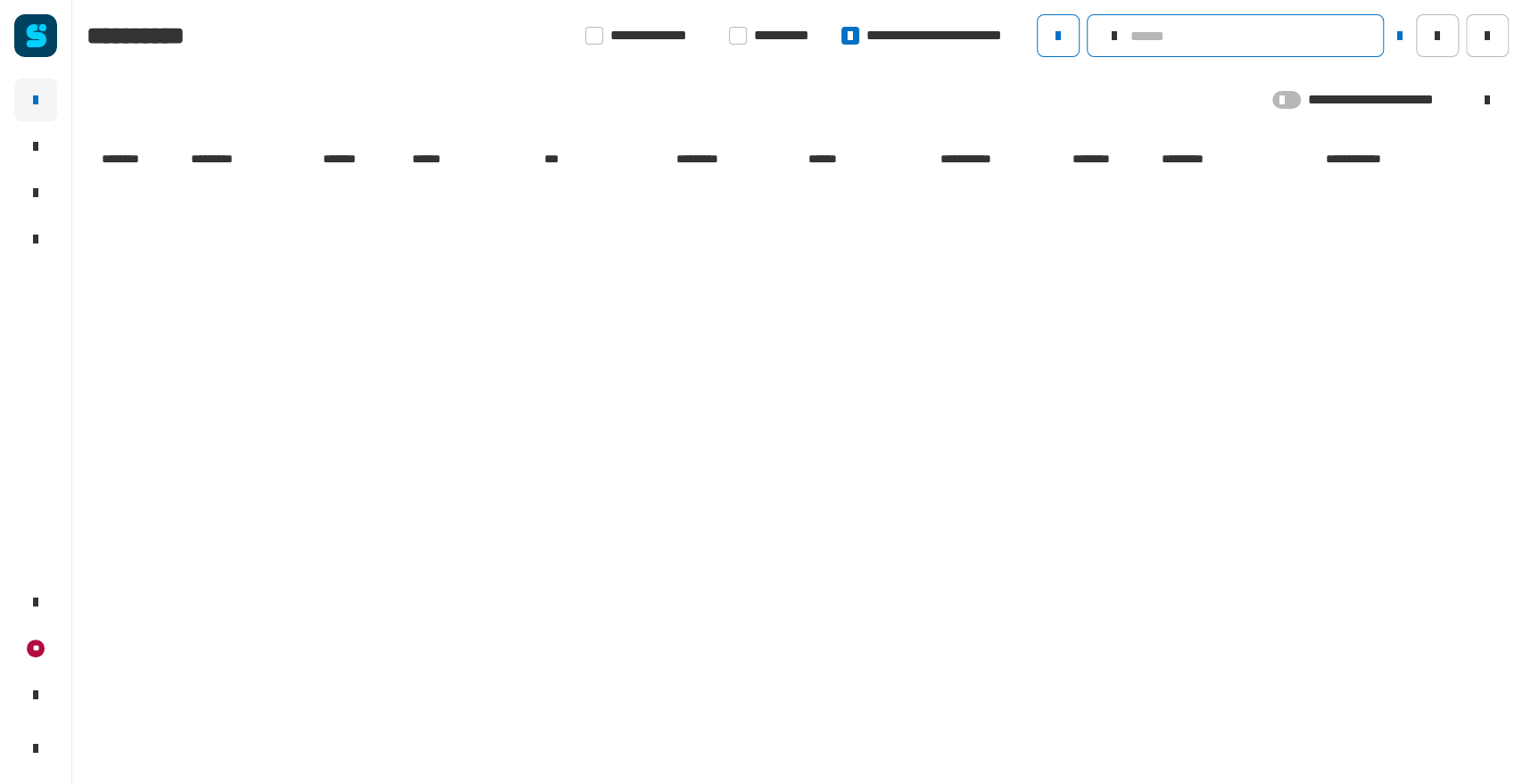 type on "*" 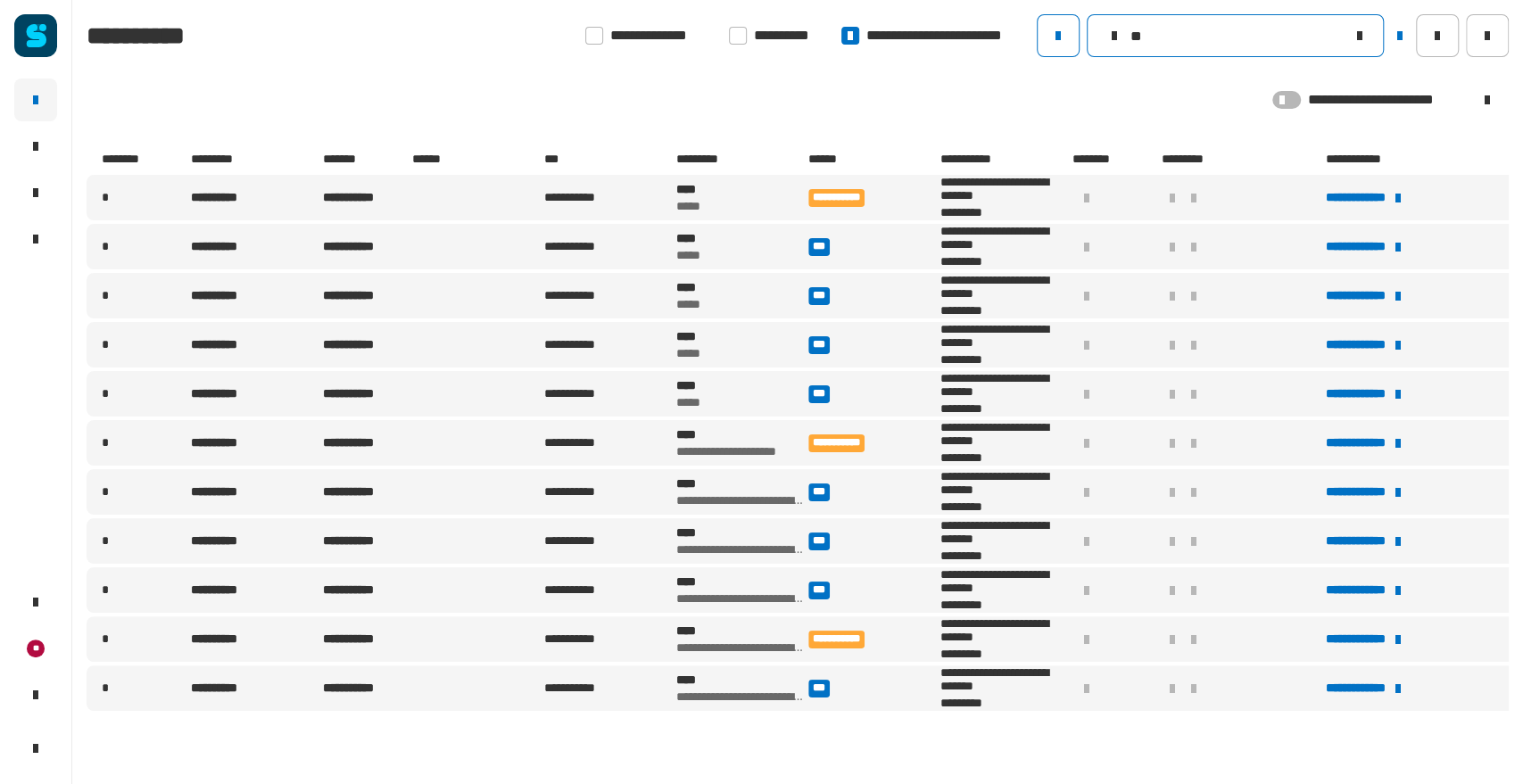 type on "*" 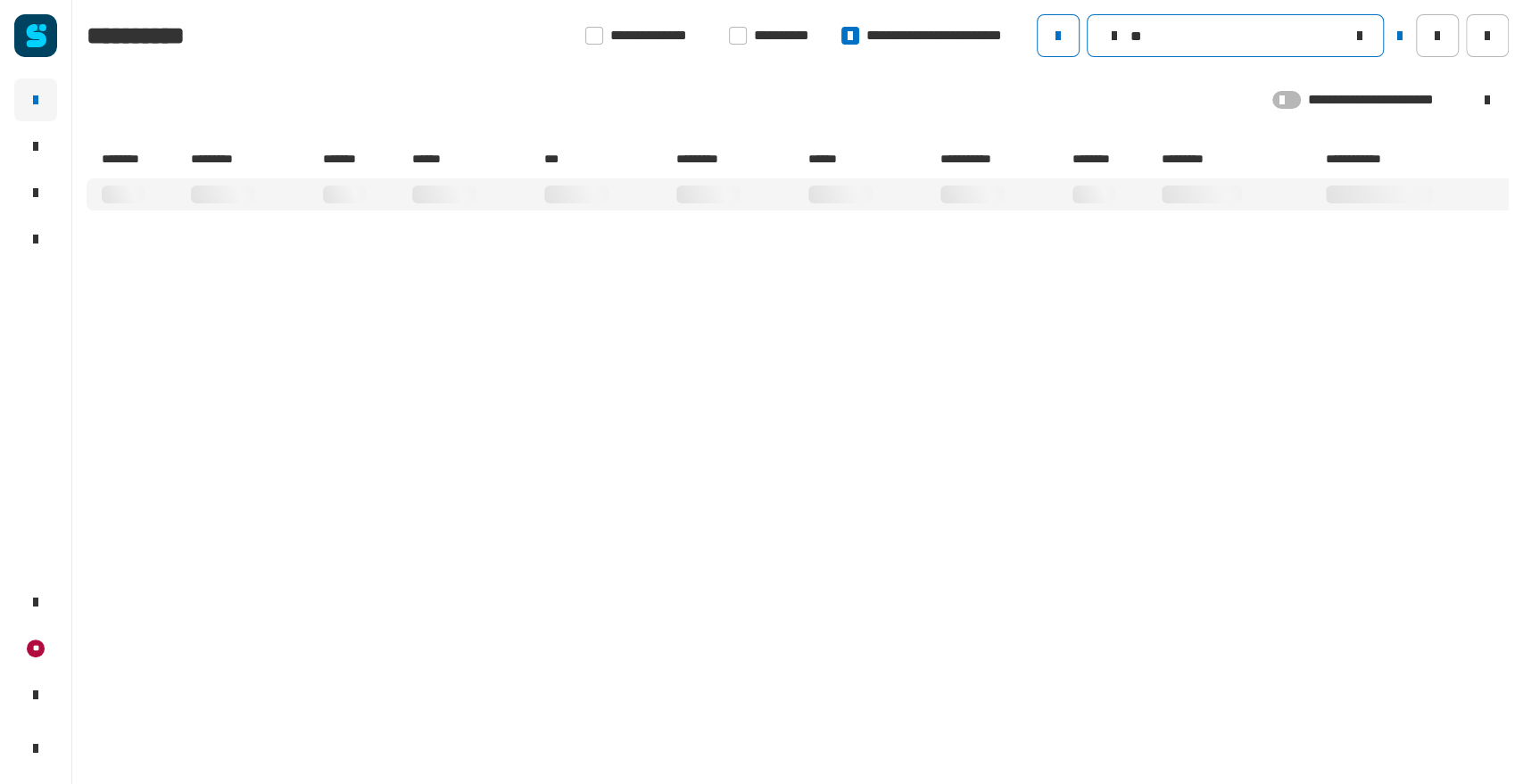 type on "*" 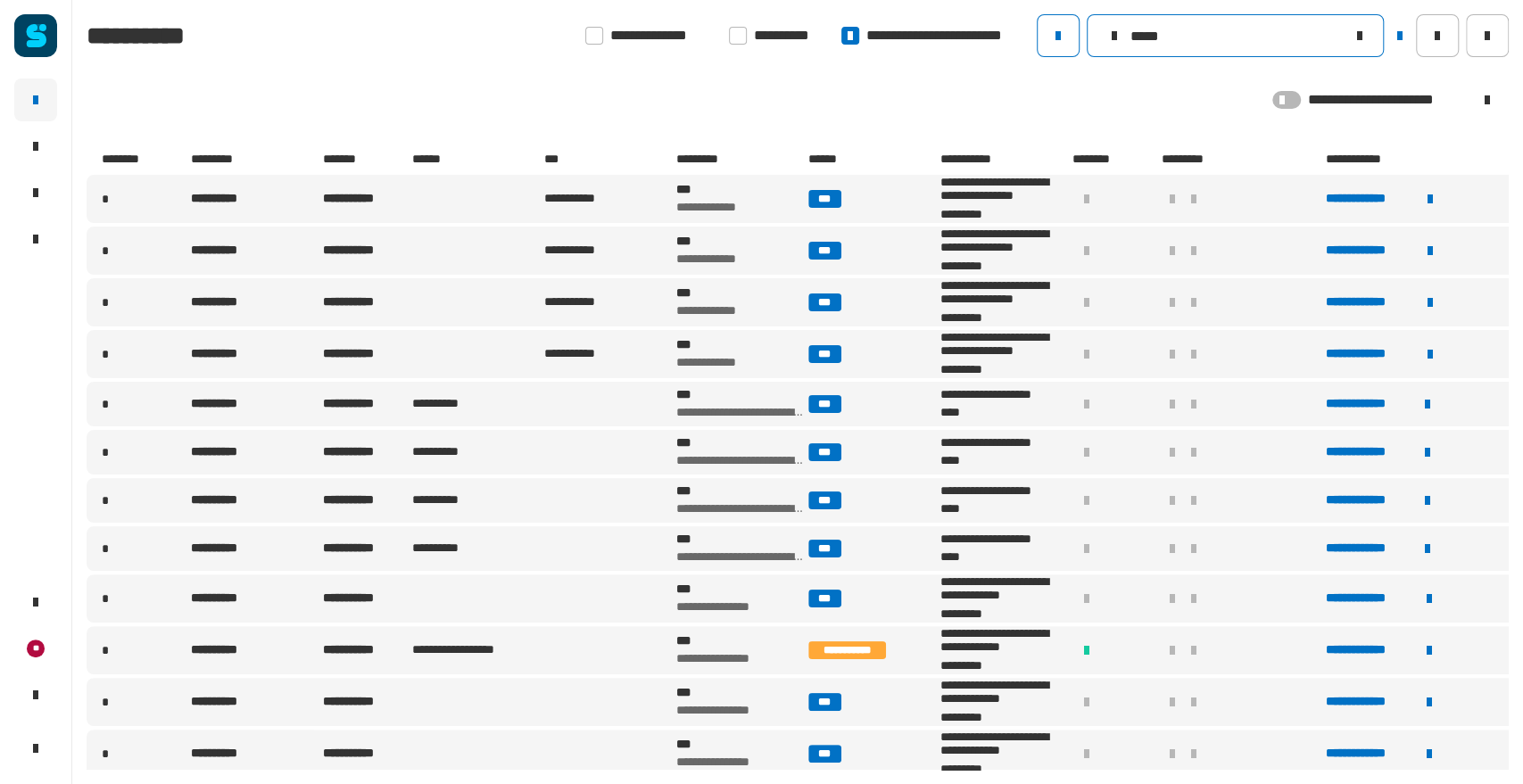 type on "*****" 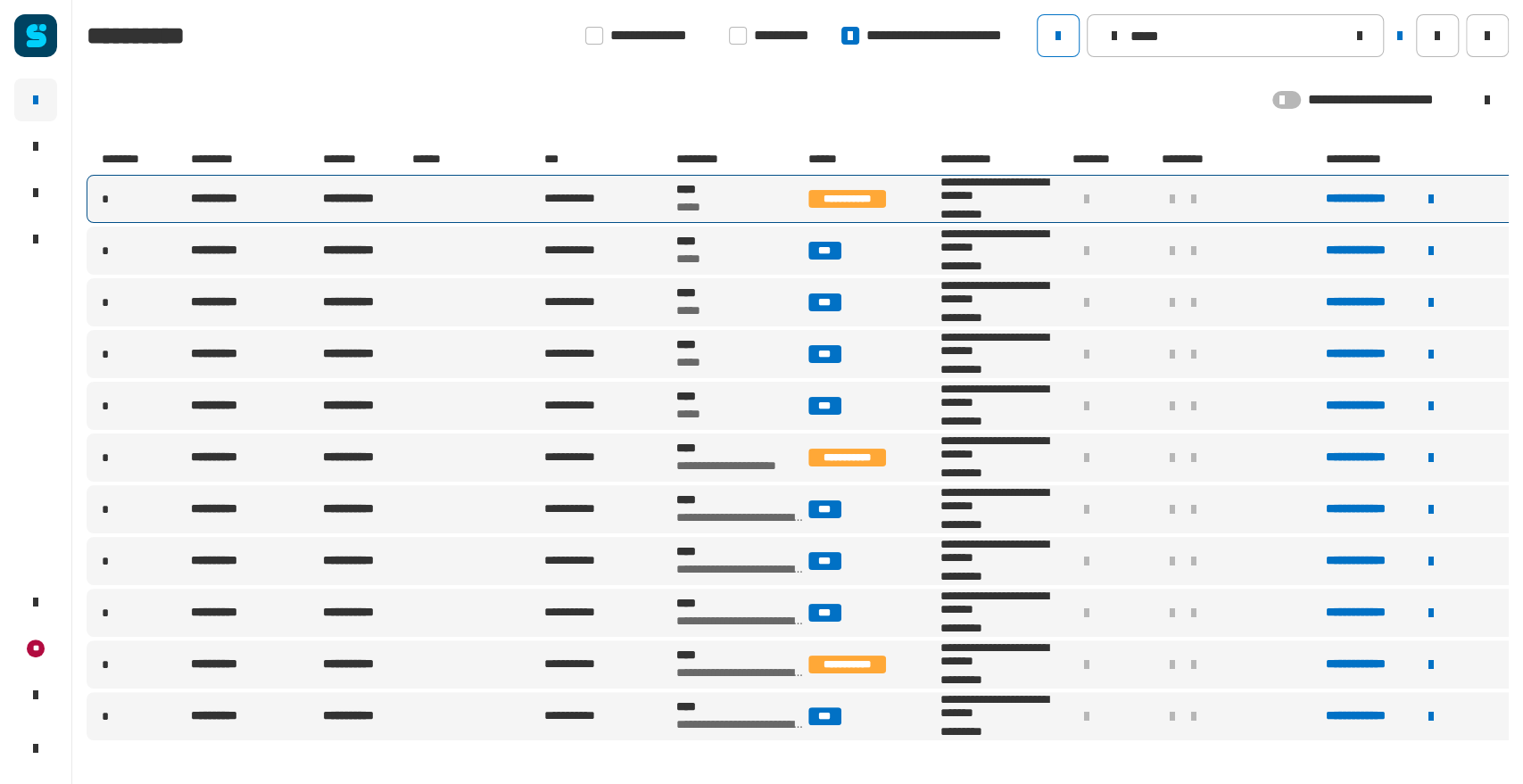 click at bounding box center (476, 199) 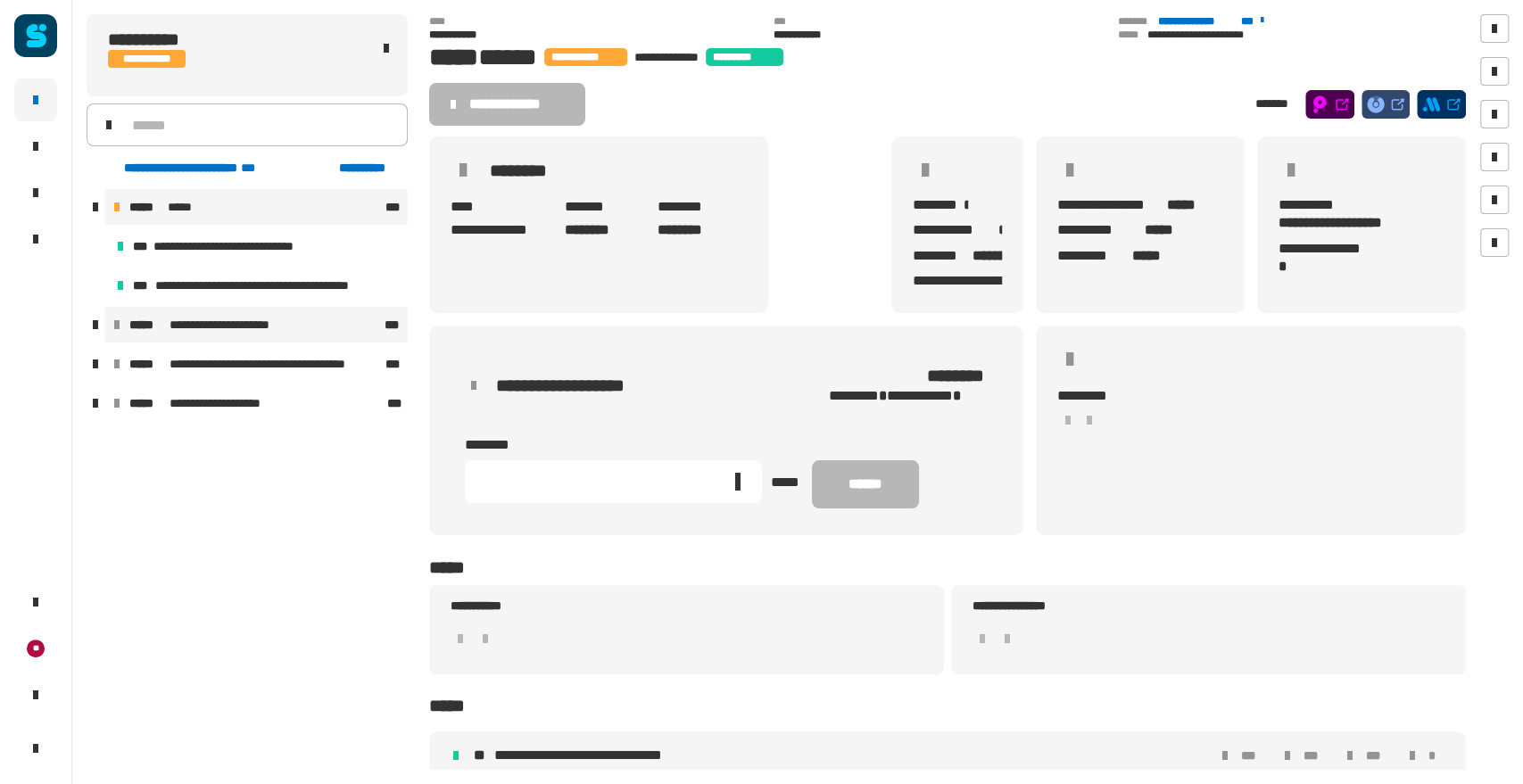 click on "**********" at bounding box center [256, 325] 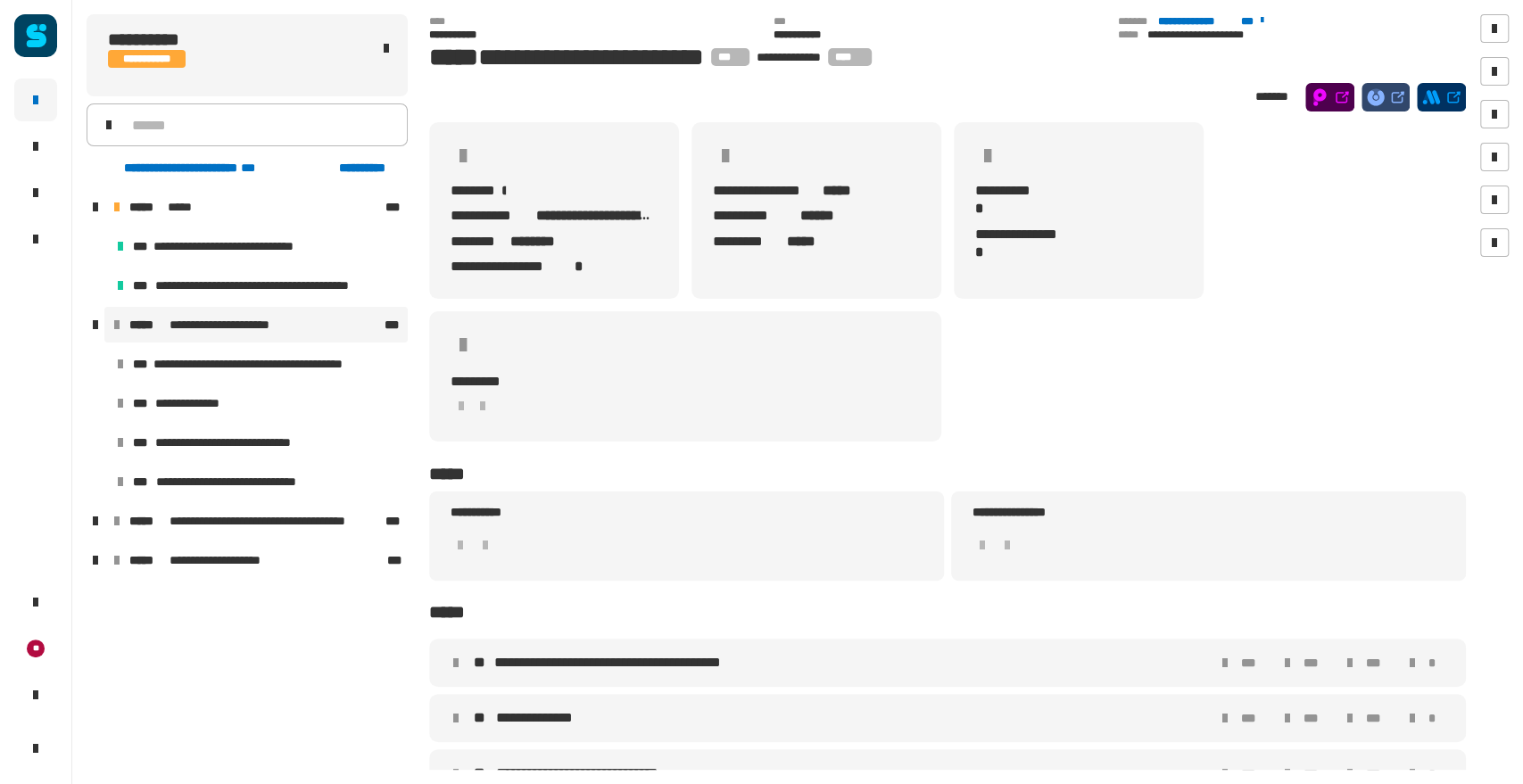 scroll, scrollTop: 83, scrollLeft: 0, axis: vertical 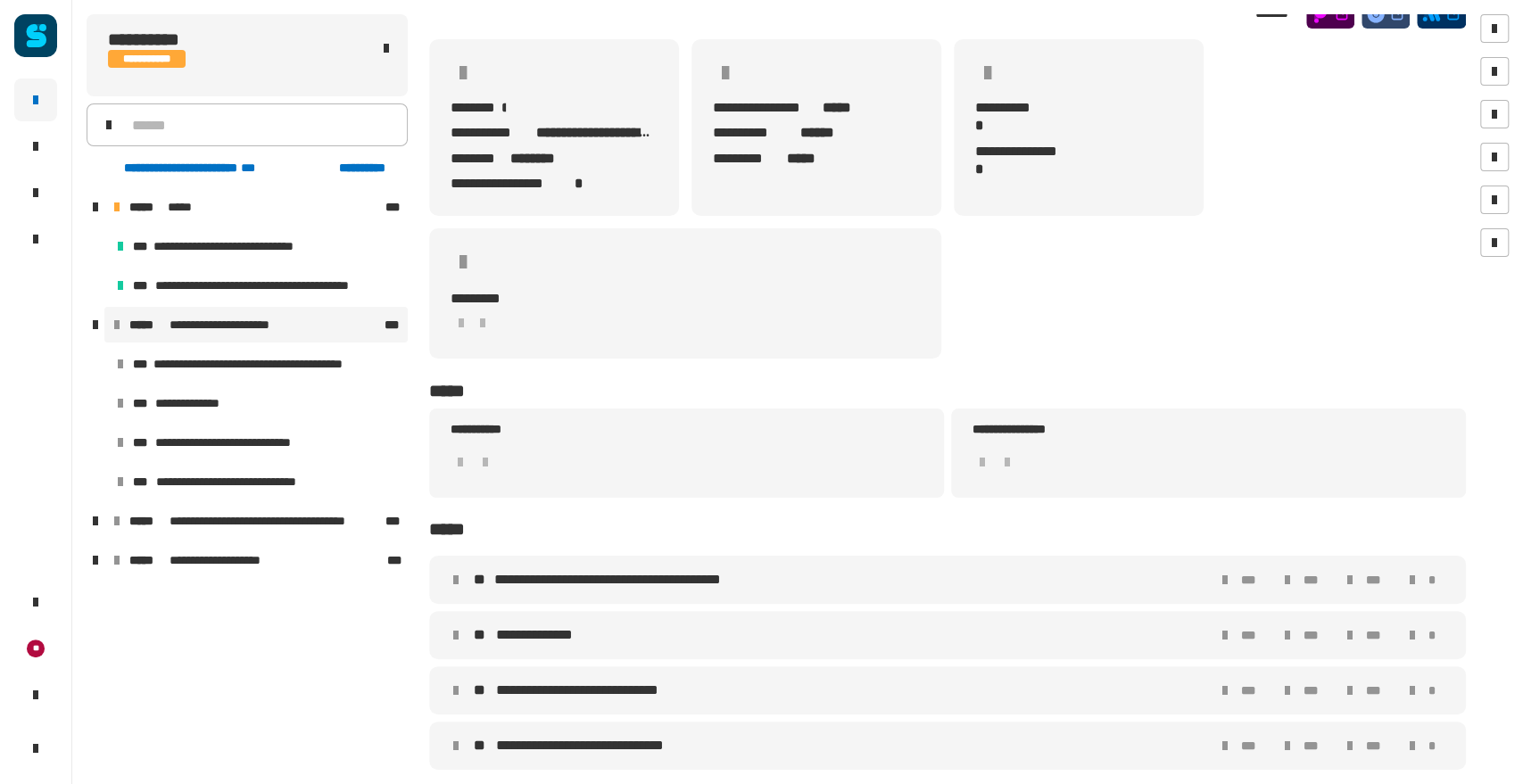 click on "**********" at bounding box center (631, 580) 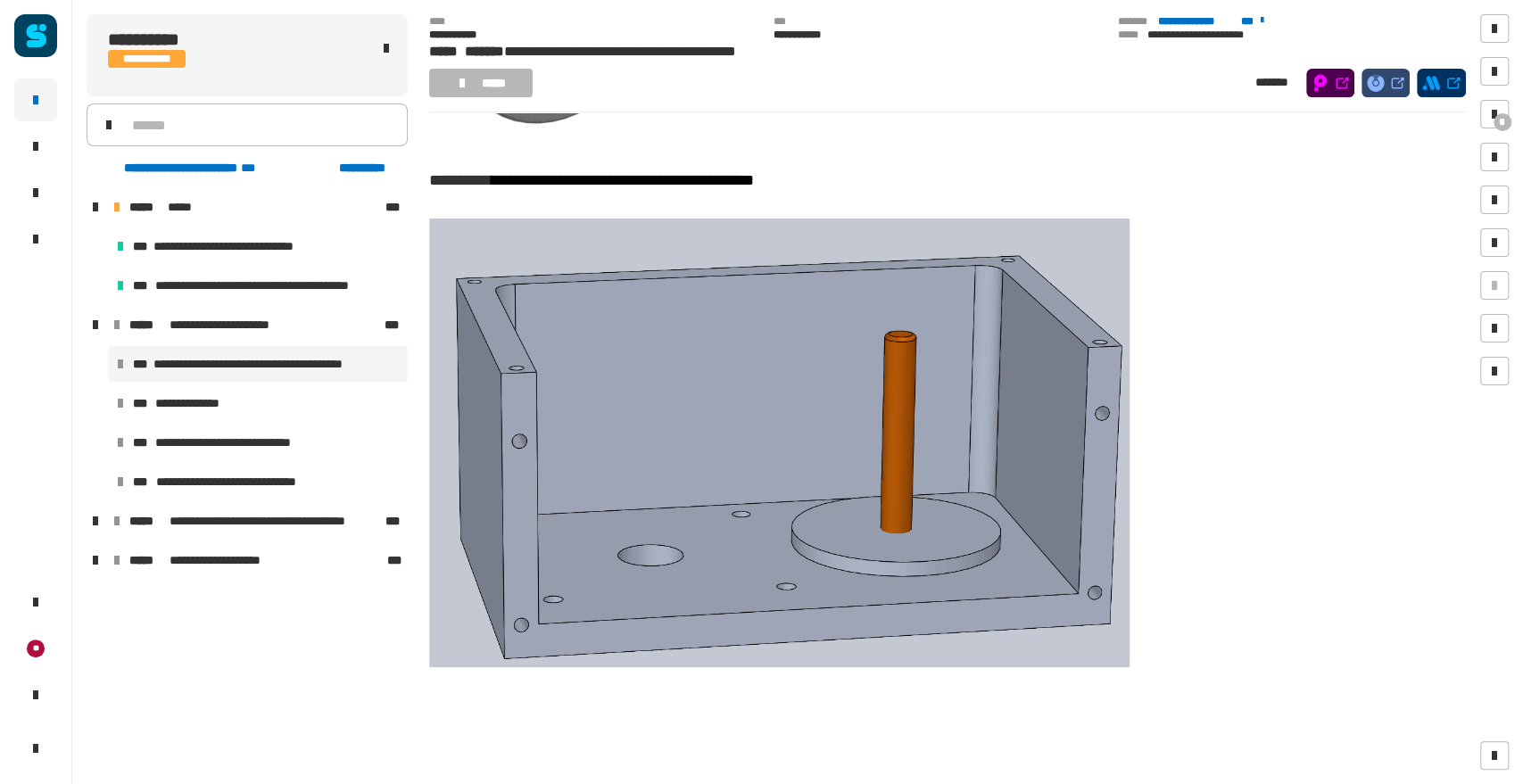 scroll, scrollTop: 410, scrollLeft: 0, axis: vertical 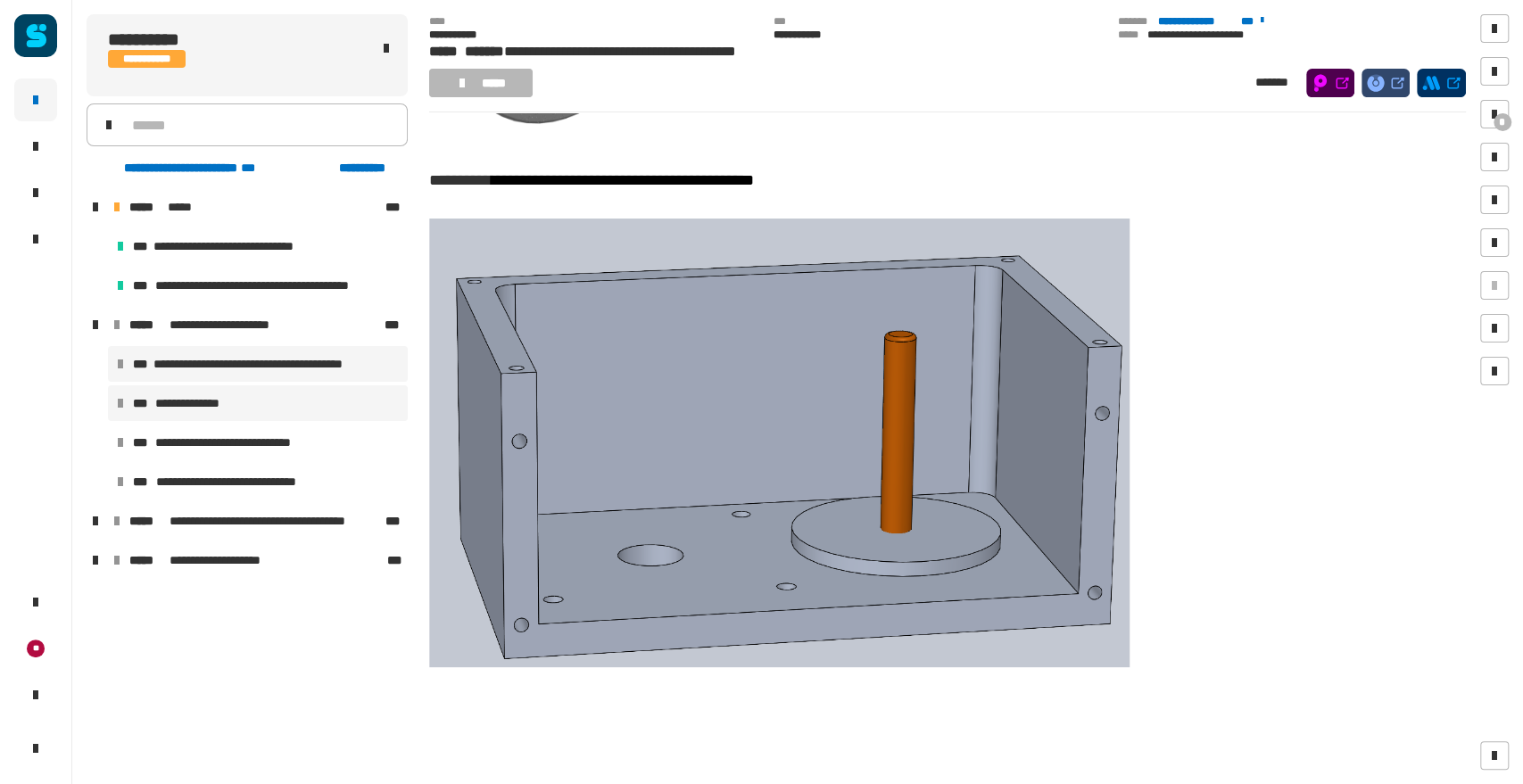 click on "**********" at bounding box center (258, 403) 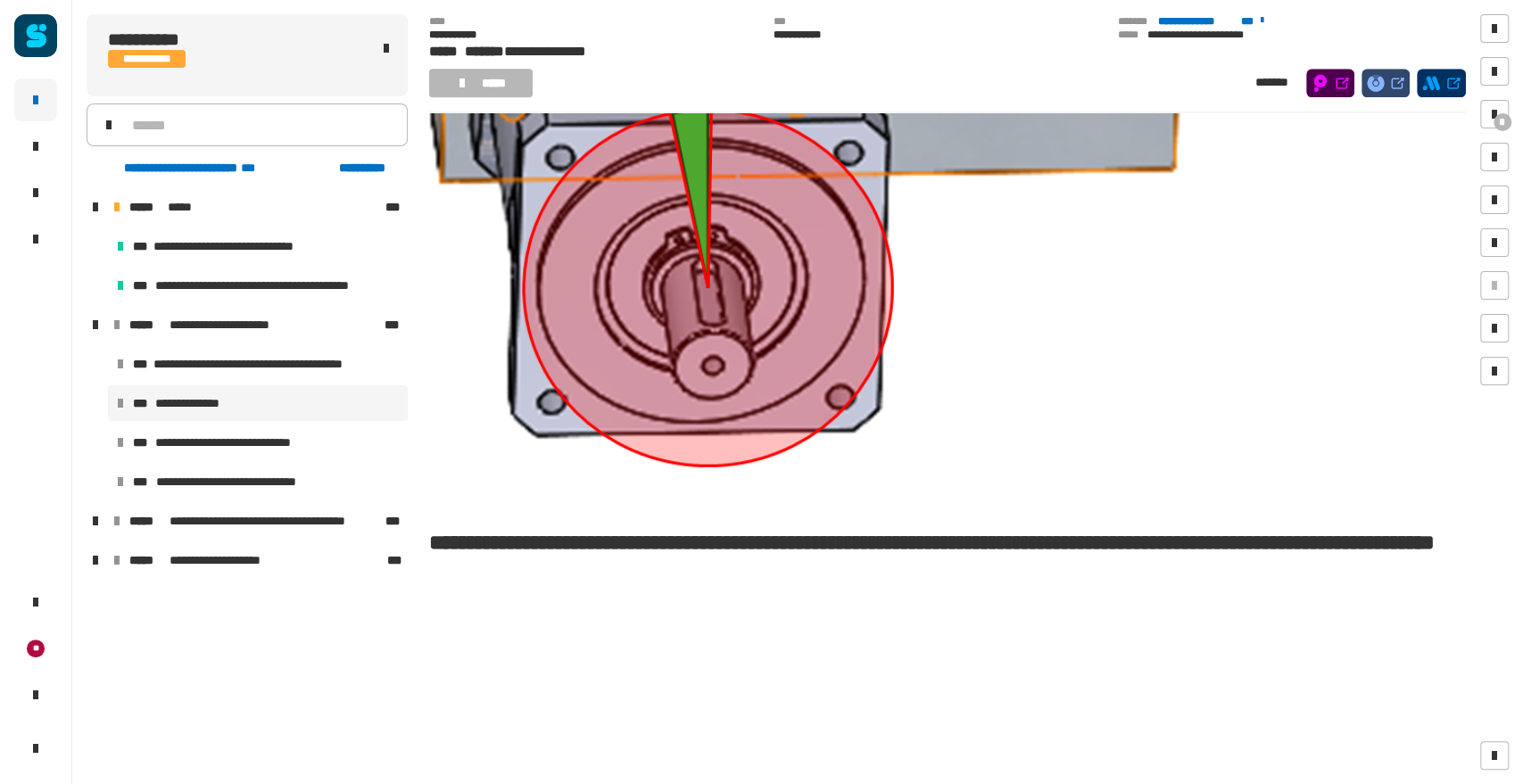 scroll, scrollTop: 2567, scrollLeft: 0, axis: vertical 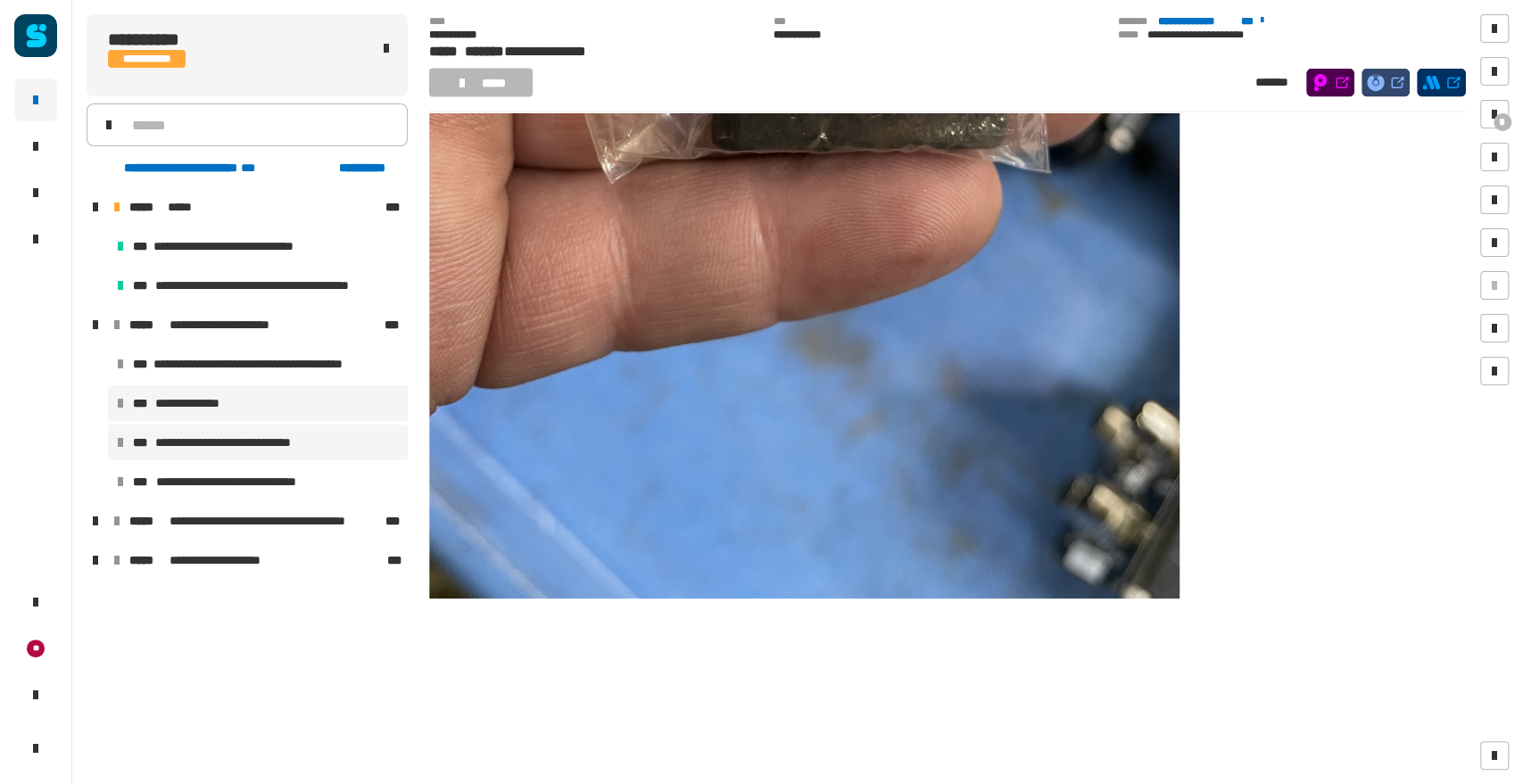 click on "**********" at bounding box center (240, 442) 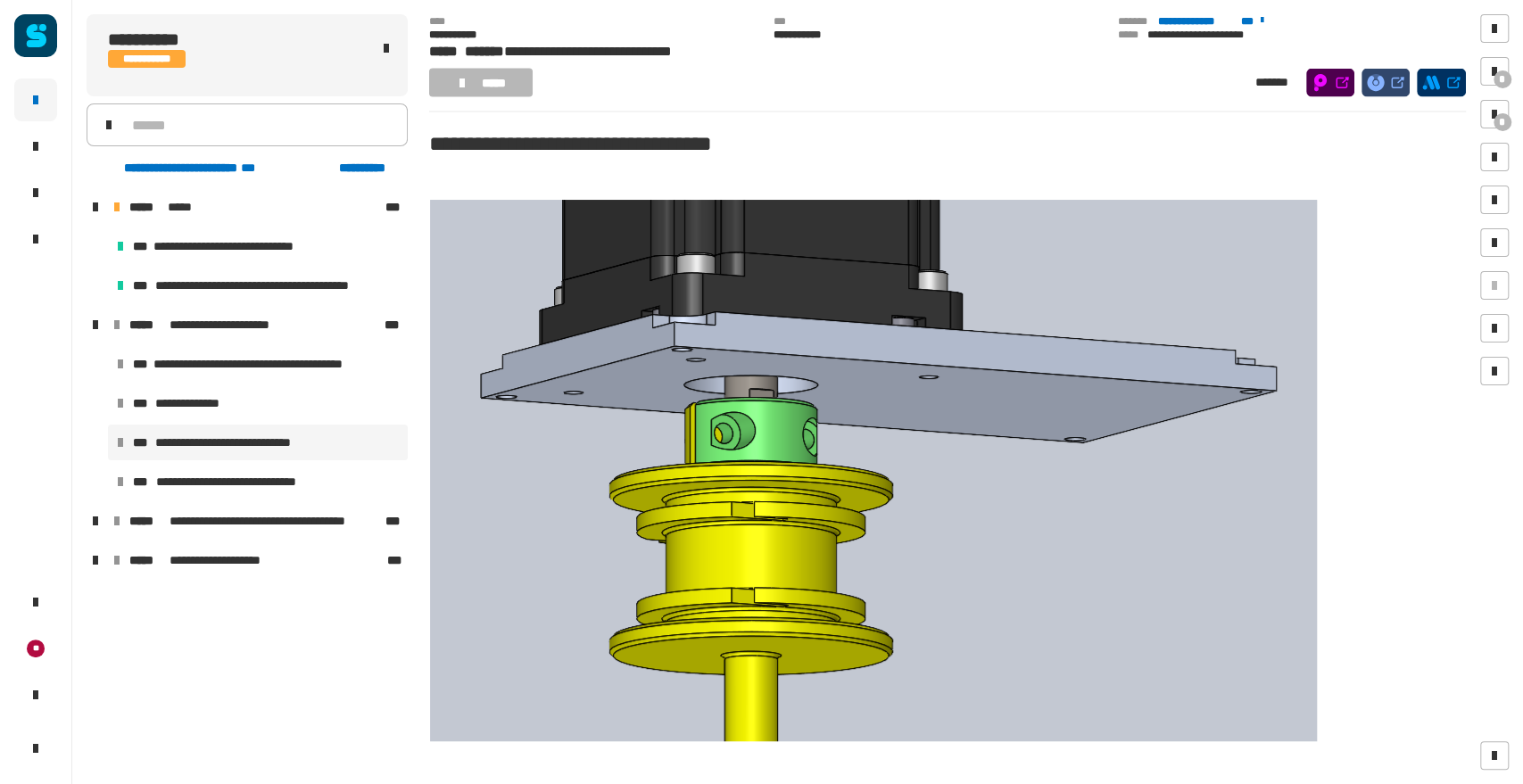 scroll, scrollTop: 2405, scrollLeft: 0, axis: vertical 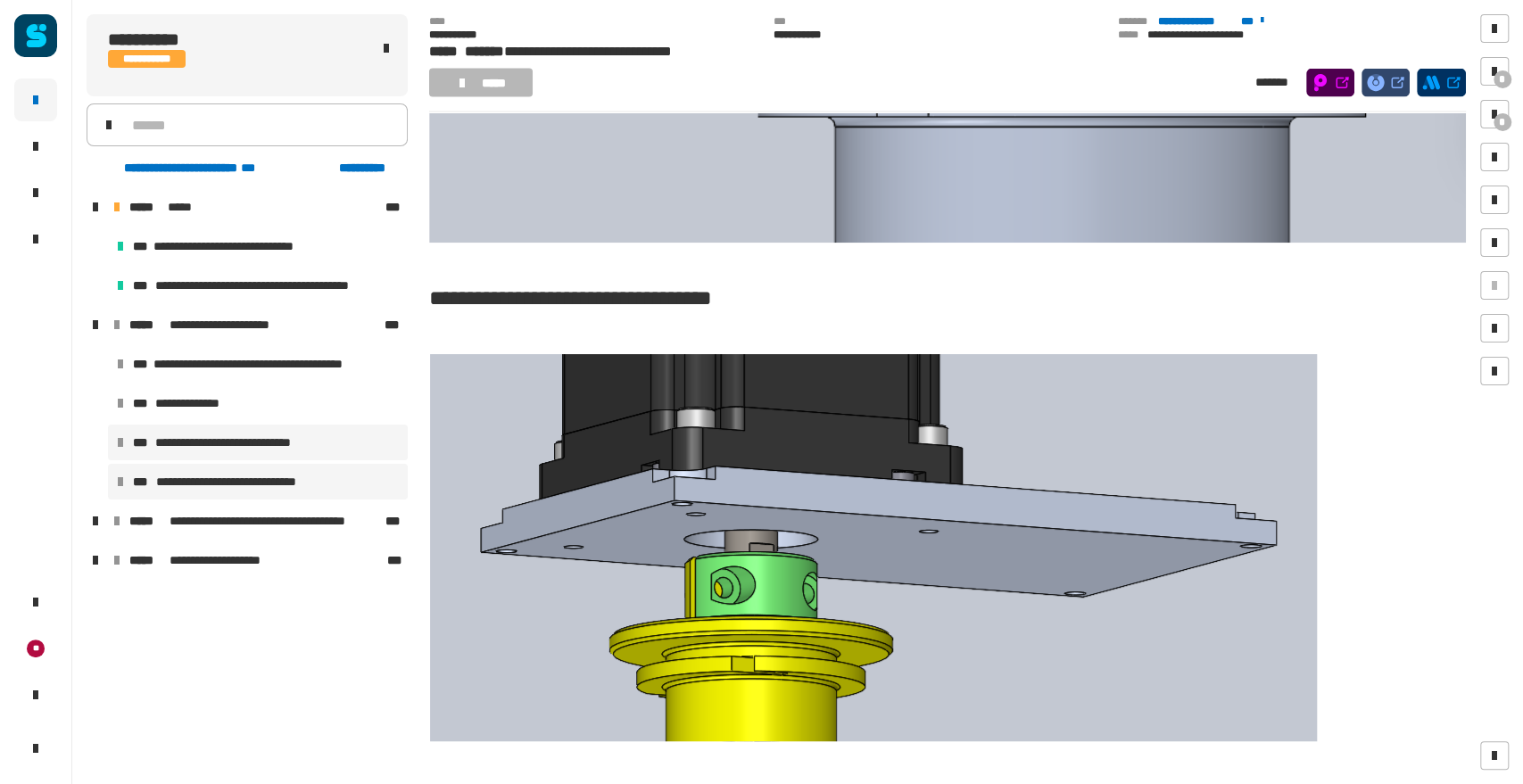 click on "**********" at bounding box center [240, 482] 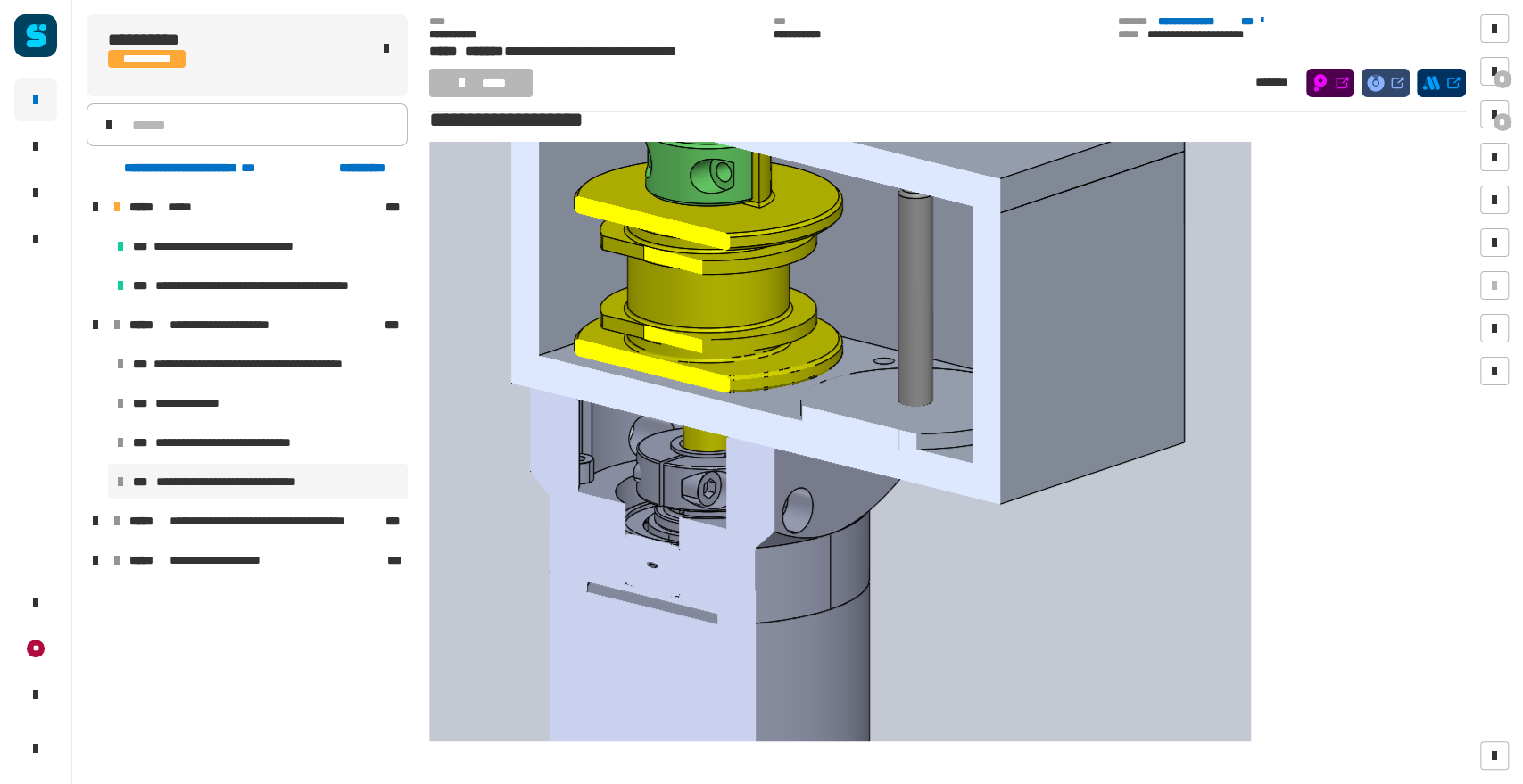 scroll, scrollTop: 4236, scrollLeft: 0, axis: vertical 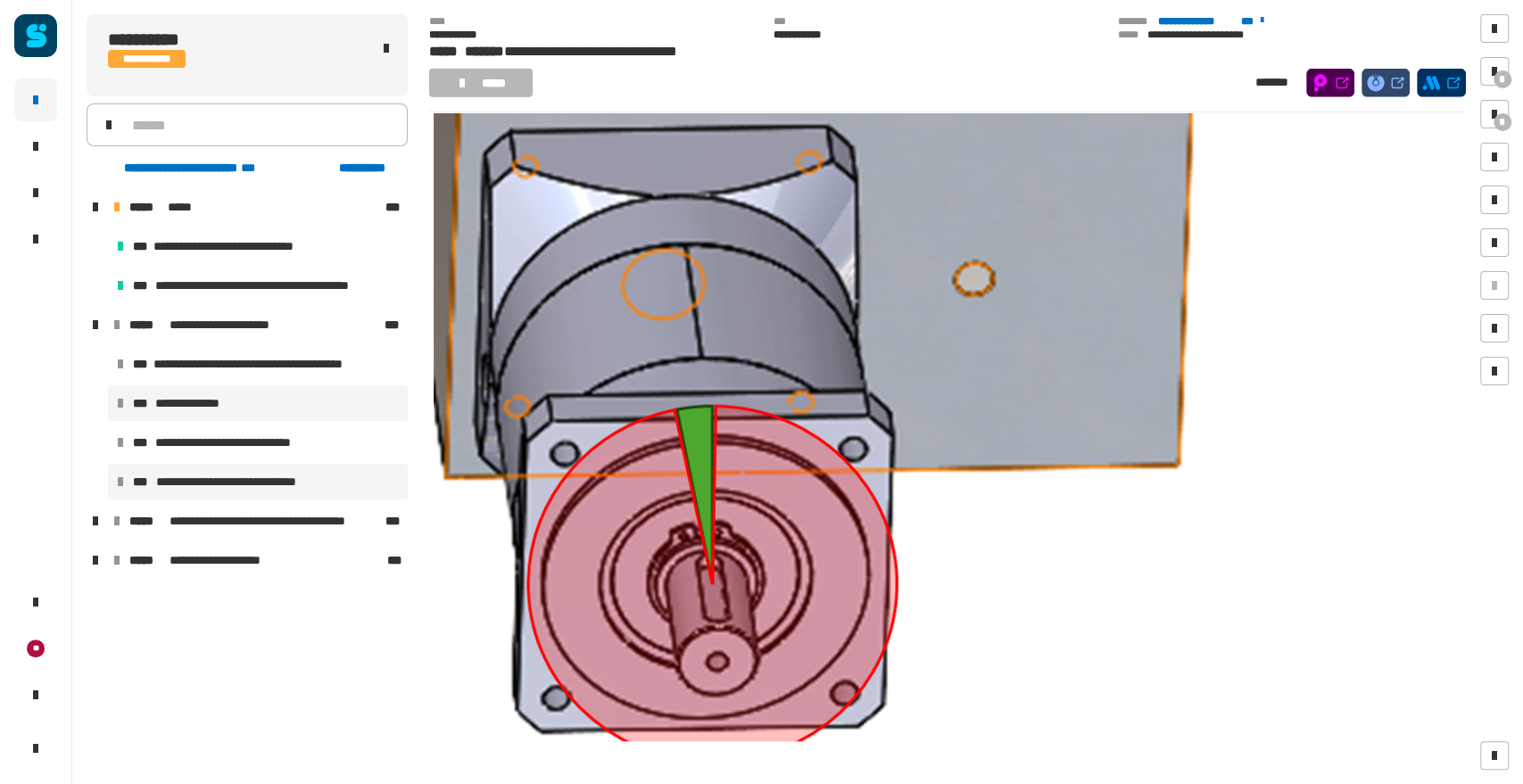 click on "**********" at bounding box center [258, 403] 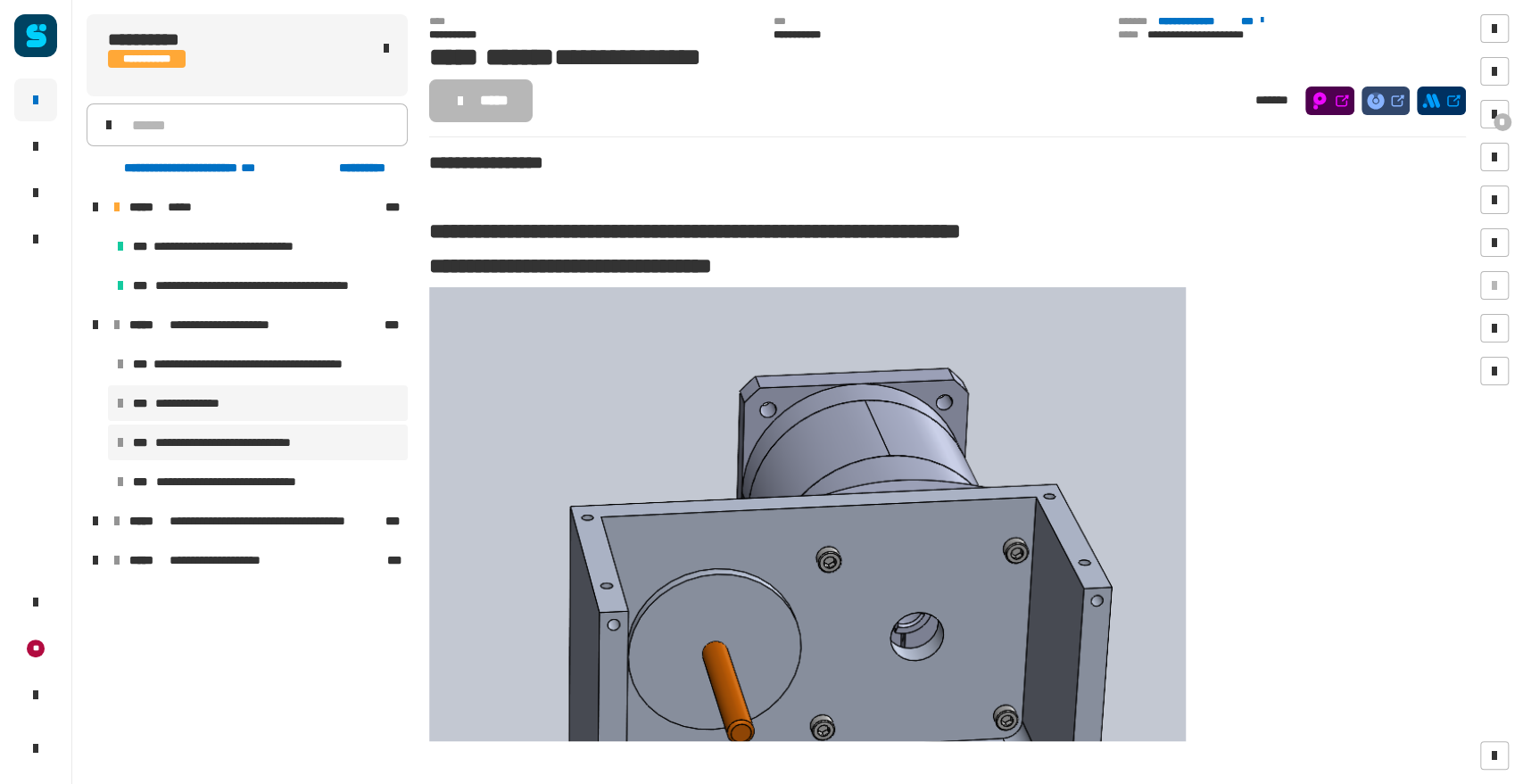 click on "**********" at bounding box center [258, 442] 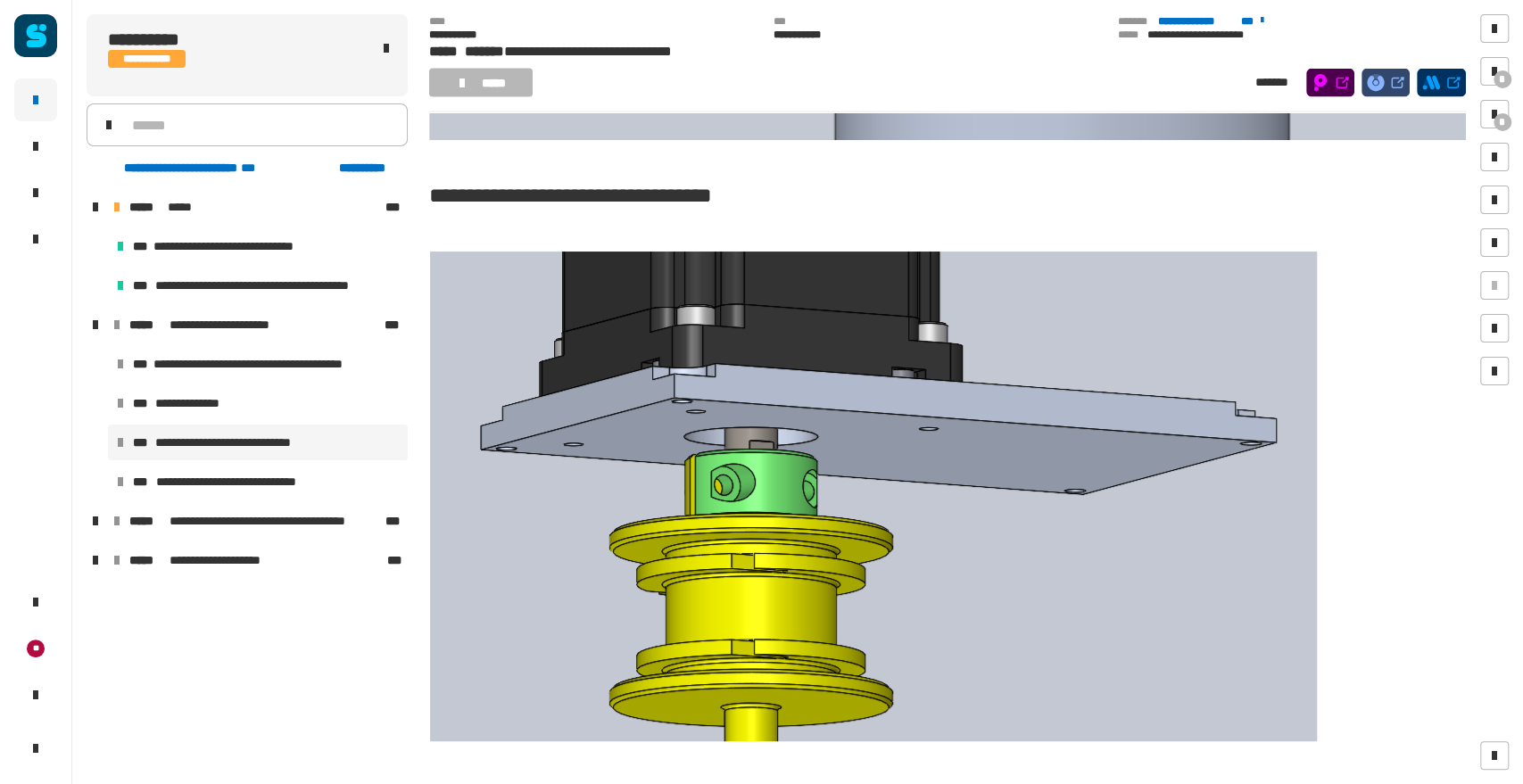 scroll, scrollTop: 2505, scrollLeft: 0, axis: vertical 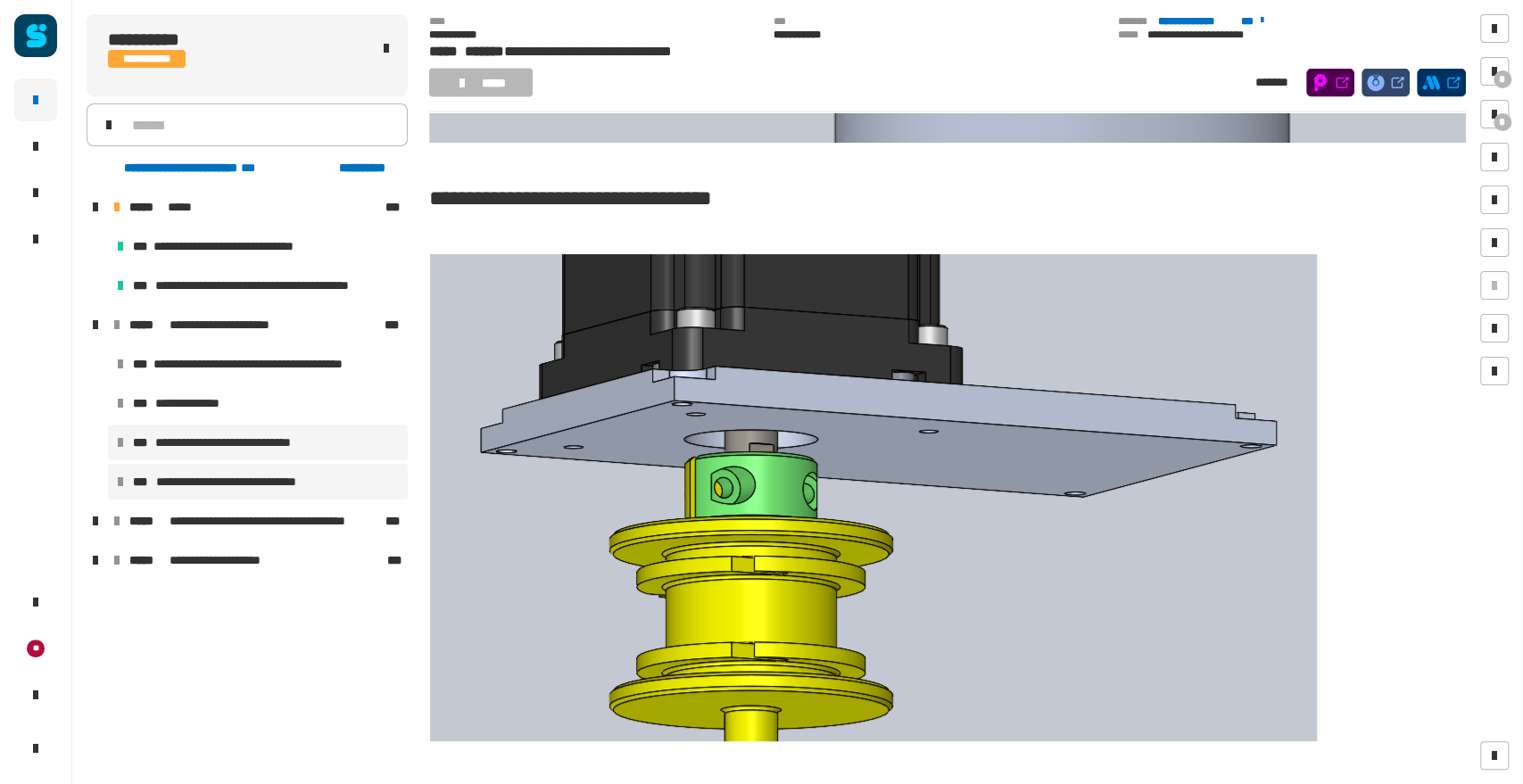 click on "**********" at bounding box center (240, 482) 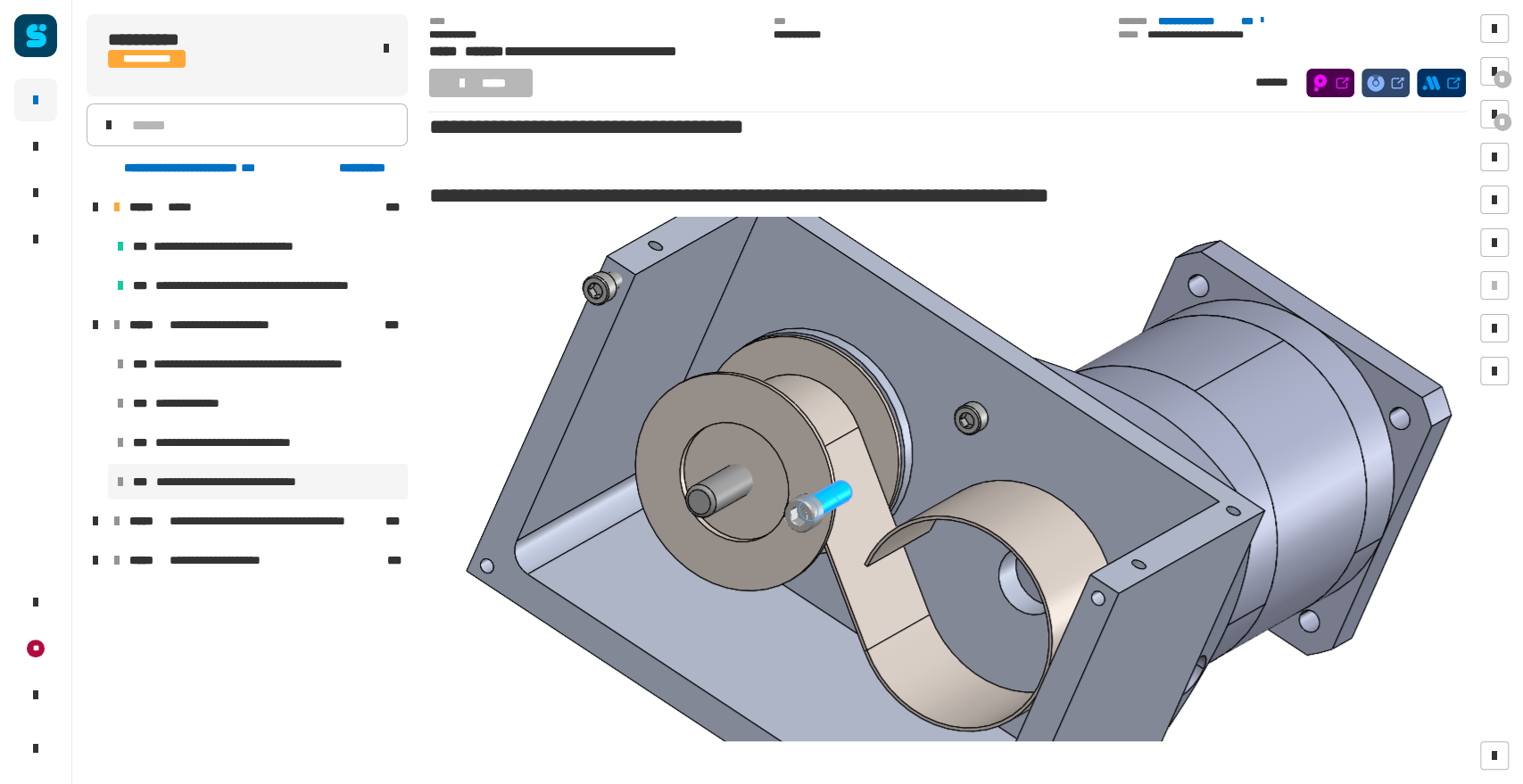 scroll, scrollTop: 0, scrollLeft: 0, axis: both 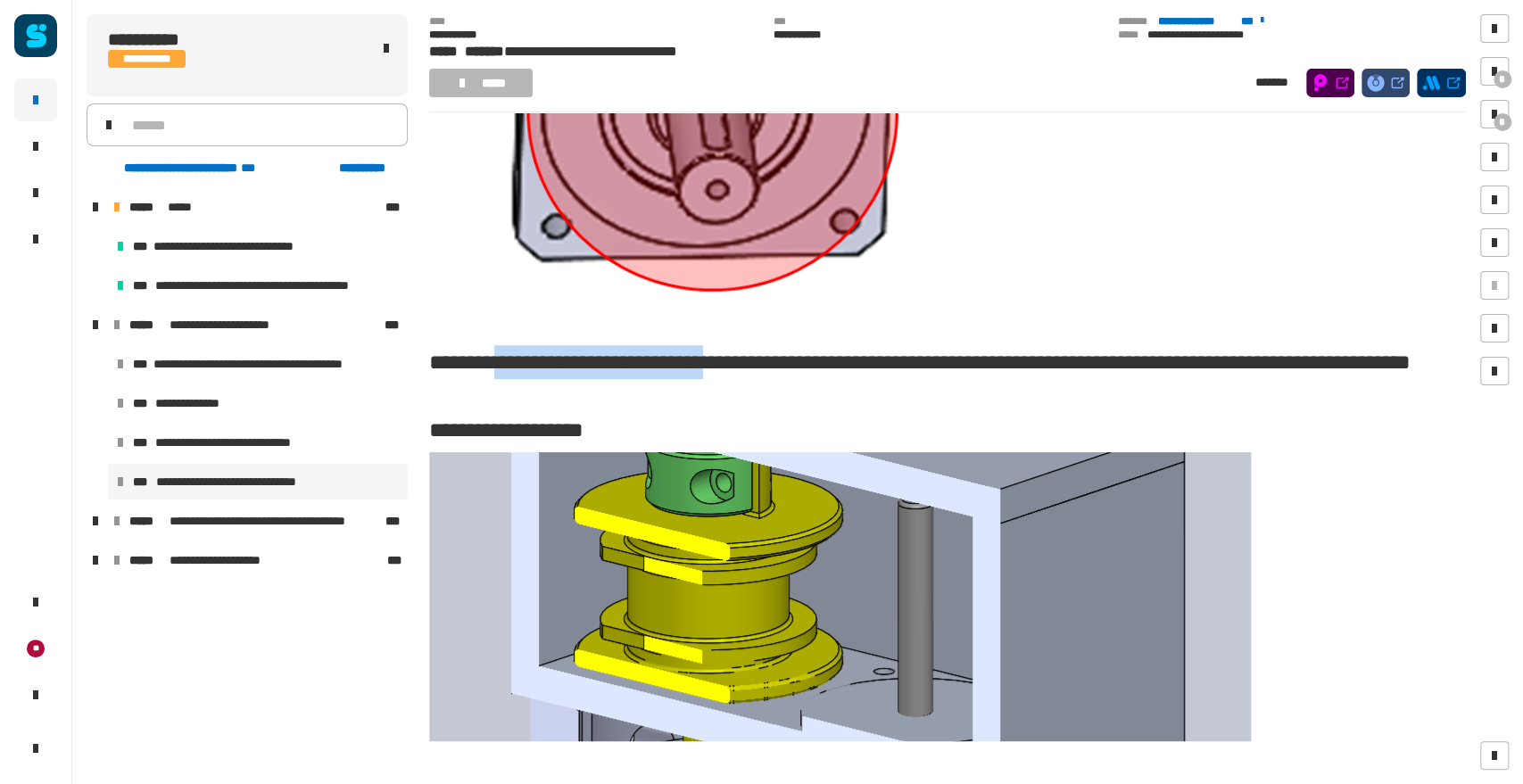 drag, startPoint x: 506, startPoint y: 391, endPoint x: 749, endPoint y: 405, distance: 243.40296 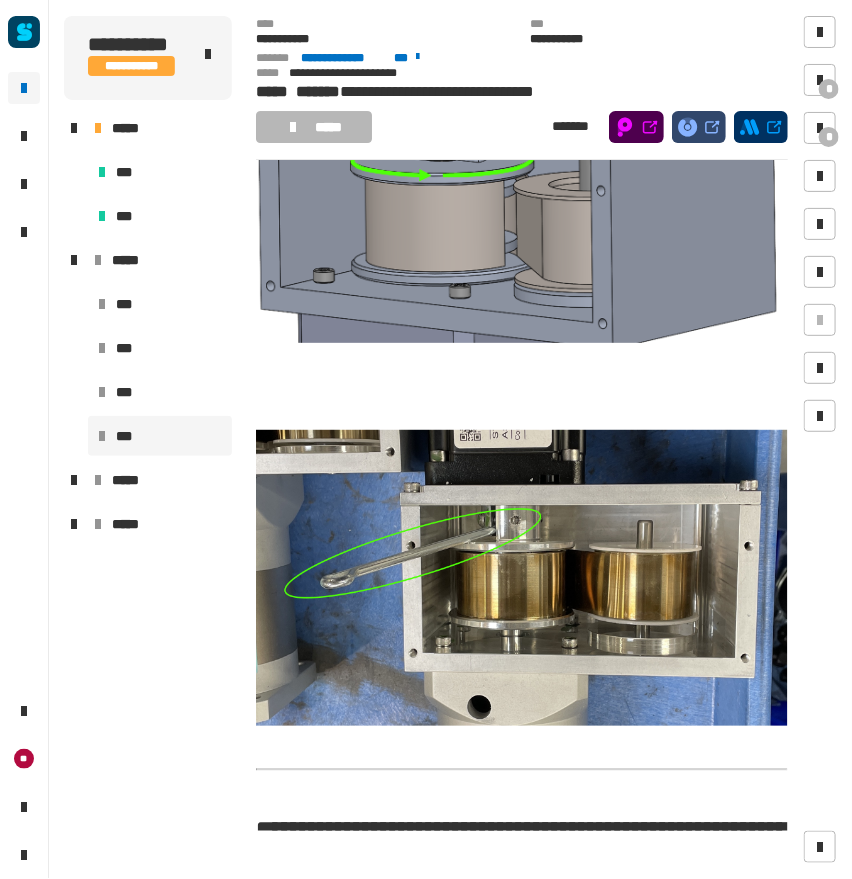 scroll, scrollTop: 1561, scrollLeft: 0, axis: vertical 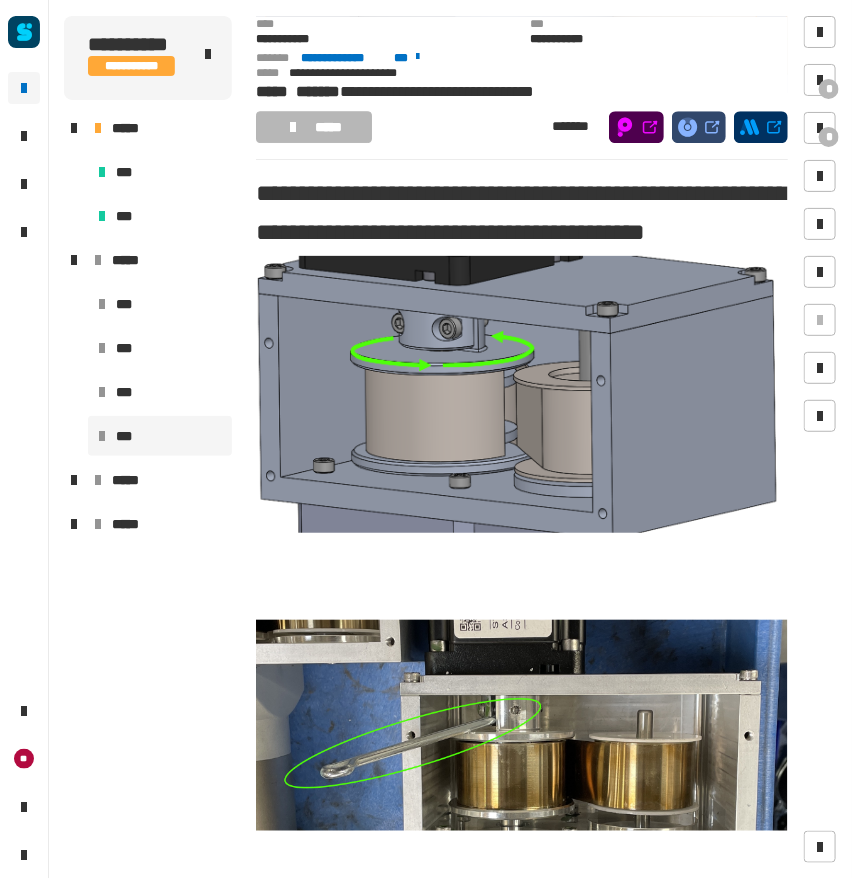 click at bounding box center [523, 394] 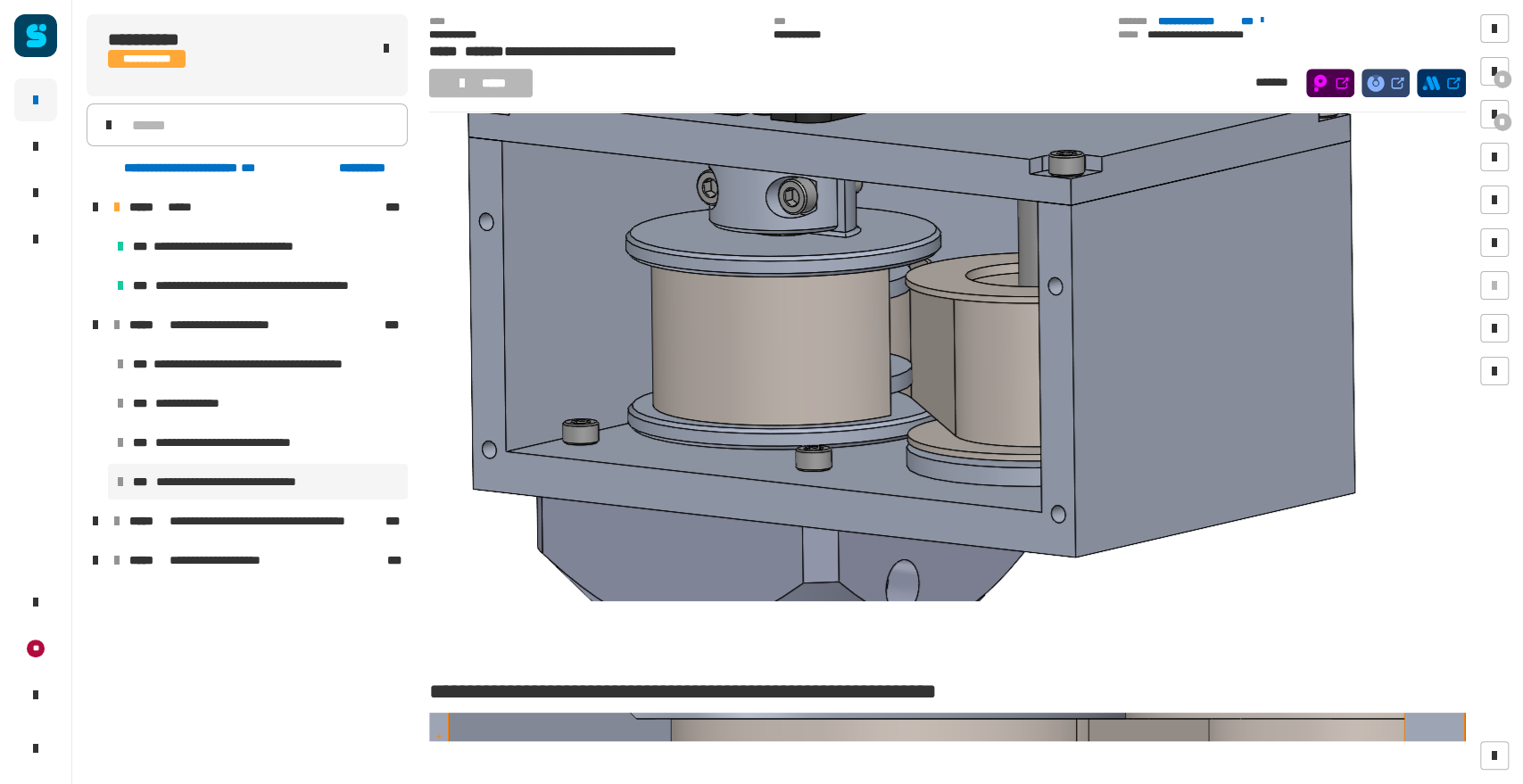 scroll, scrollTop: 1070, scrollLeft: 0, axis: vertical 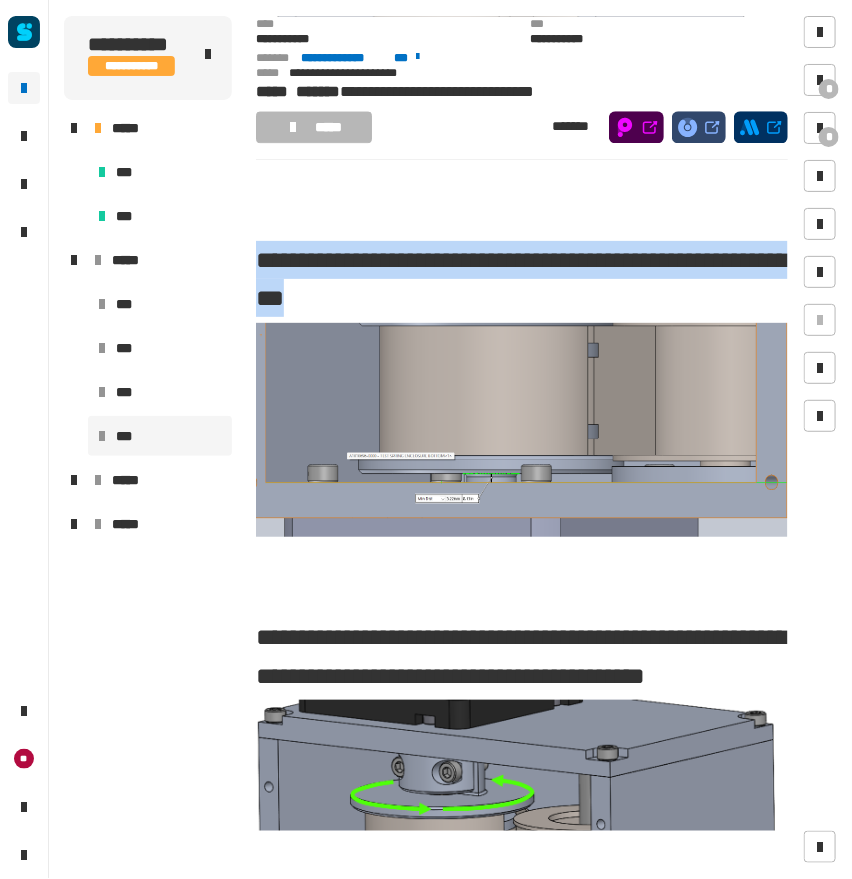 drag, startPoint x: 504, startPoint y: 347, endPoint x: 259, endPoint y: 306, distance: 248.40692 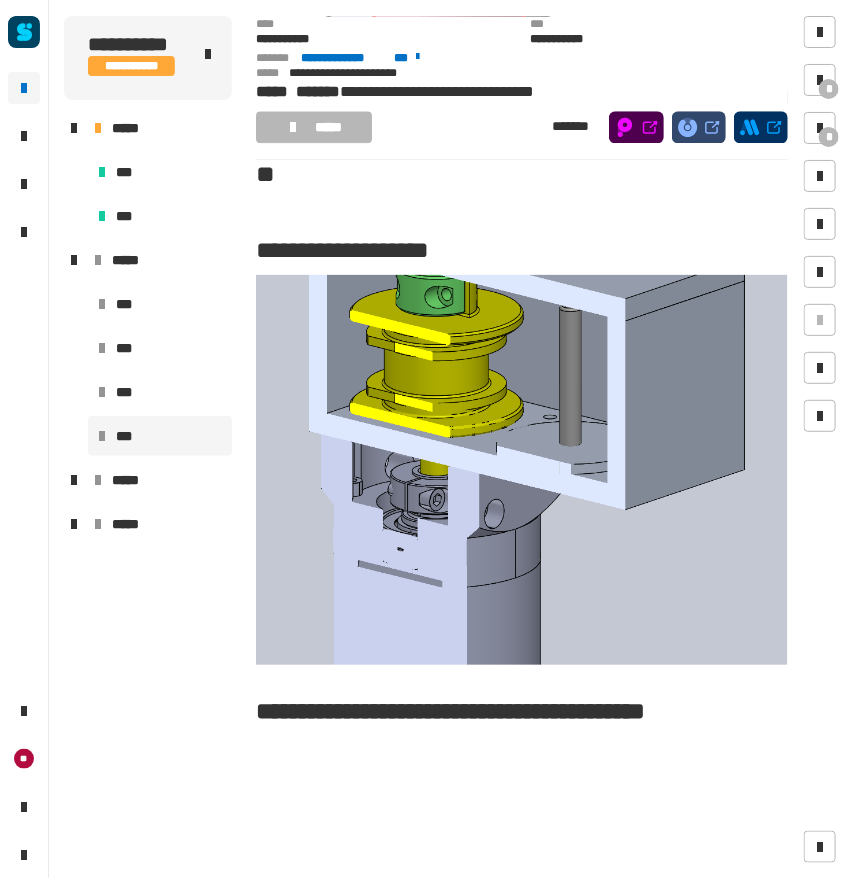 scroll, scrollTop: 2895, scrollLeft: 0, axis: vertical 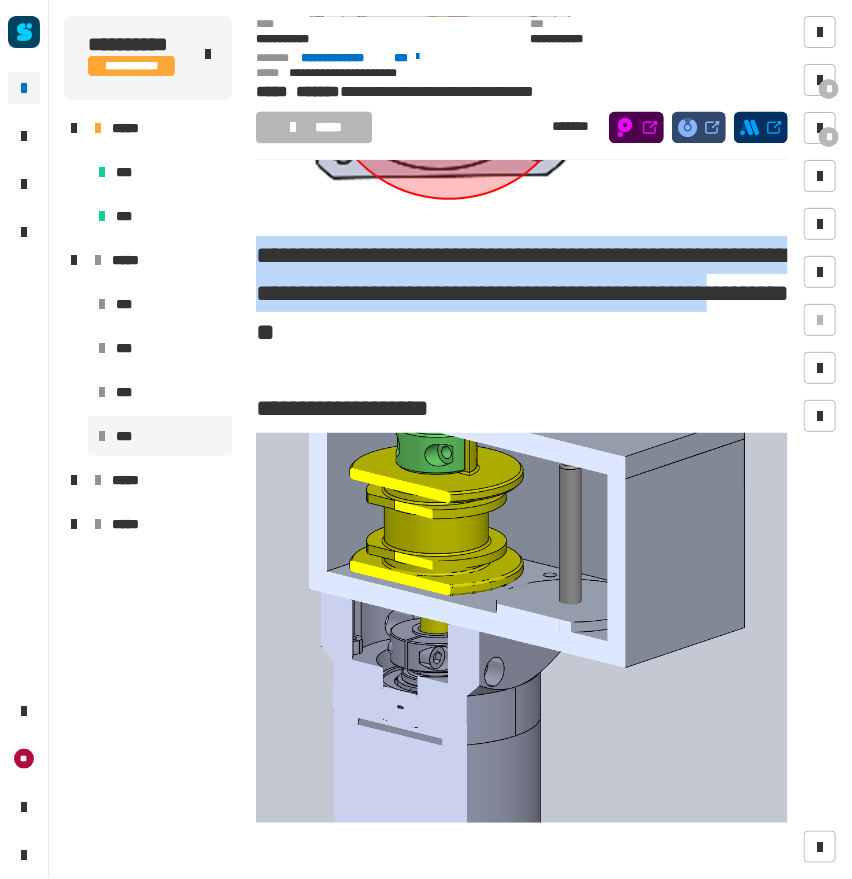 drag, startPoint x: 261, startPoint y: 325, endPoint x: 540, endPoint y: 385, distance: 285.3787 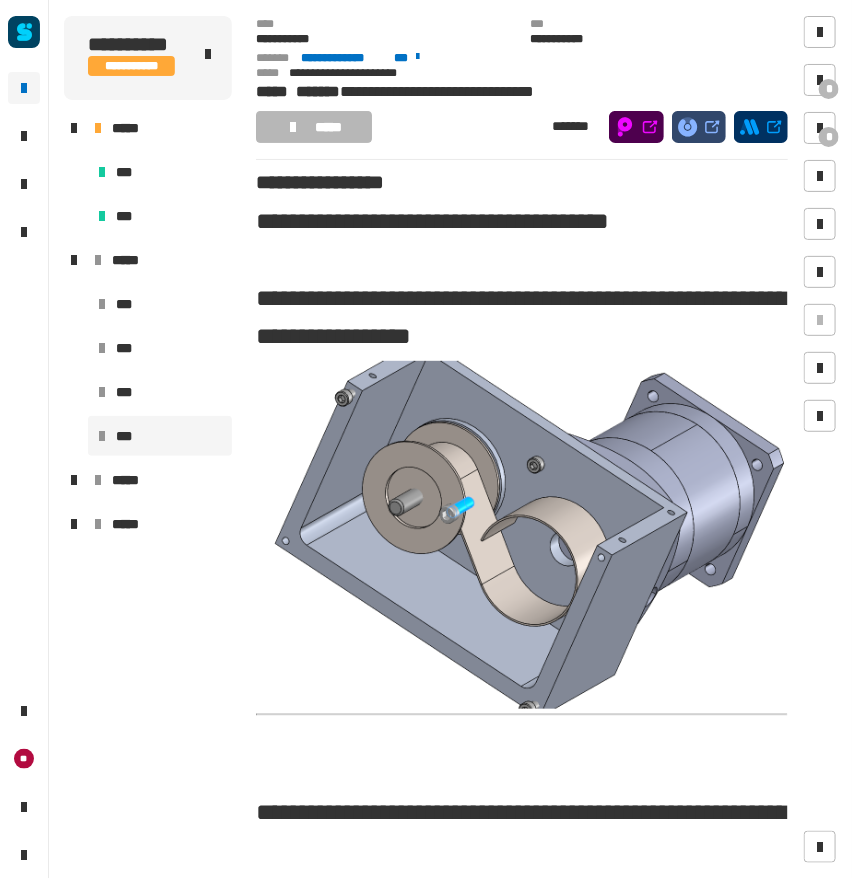 scroll, scrollTop: 0, scrollLeft: 0, axis: both 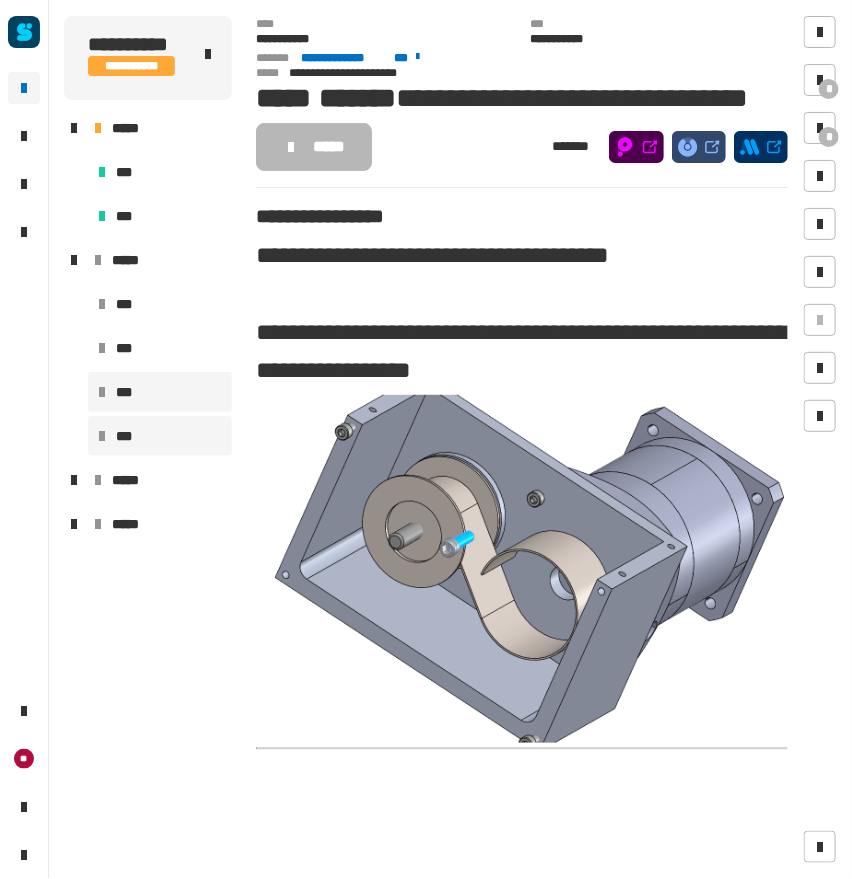 click on "***" at bounding box center [160, 392] 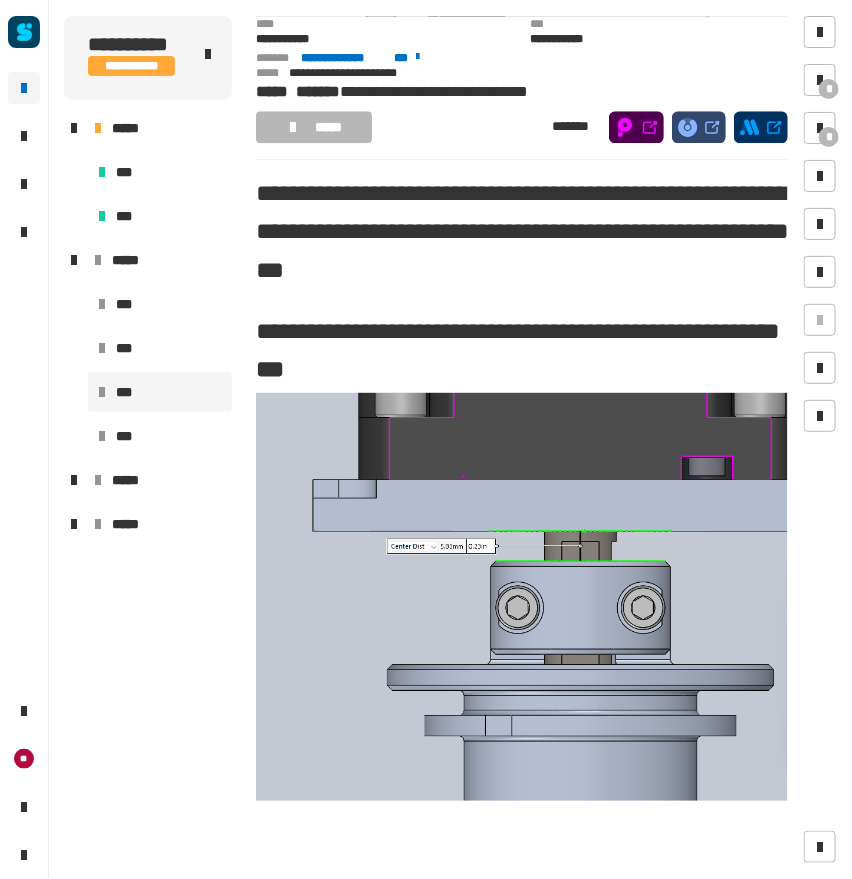 scroll, scrollTop: 1182, scrollLeft: 0, axis: vertical 